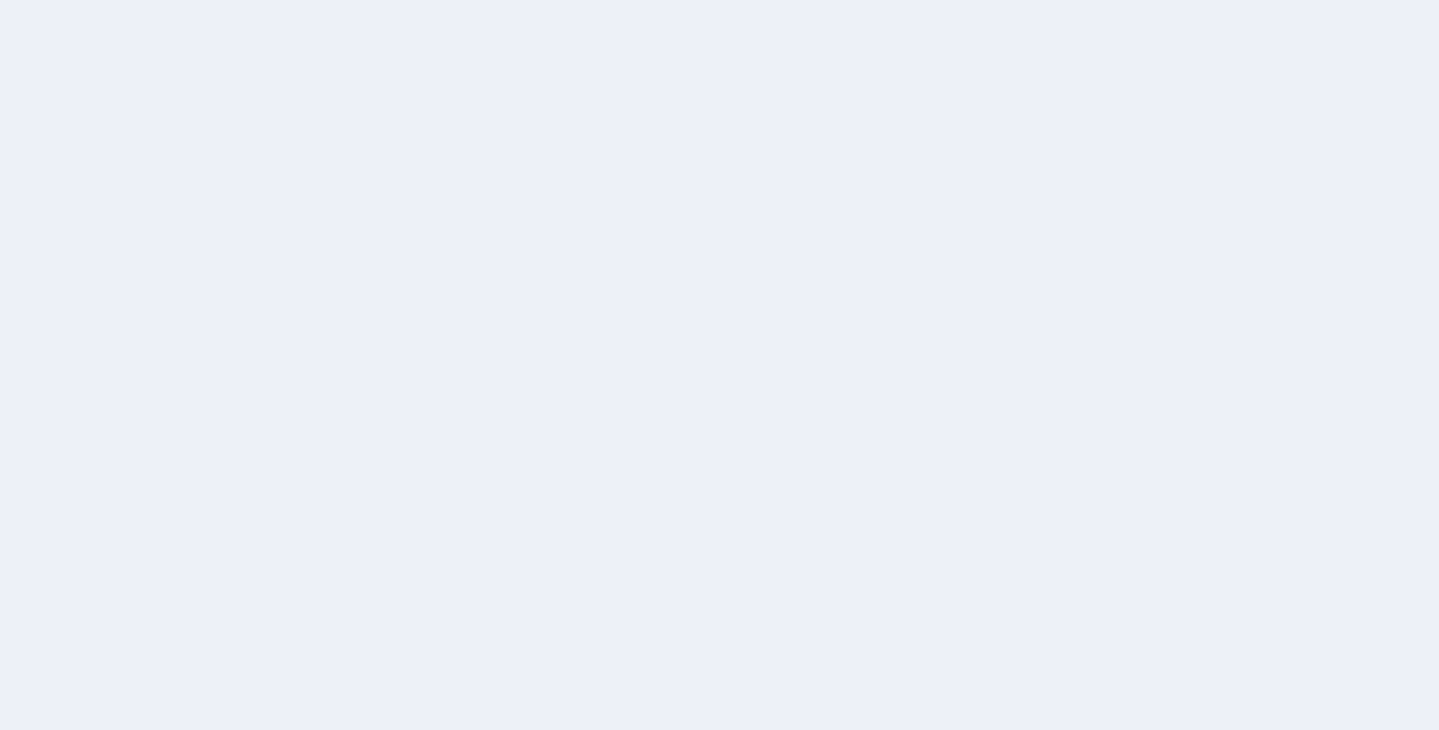 scroll, scrollTop: 0, scrollLeft: 0, axis: both 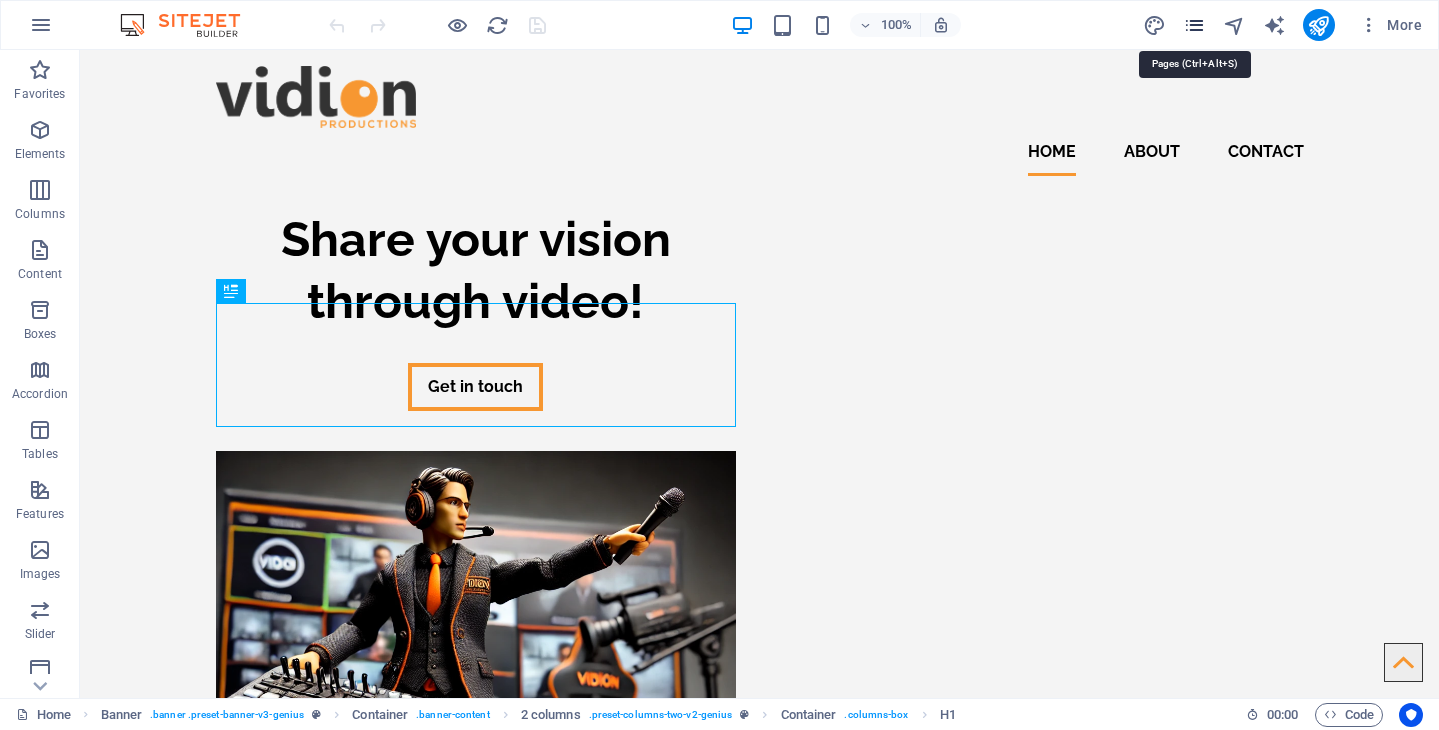 click at bounding box center [1194, 25] 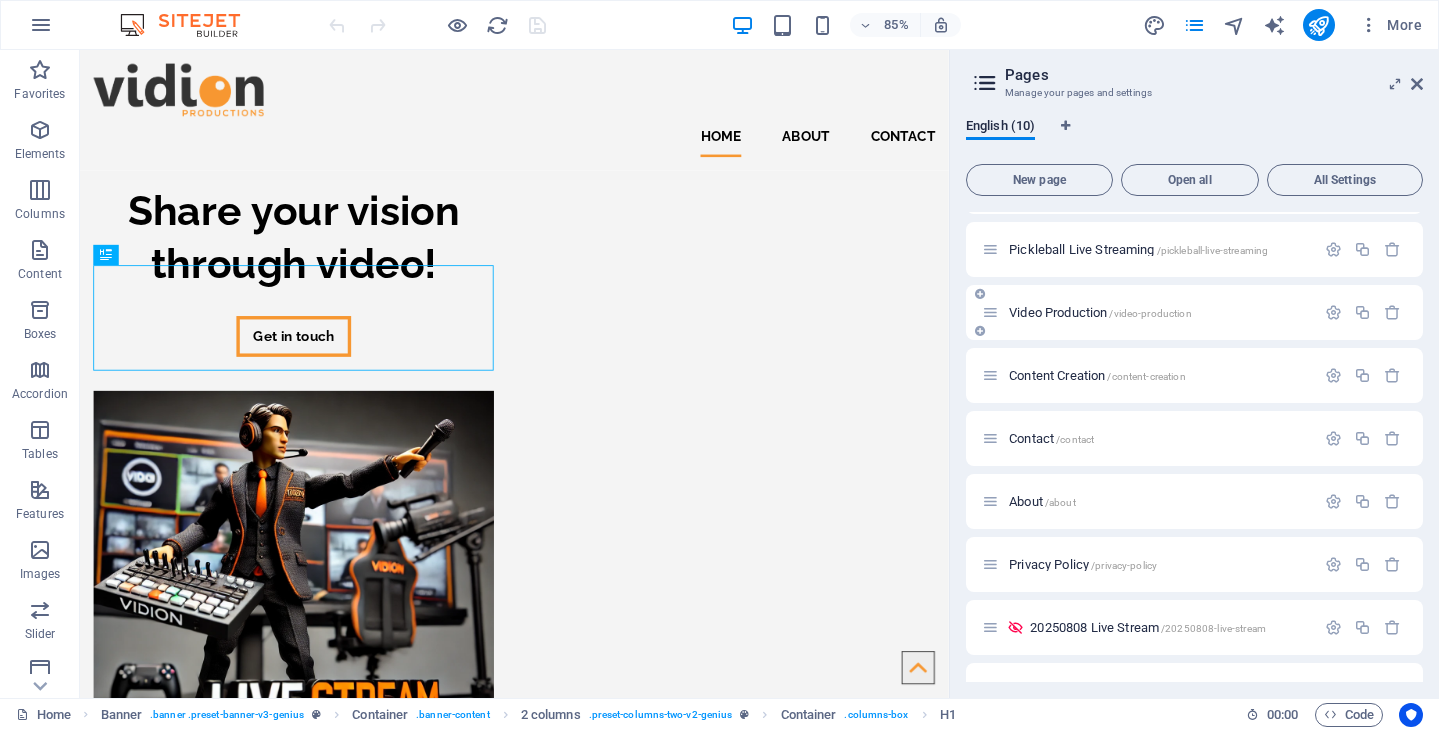 scroll, scrollTop: 160, scrollLeft: 0, axis: vertical 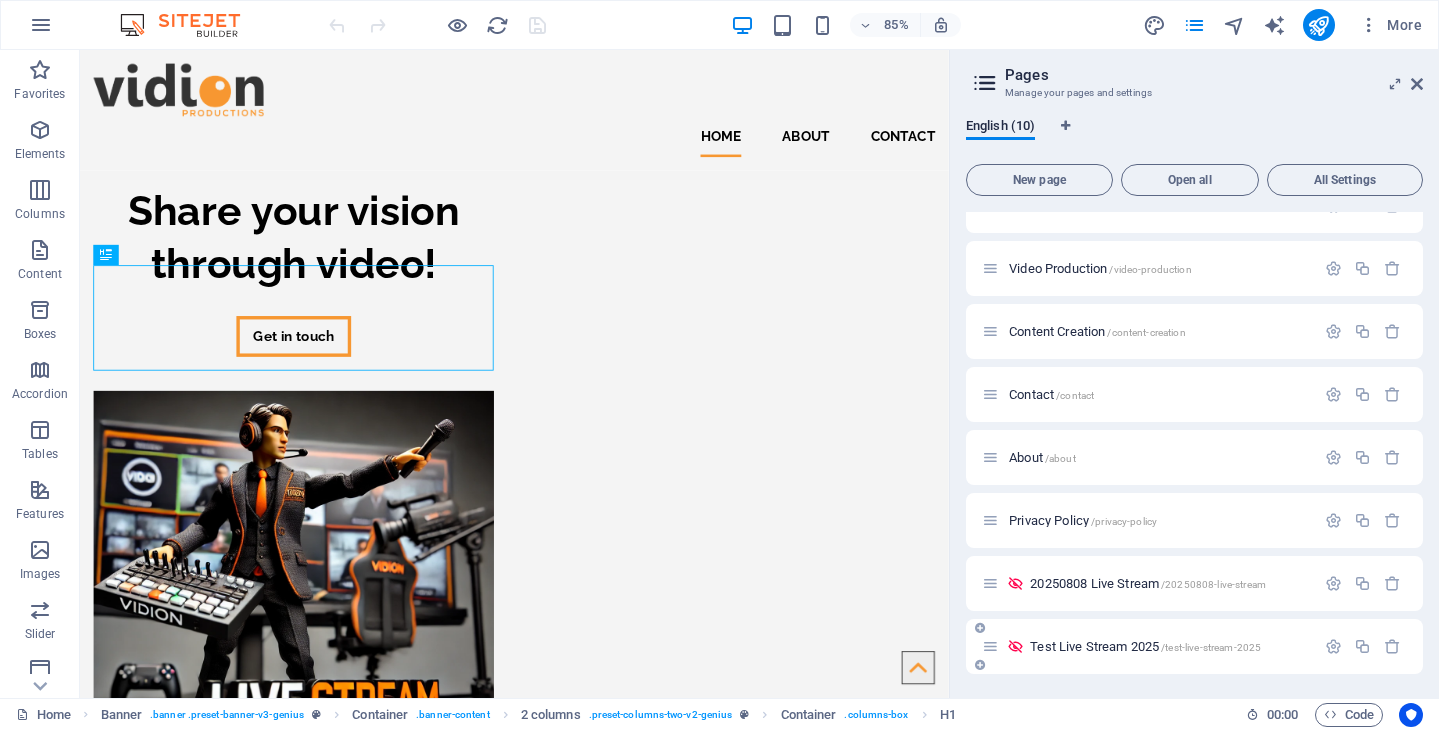 click on "Test Live Stream 2025 /test-live-stream-2025" at bounding box center (1145, 646) 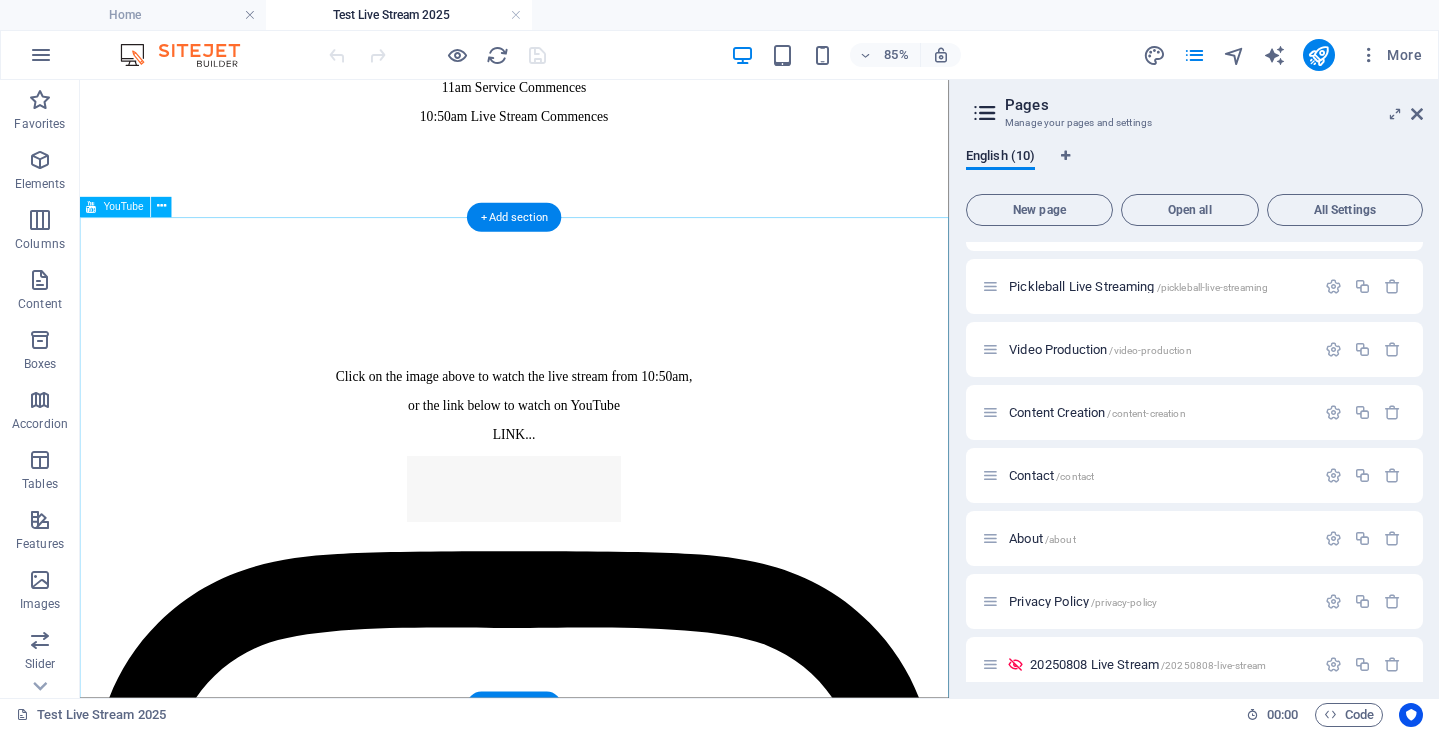 scroll, scrollTop: 381, scrollLeft: 0, axis: vertical 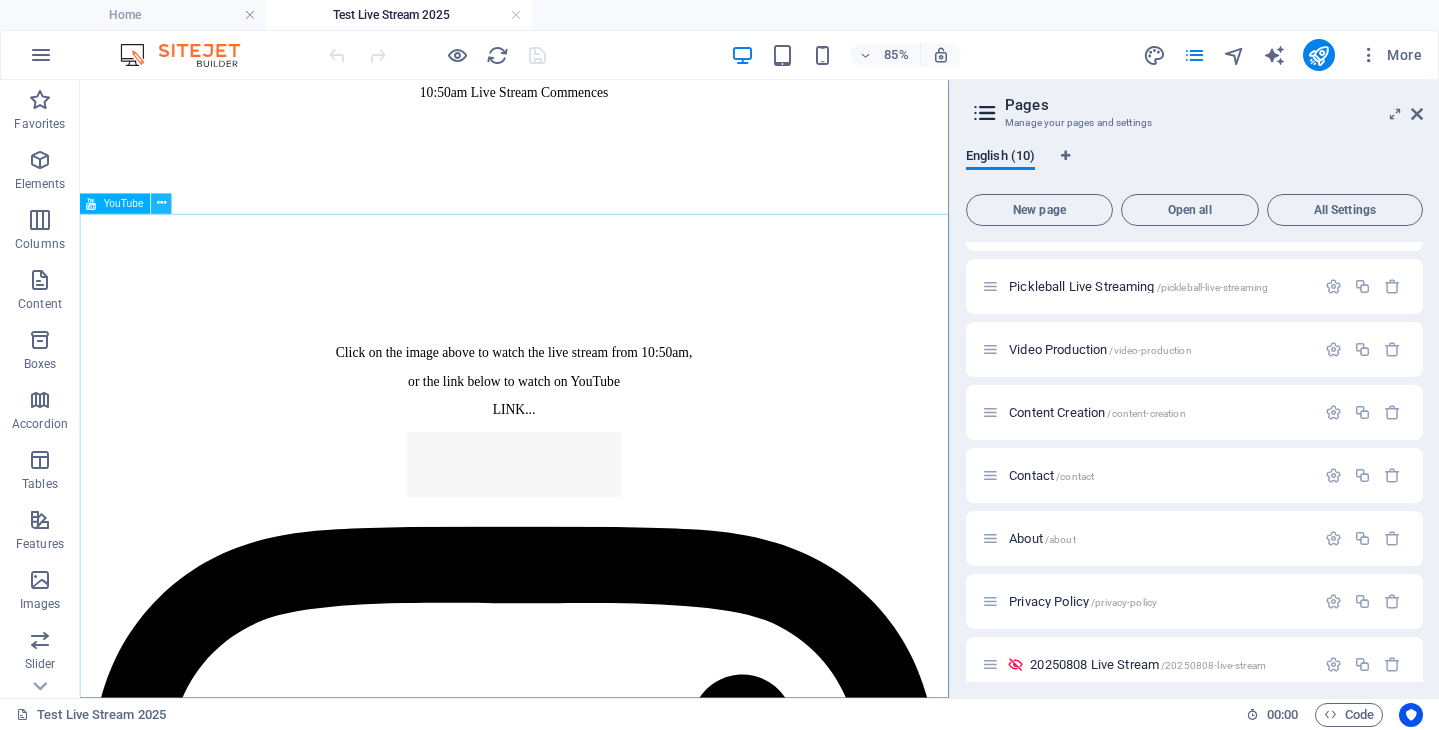 click at bounding box center (161, 204) 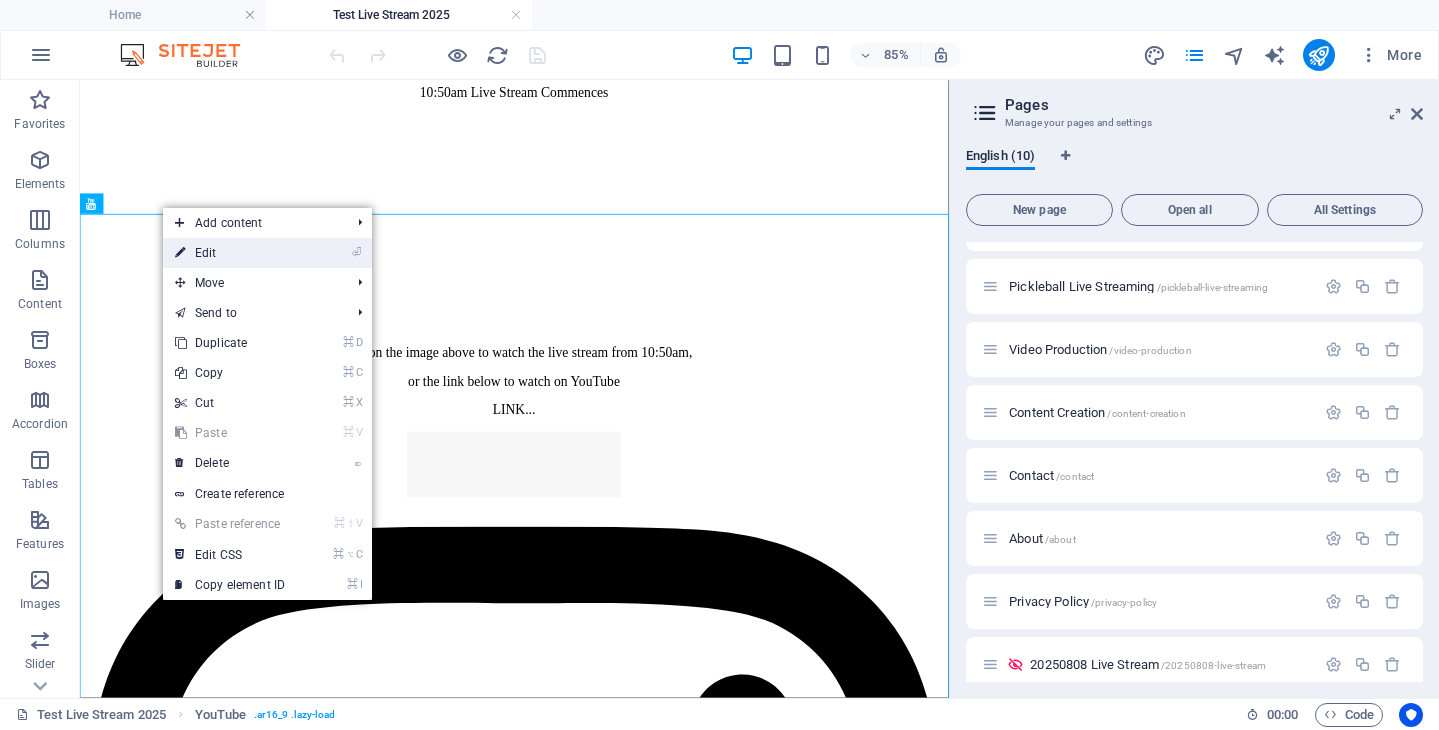 click on "⏎  Edit" at bounding box center [230, 253] 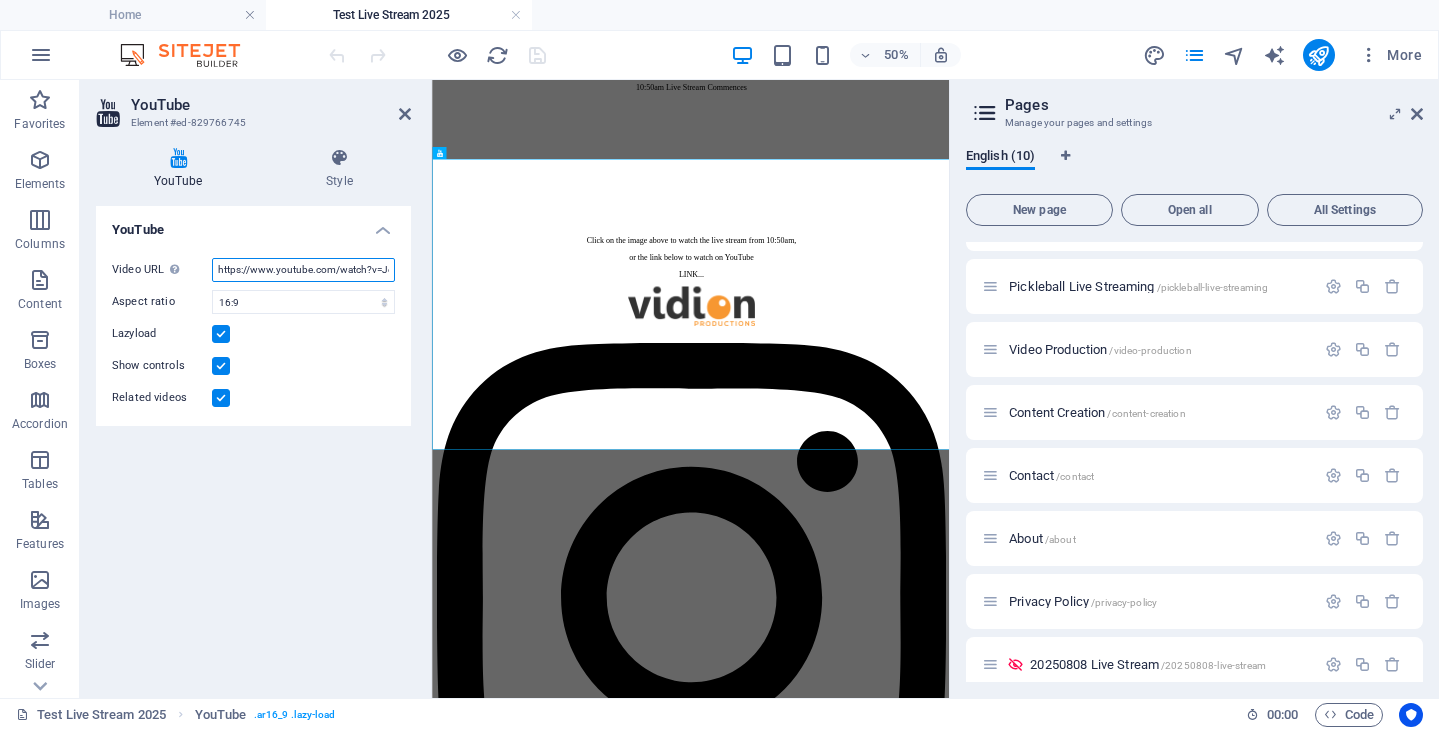 click on "https://www.youtube.com/watch?v=JedQqwfH5Yw" at bounding box center (303, 270) 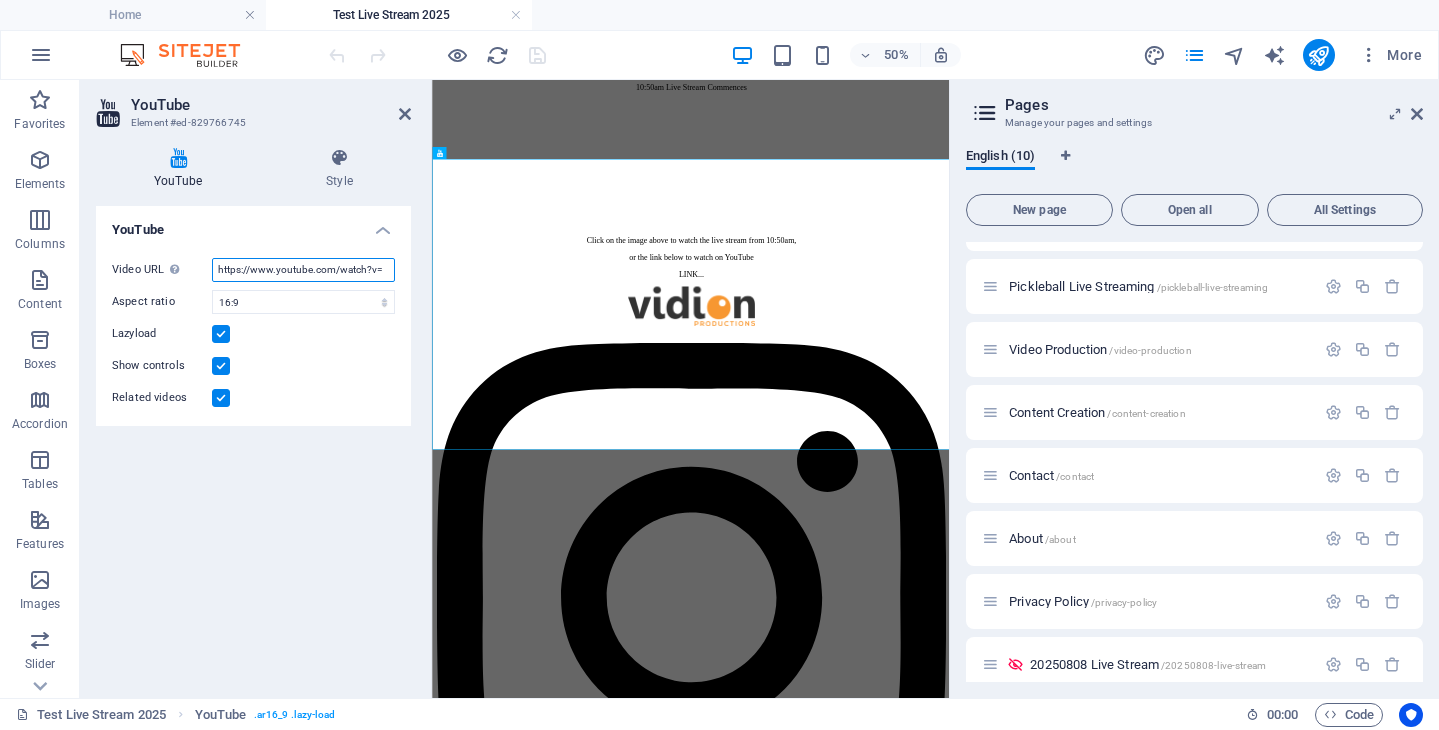 scroll, scrollTop: 0, scrollLeft: 0, axis: both 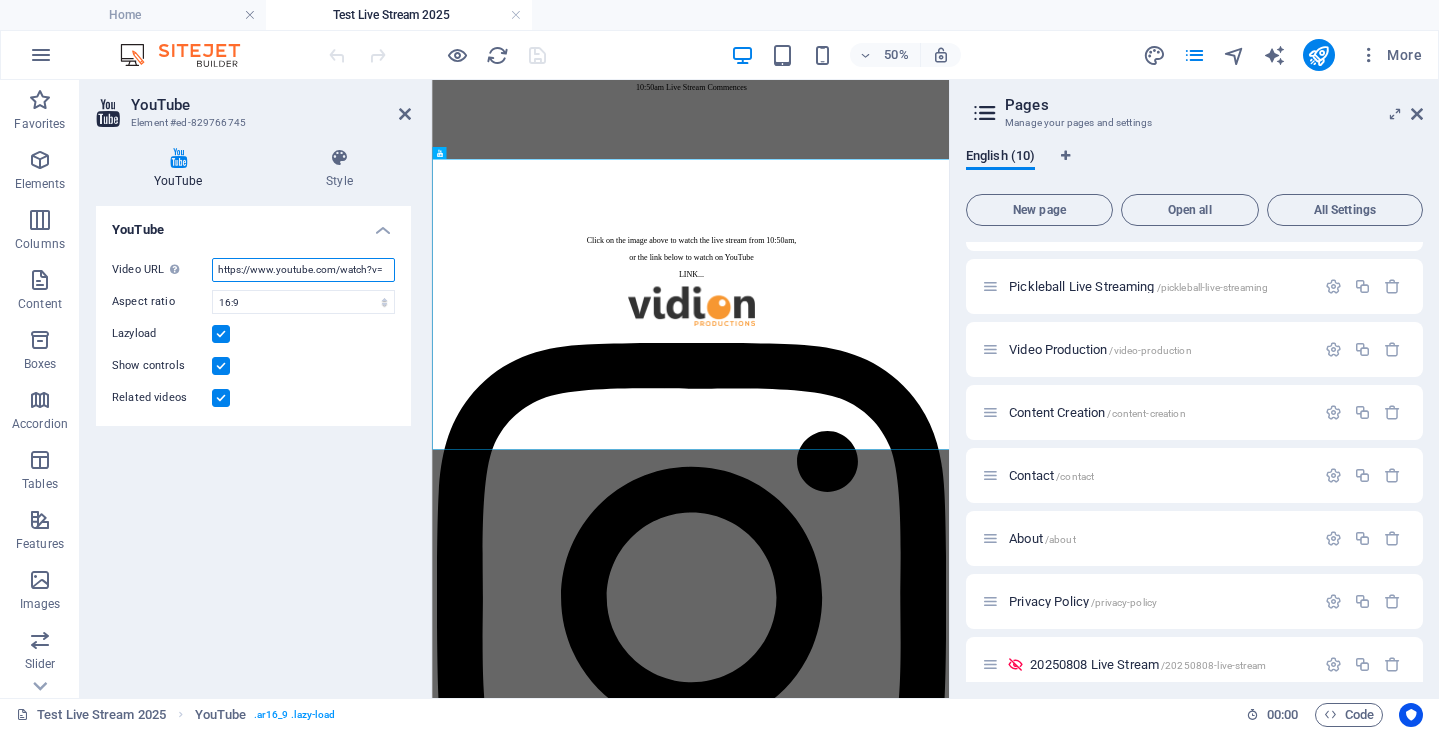 paste on "89heCa-1vik" 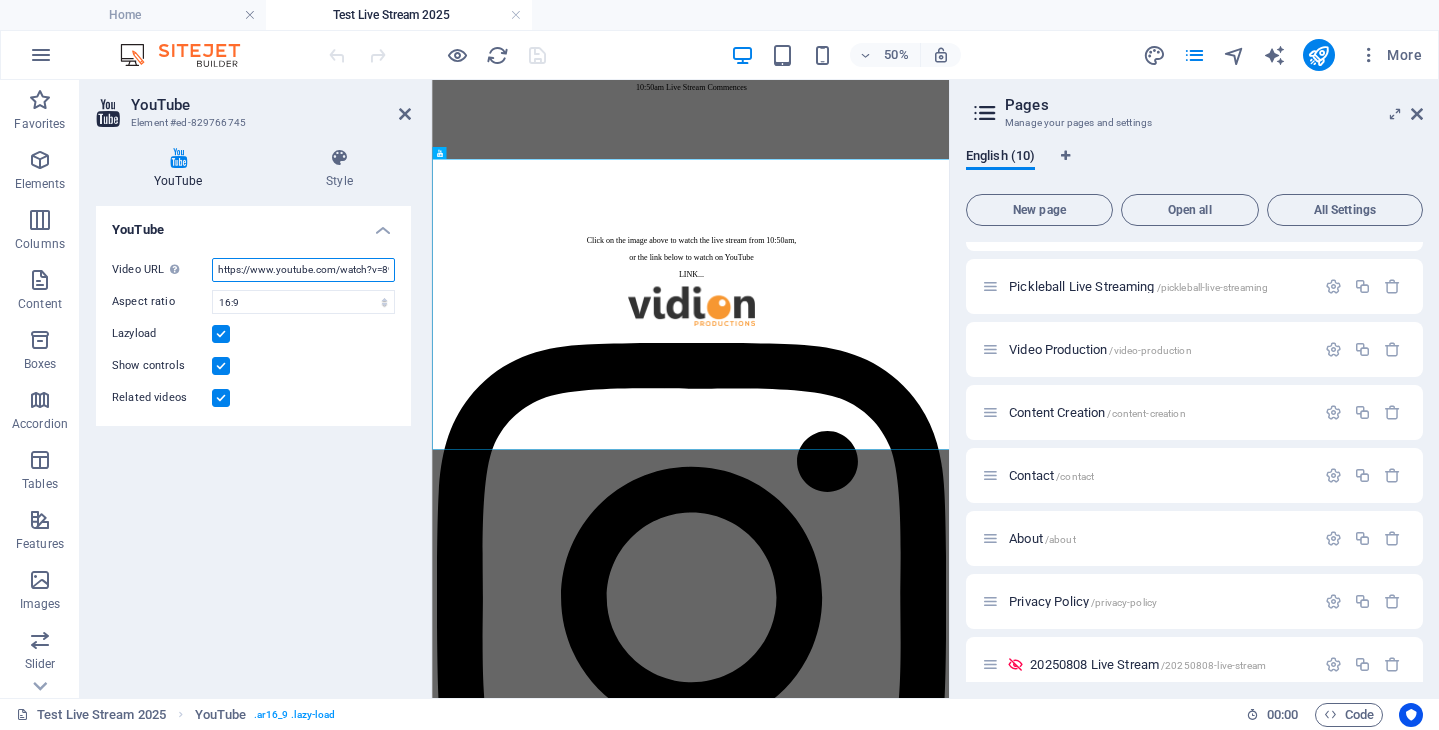scroll, scrollTop: 0, scrollLeft: 44, axis: horizontal 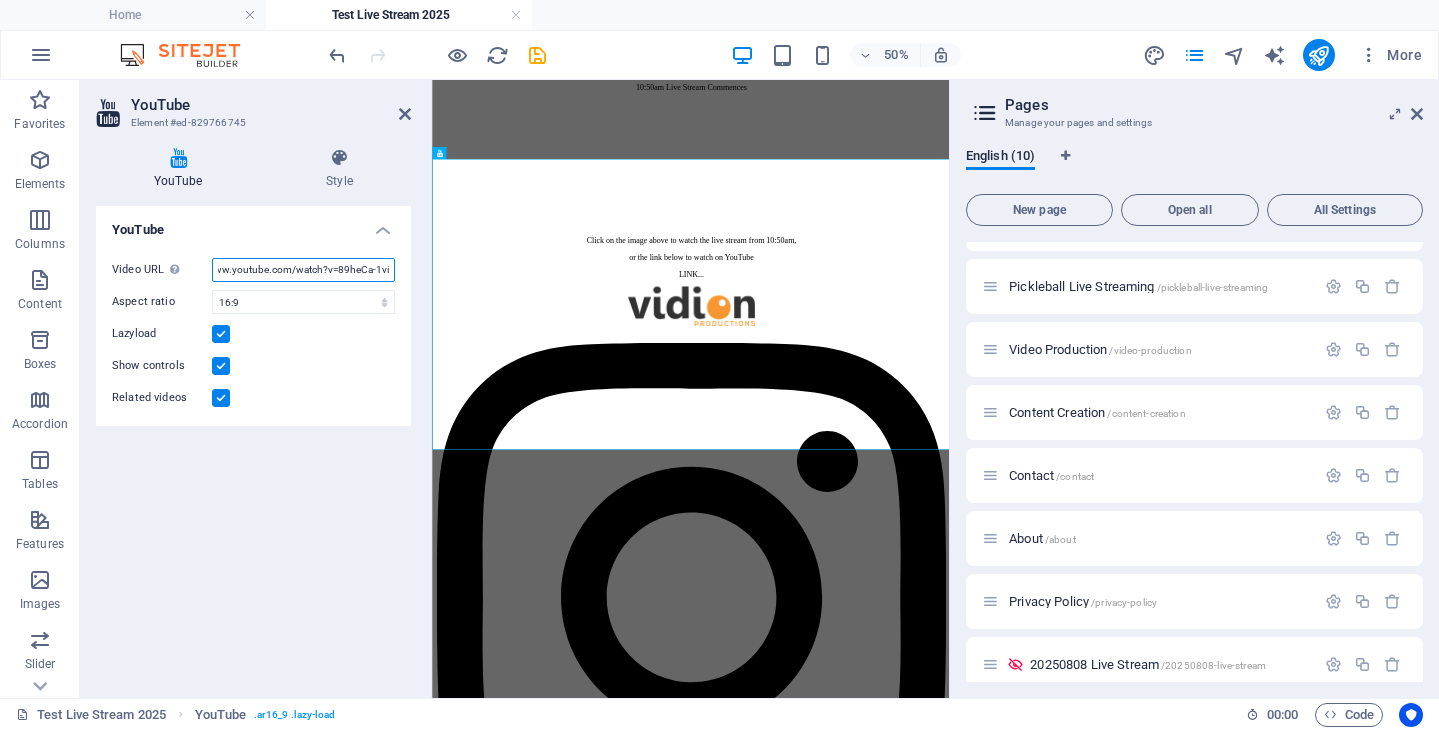 type on "https://www.youtube.com/watch?v=89heCa-1vik" 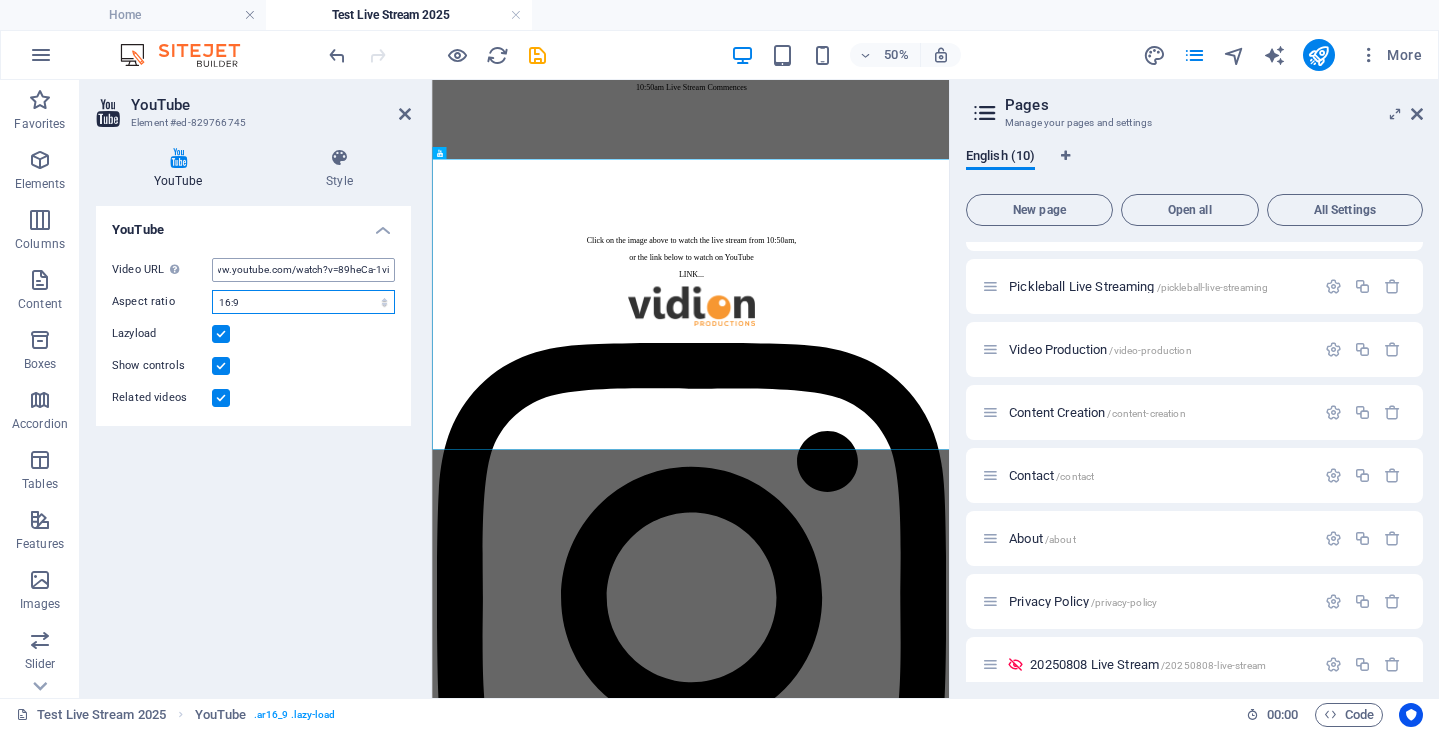 scroll, scrollTop: 0, scrollLeft: 0, axis: both 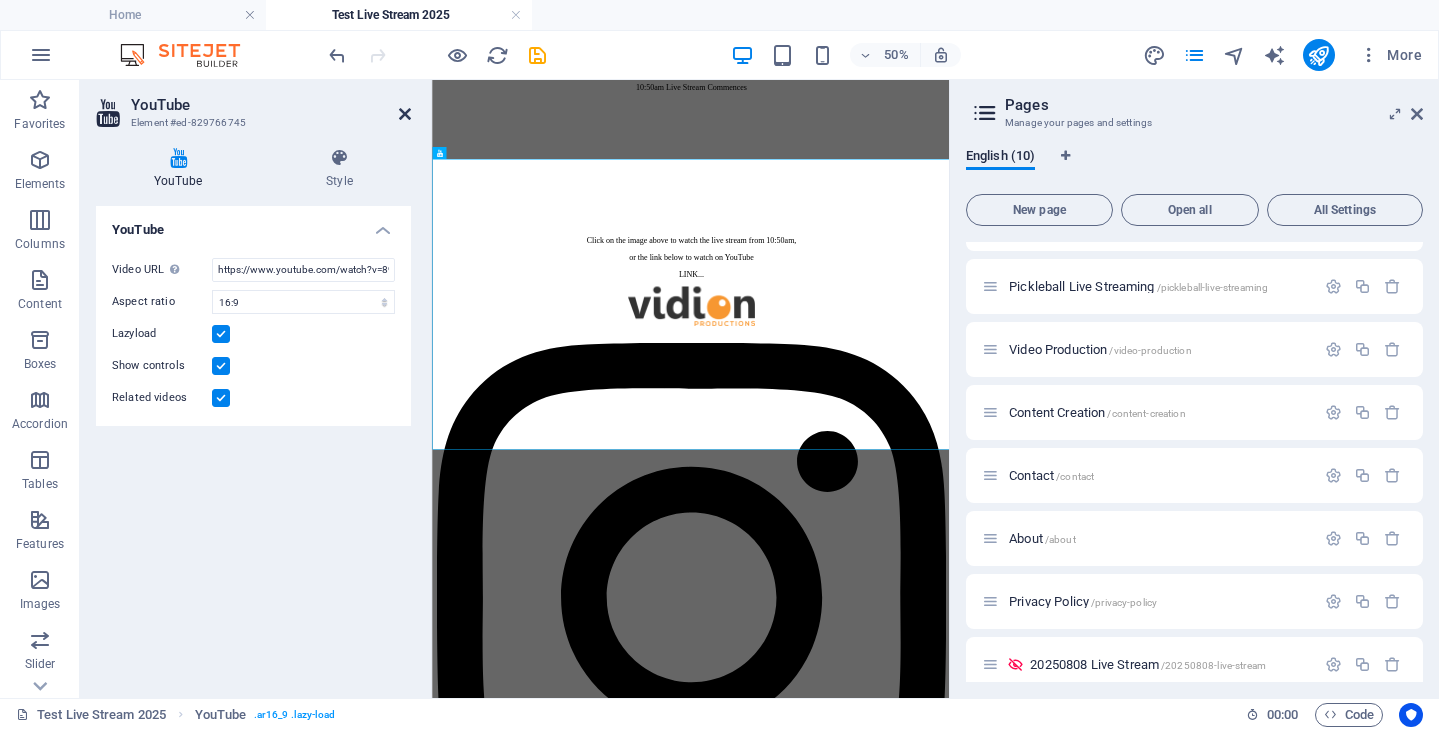 click at bounding box center (405, 114) 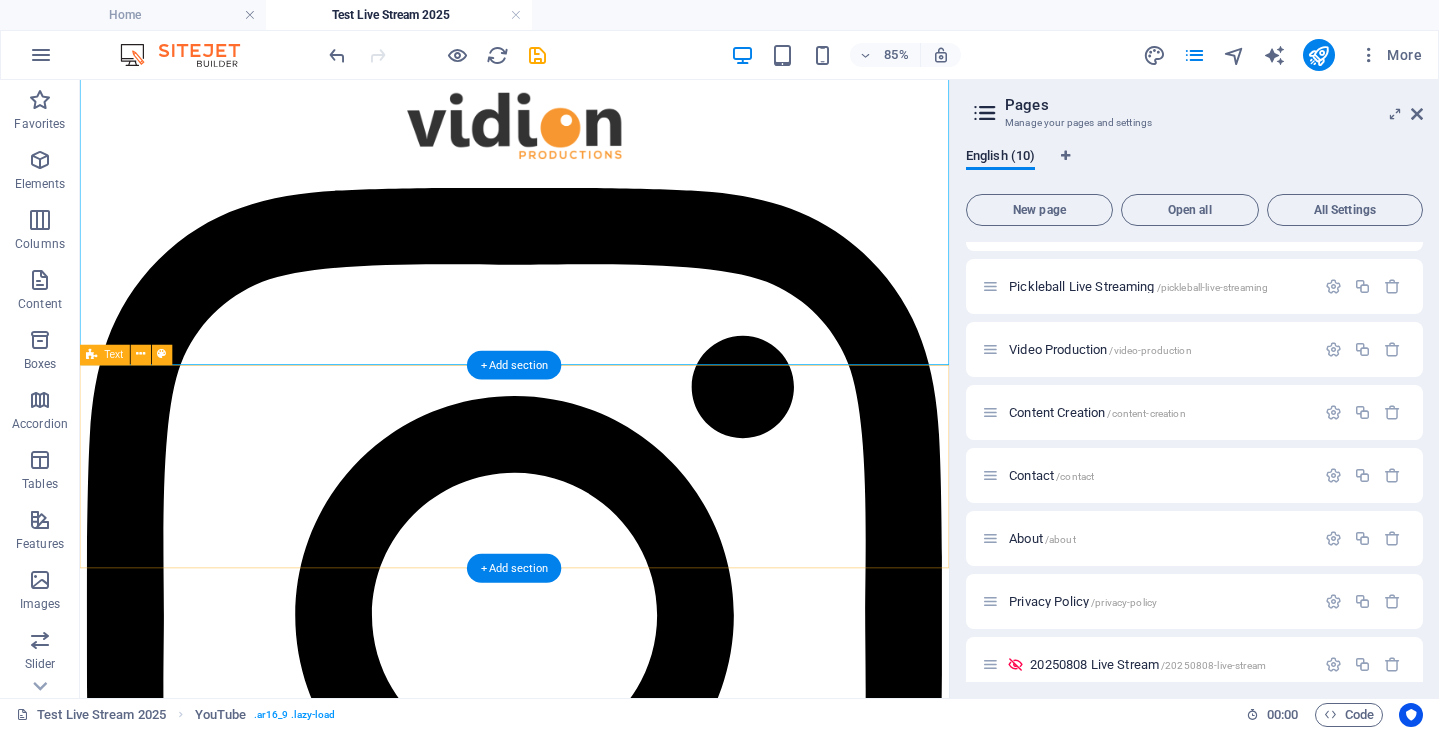 scroll, scrollTop: 780, scrollLeft: 0, axis: vertical 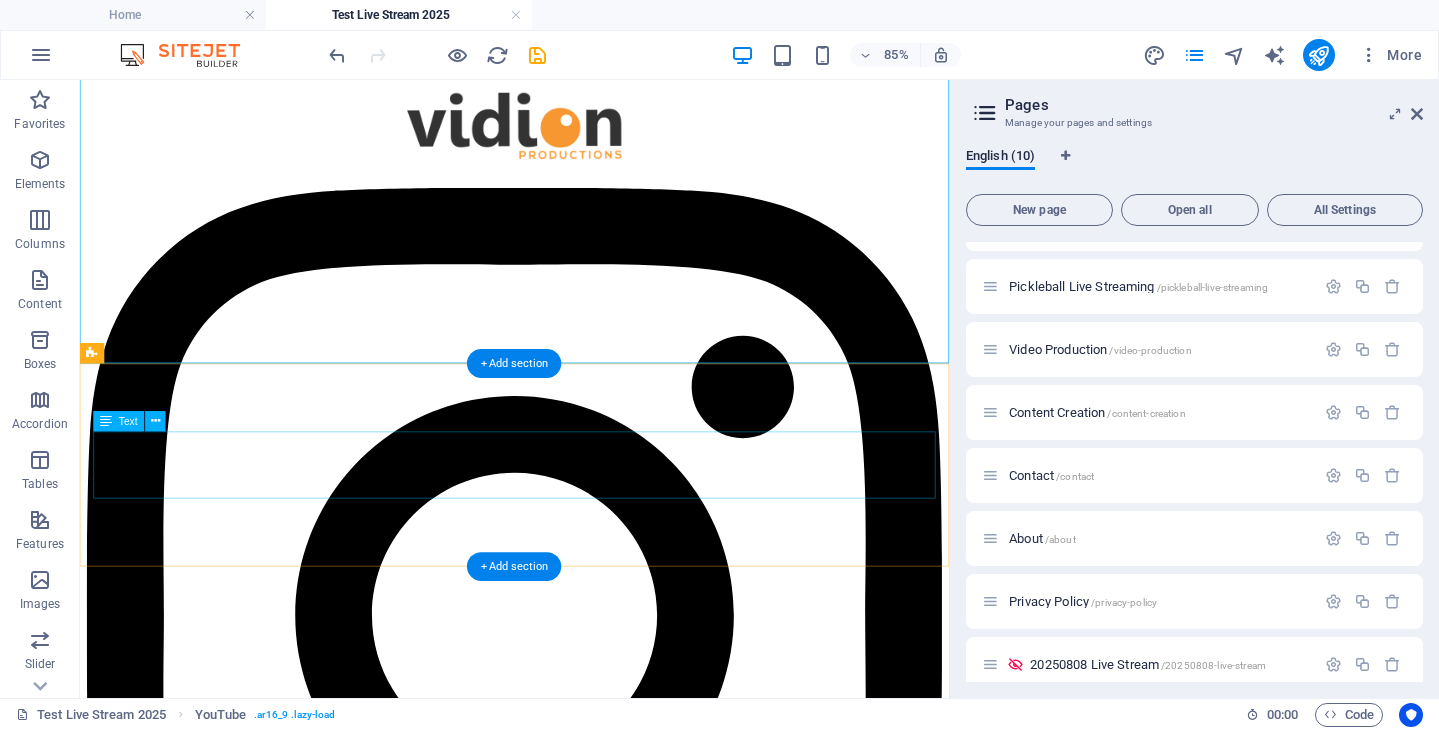 click on "Click on the image above to watch the live stream from 10:50am, or the link below to watch on YouTube LINK..." at bounding box center (591, 36) 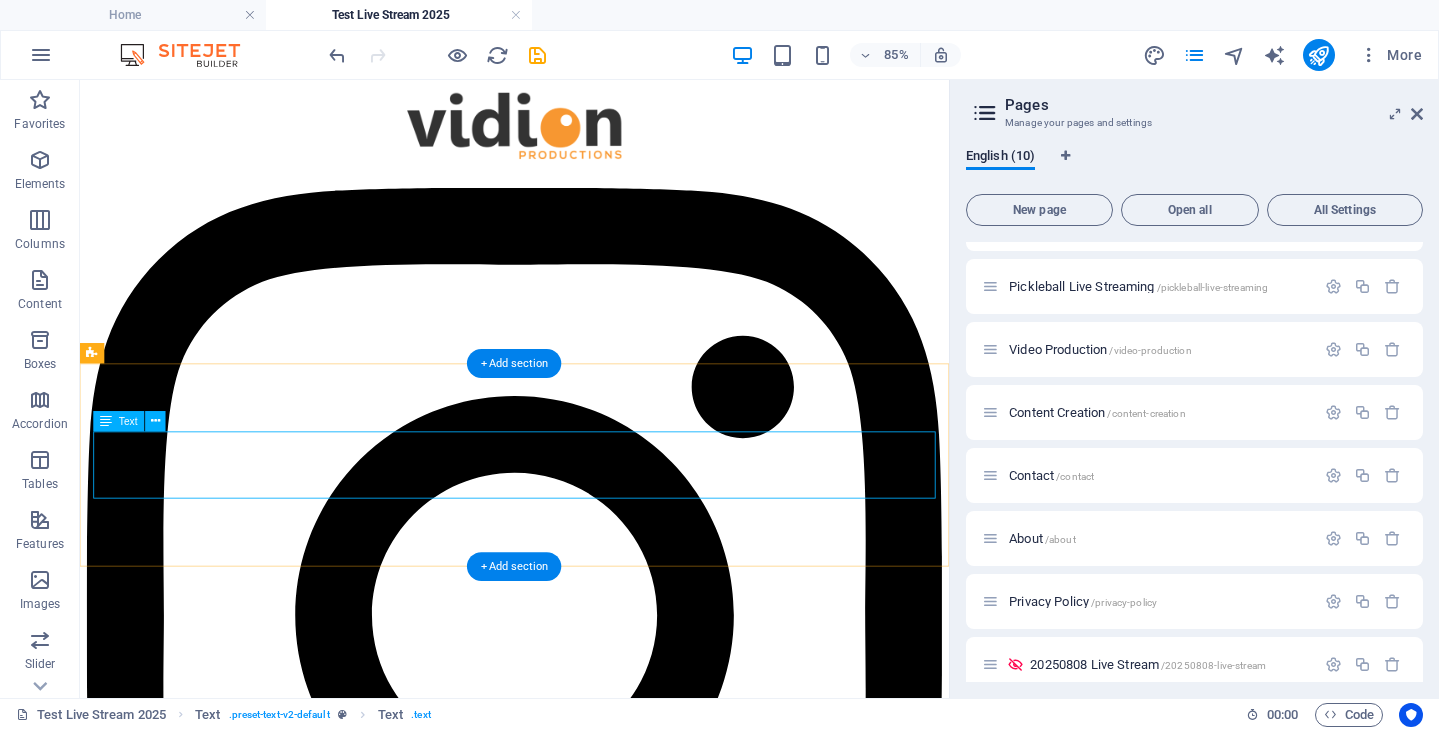 click on "Click on the image above to watch the live stream from 10:50am, or the link below to watch on YouTube LINK..." at bounding box center (591, 36) 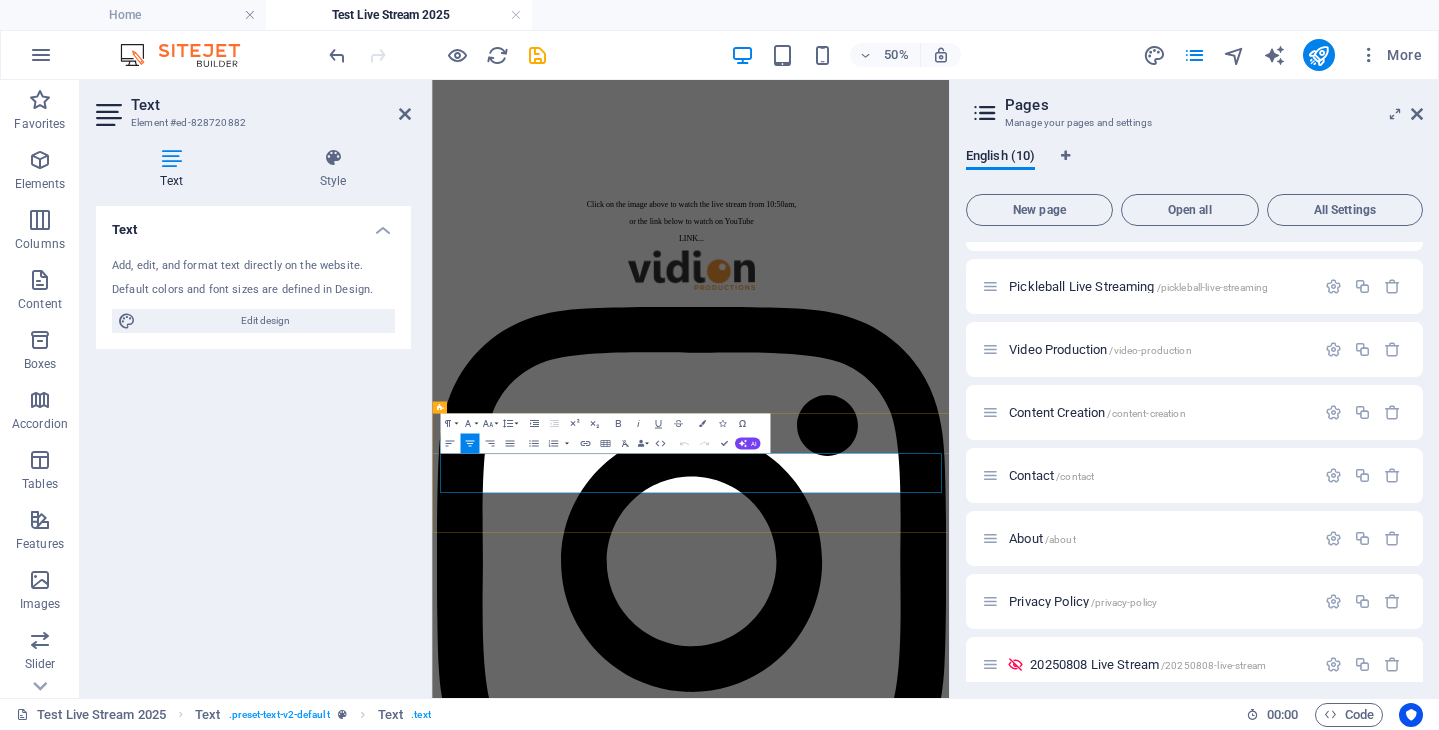 click on "LINK..." at bounding box center [949, 397] 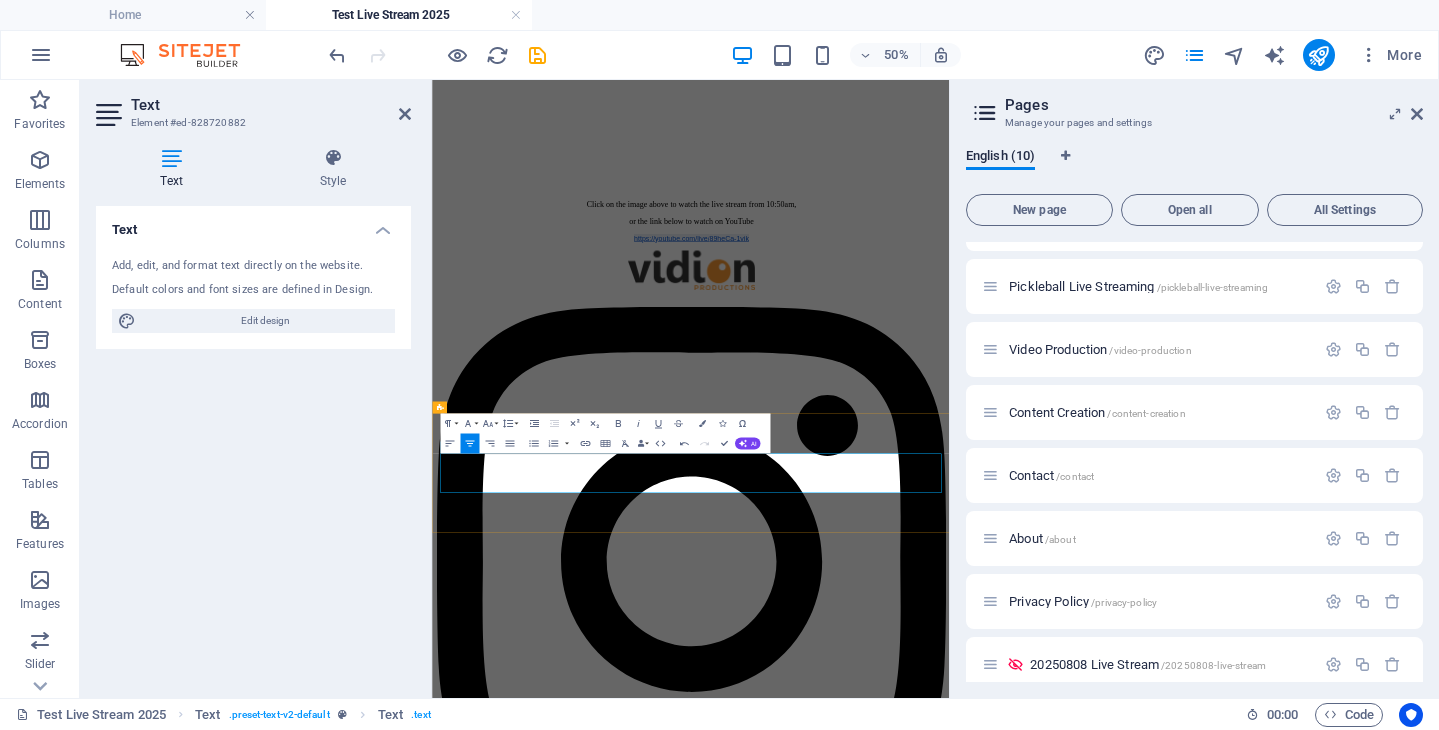 click on "​ https://youtube.com/live/ 89heCa-1vik" at bounding box center [949, 397] 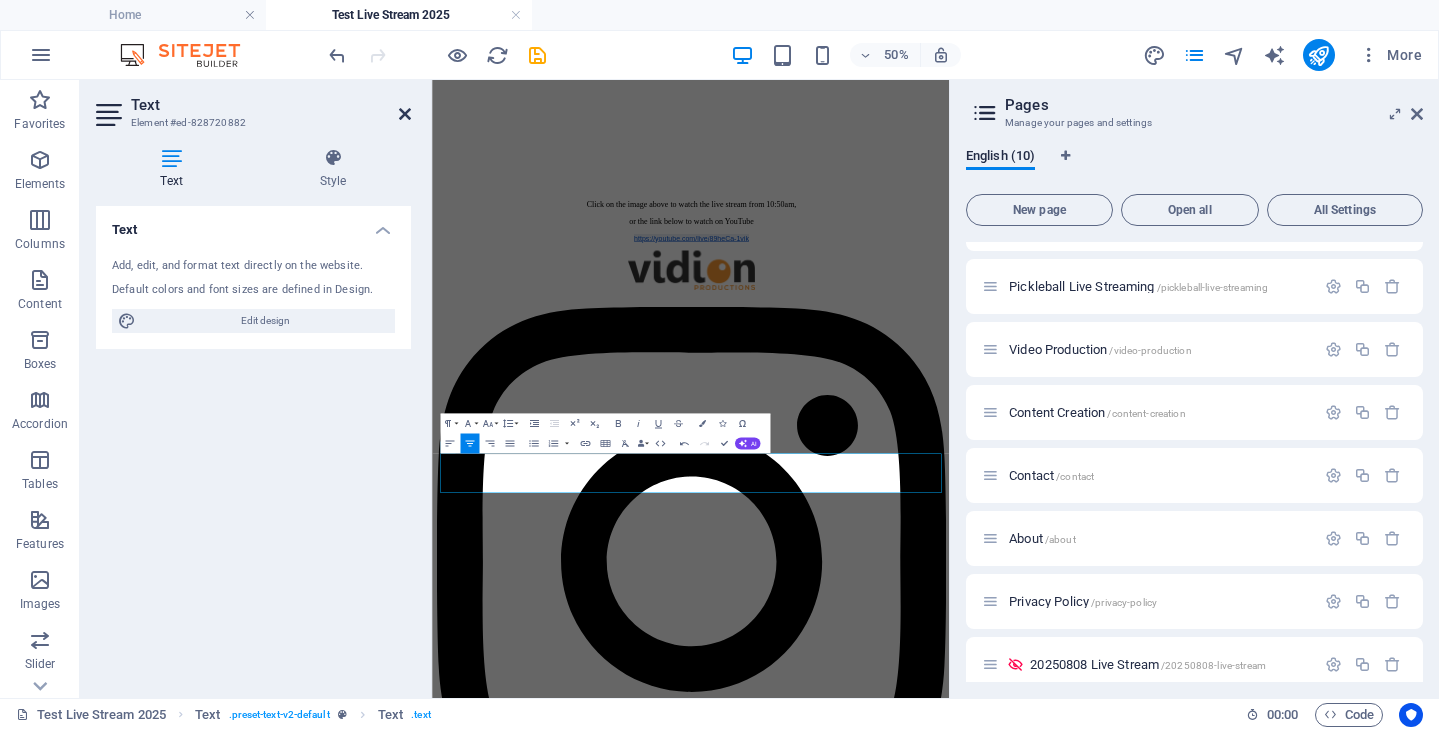 click at bounding box center [405, 114] 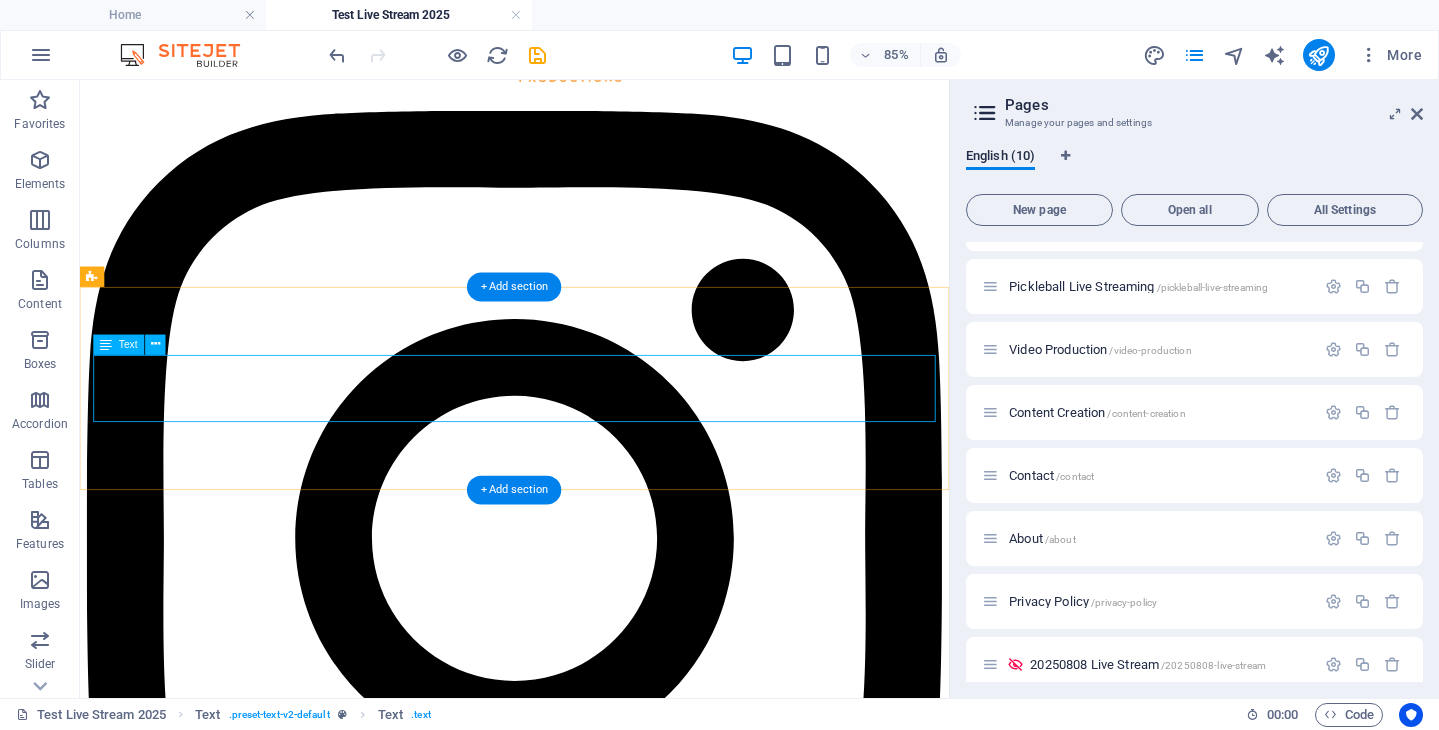 click on "Click on the image above to watch the live stream from 10:50am, or the link below to watch on YouTube https://youtube.com/live/ 89heCa-1vik" at bounding box center (591, -54) 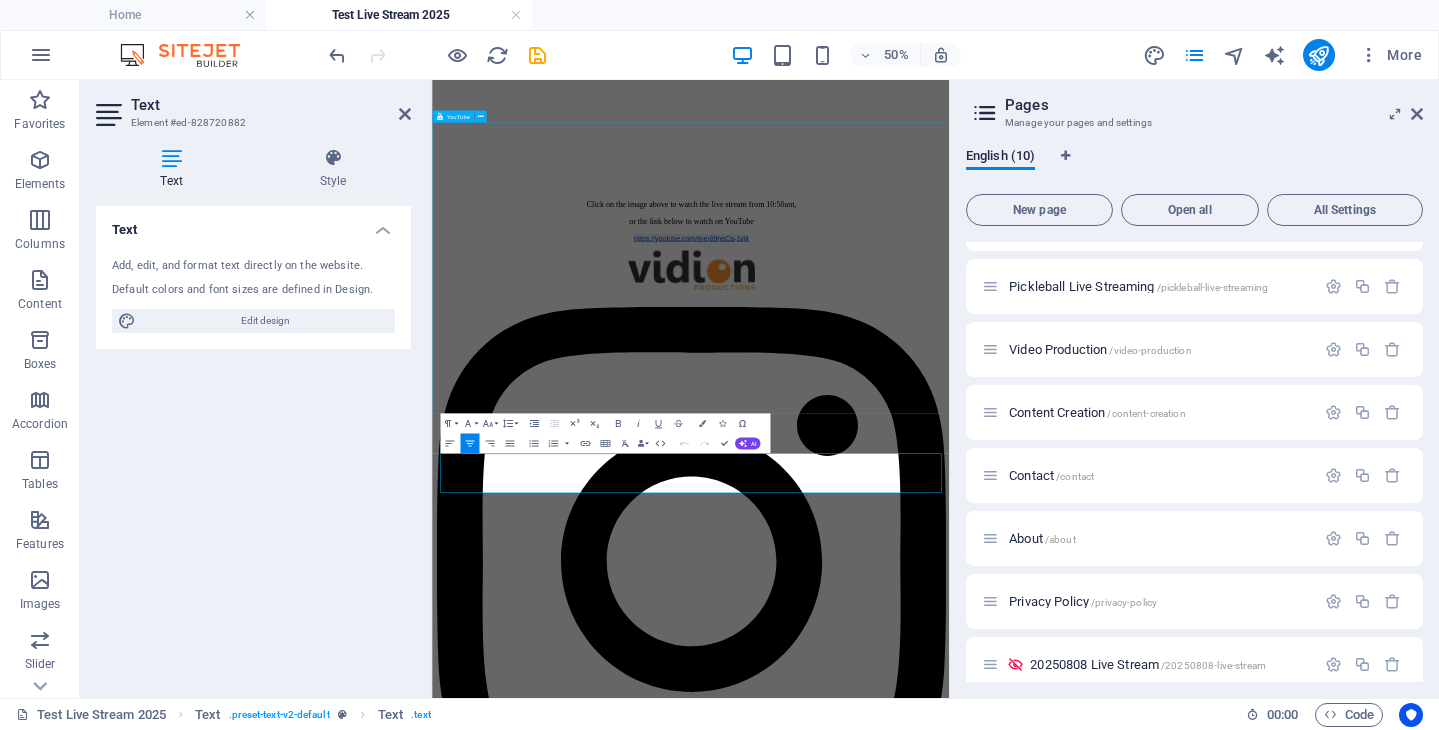 click at bounding box center (949, 227) 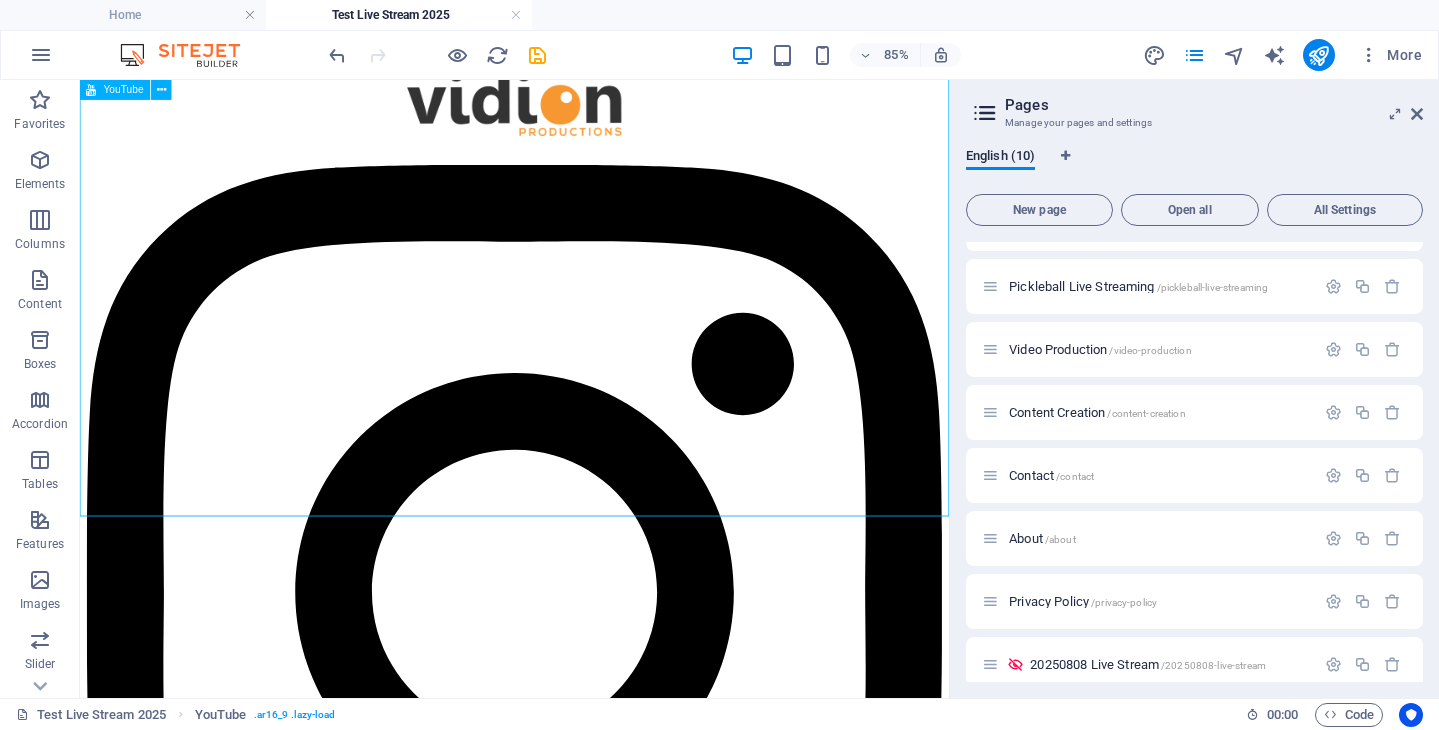 scroll, scrollTop: 870, scrollLeft: 0, axis: vertical 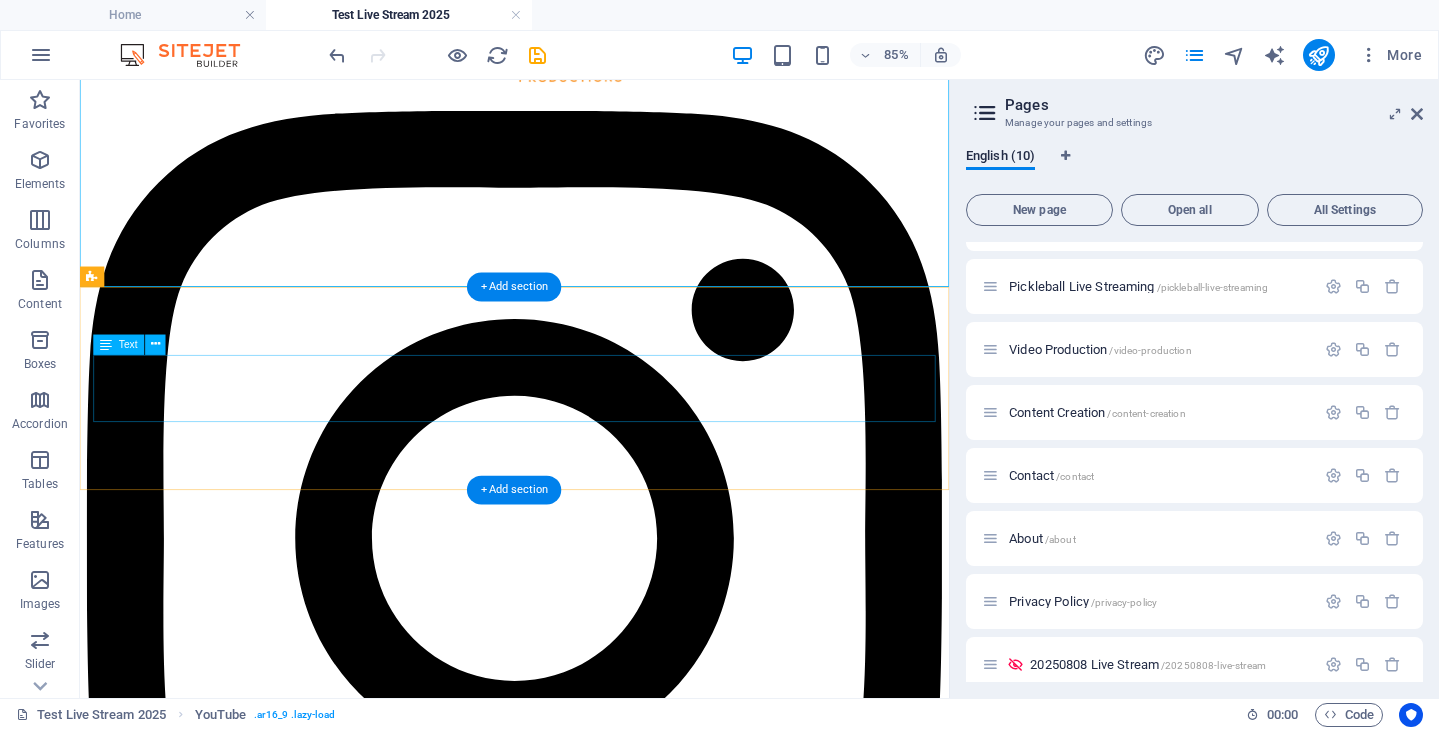 click on "Click on the image above to watch the live stream from 10:50am, or the link below to watch on YouTube https://youtube.com/live/ 89heCa-1vik" at bounding box center [591, -54] 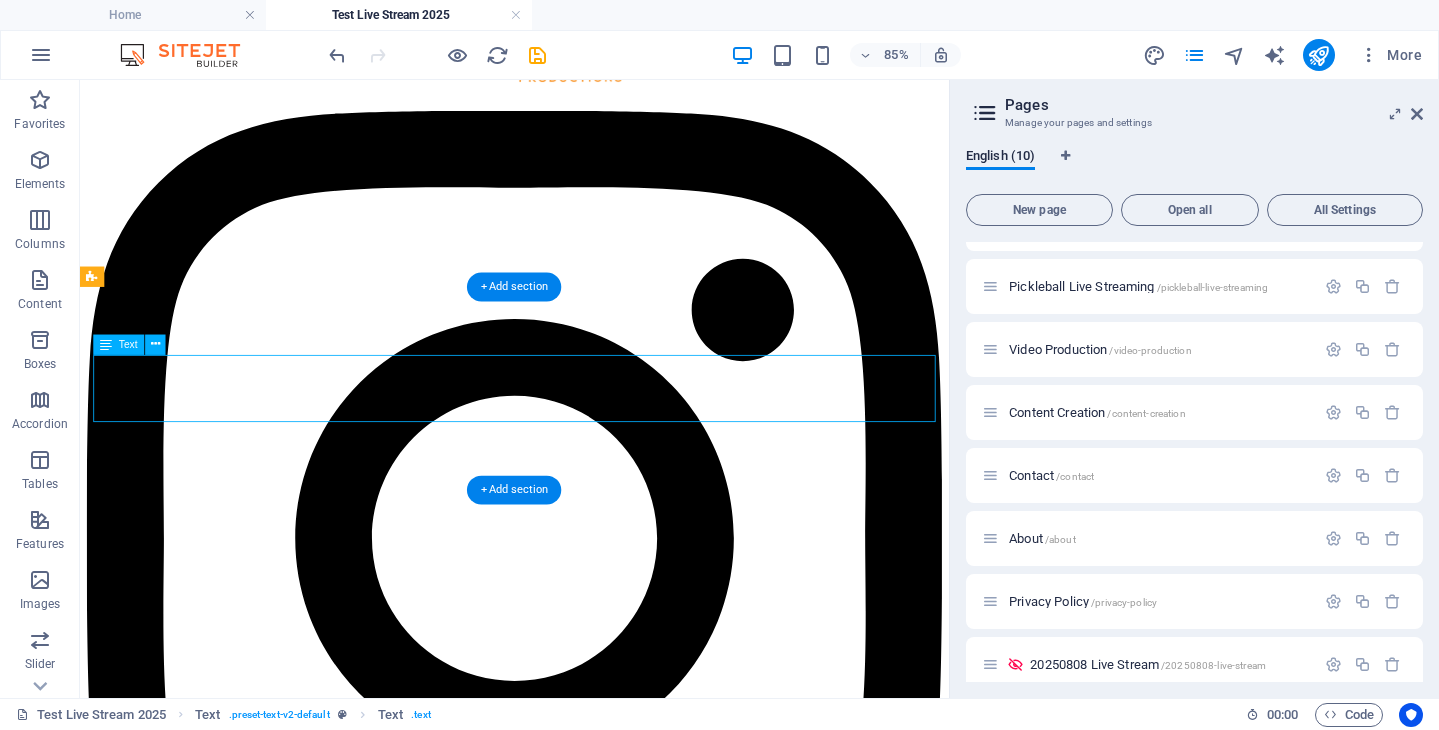 click on "Click on the image above to watch the live stream from 10:50am, or the link below to watch on YouTube https://youtube.com/live/ 89heCa-1vik" at bounding box center [591, -54] 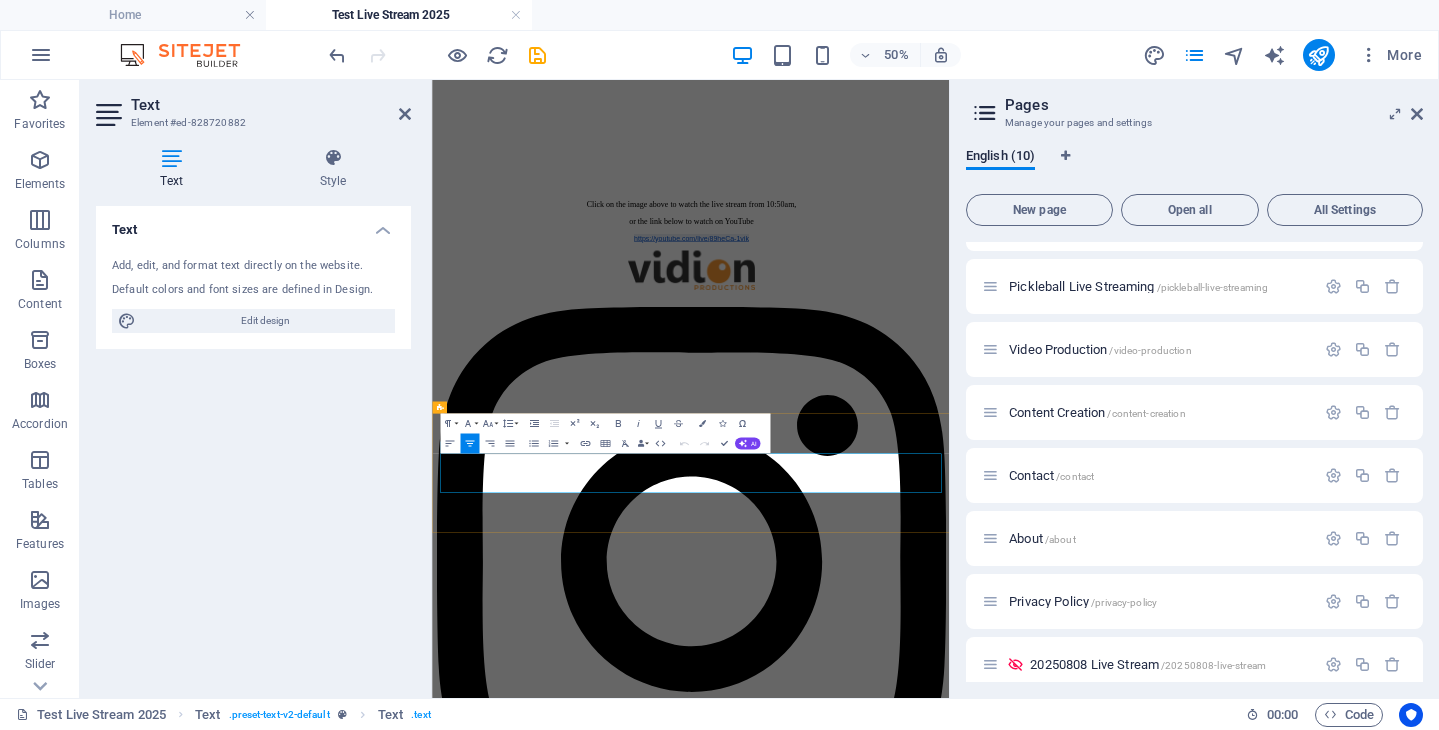 click on "or the link below to watch on YouTube" at bounding box center (949, 363) 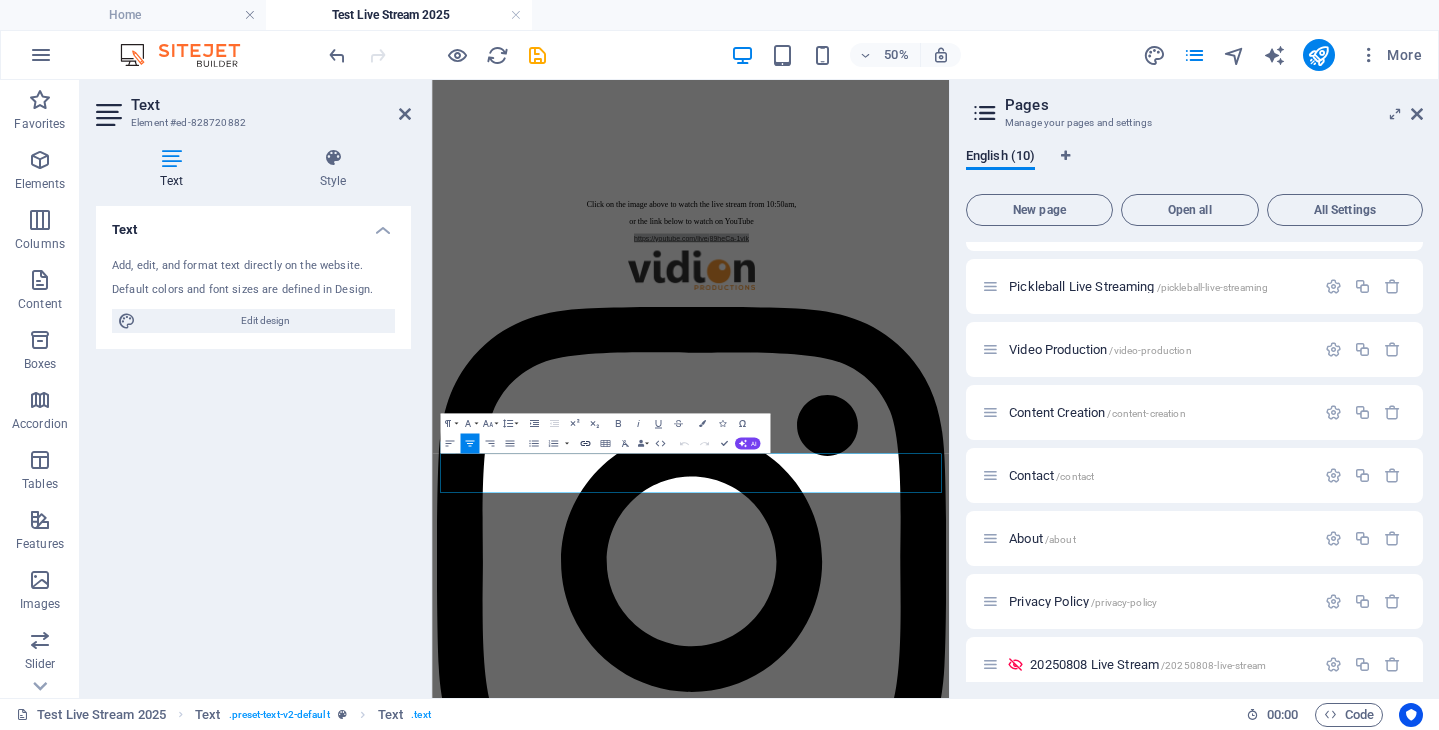 click 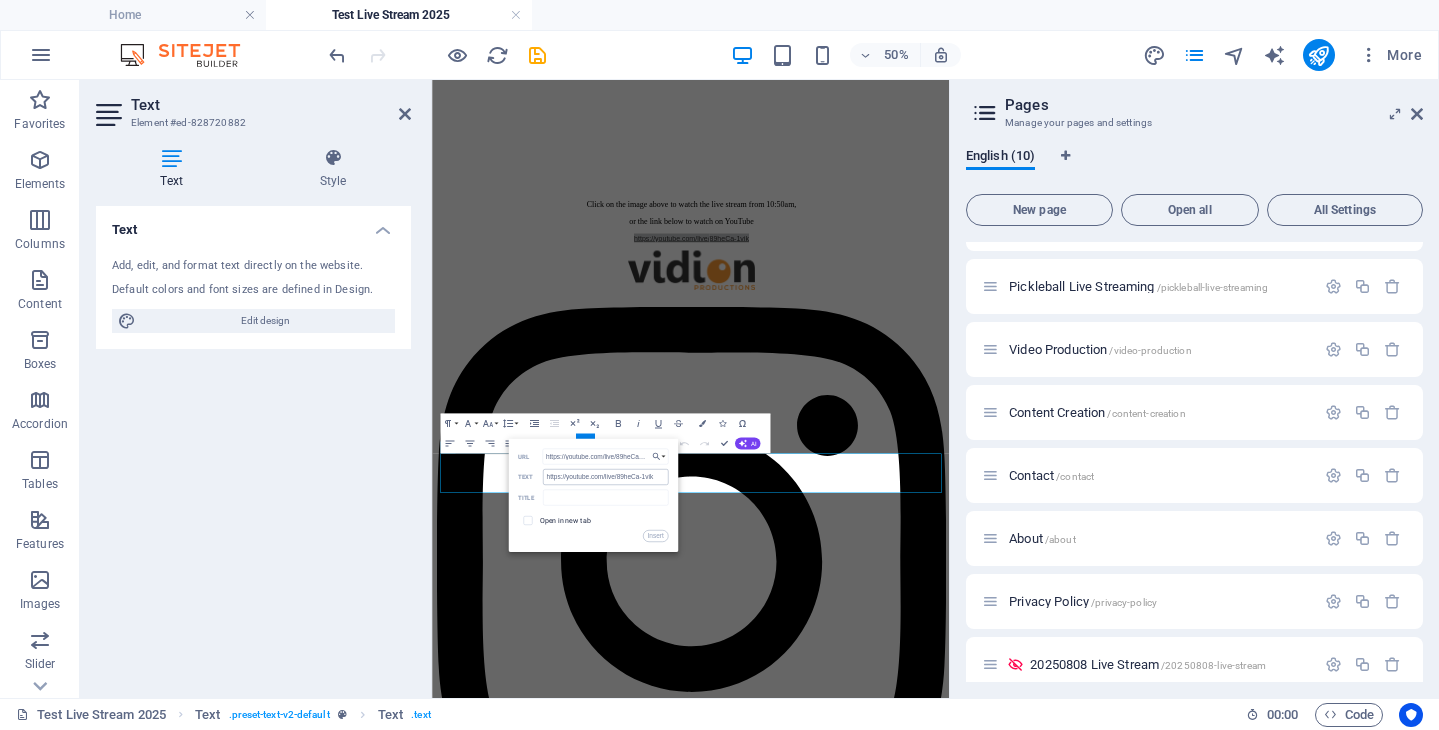 scroll, scrollTop: 0, scrollLeft: 11, axis: horizontal 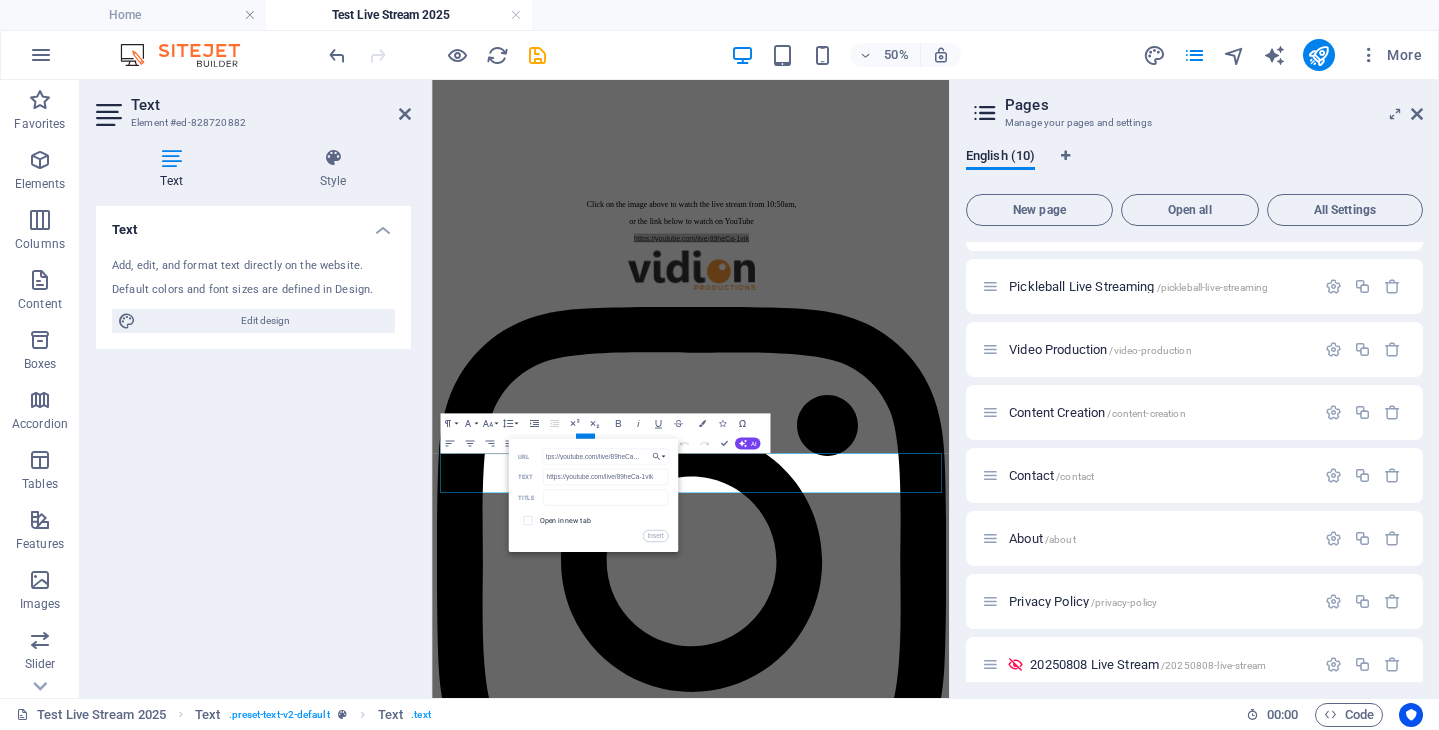 type on "https://youtube.com/live/89heCa-1vik" 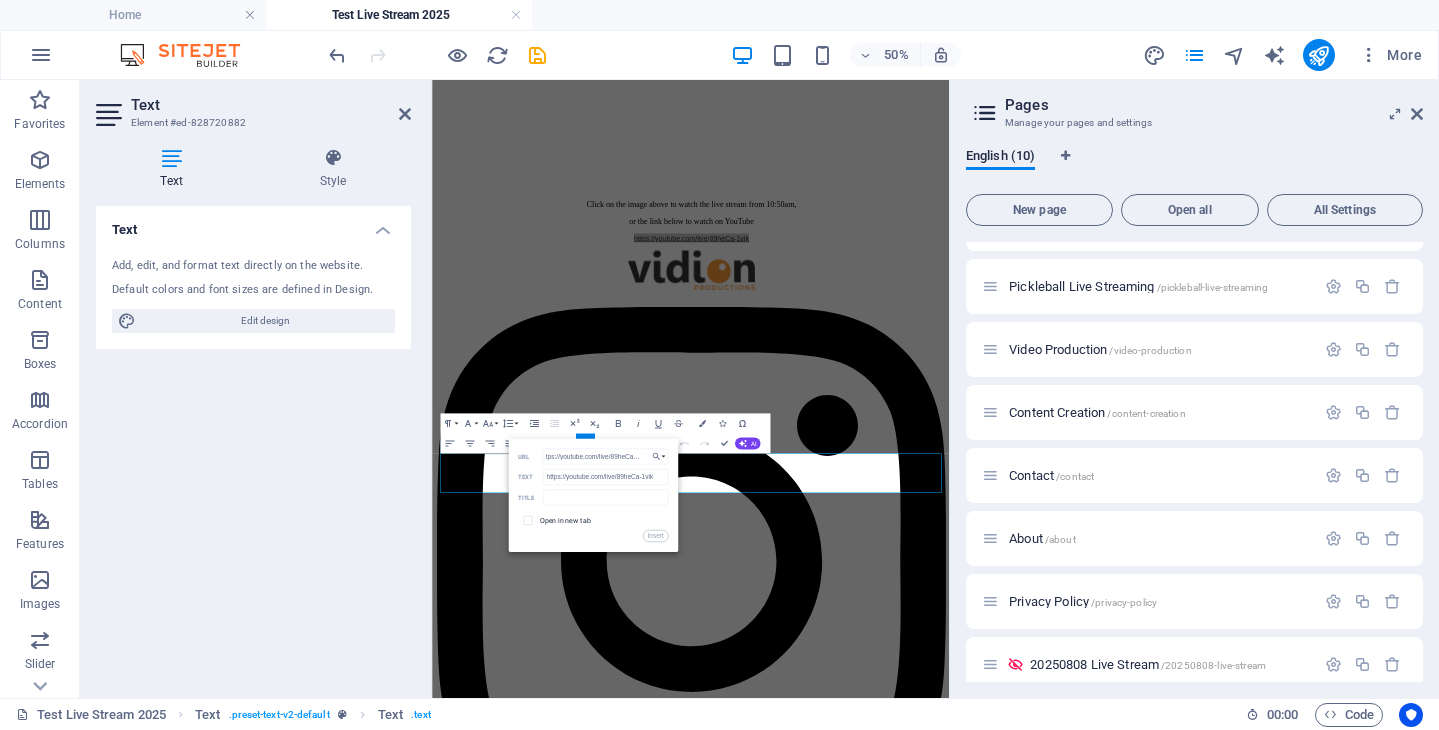 click on "Open in new tab" at bounding box center (593, 520) 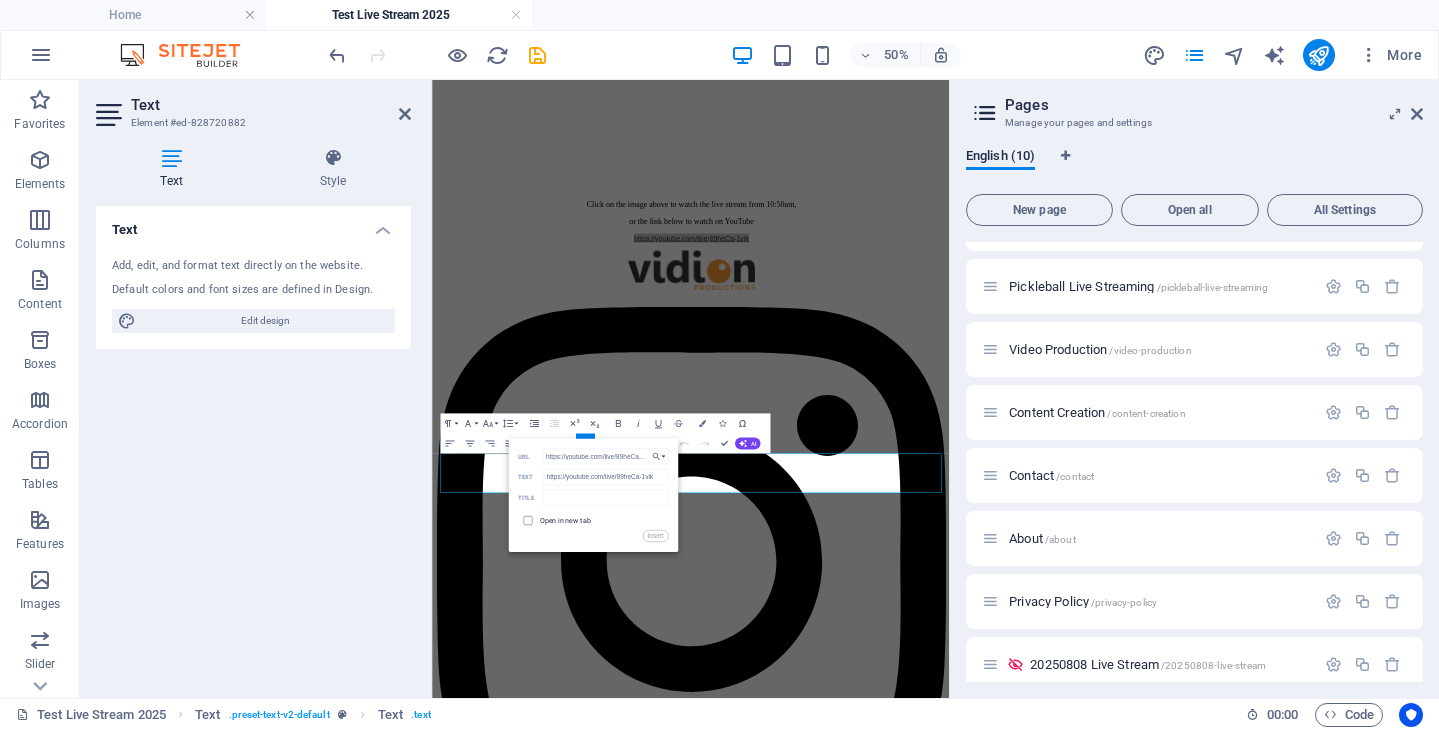 click at bounding box center (525, 518) 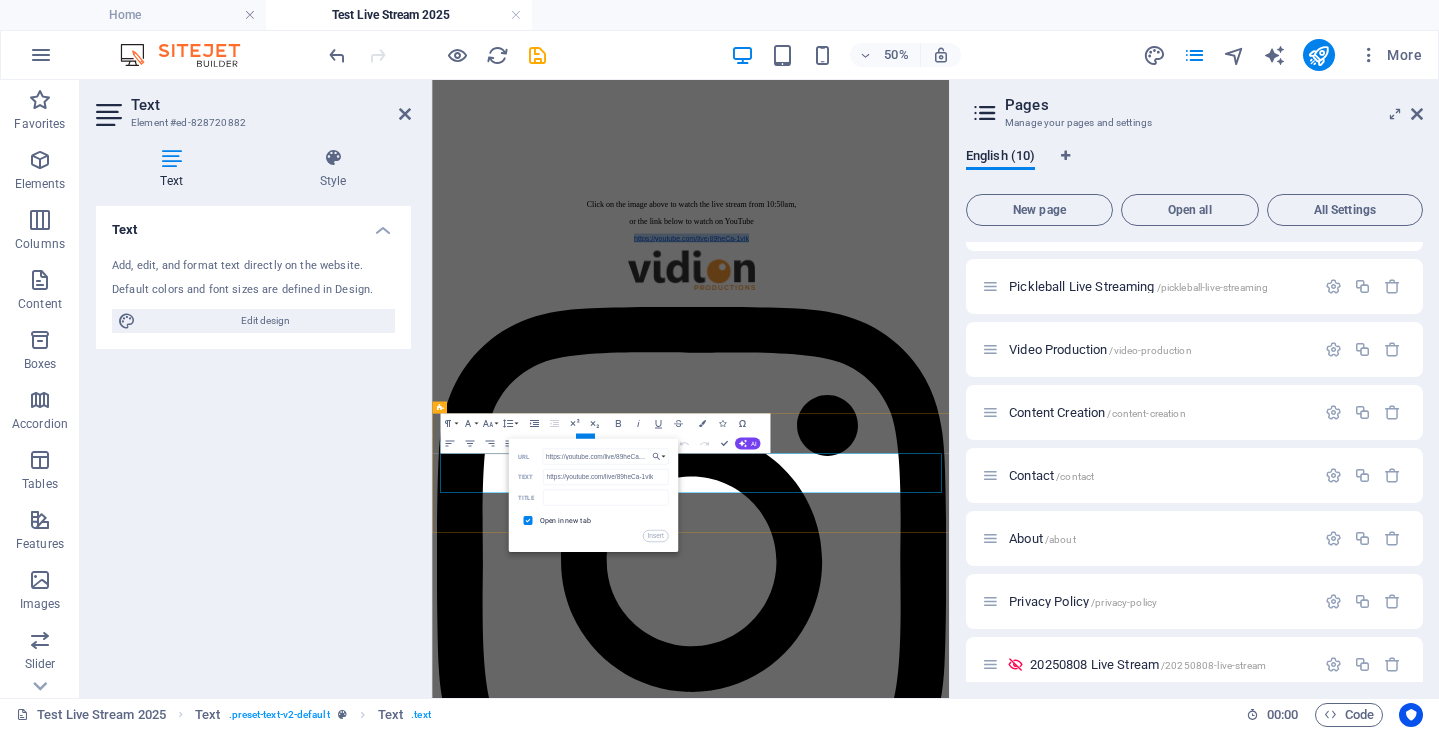 click on "​ https://youtube.com/live/ 89heCa-1vik ​" at bounding box center [949, 397] 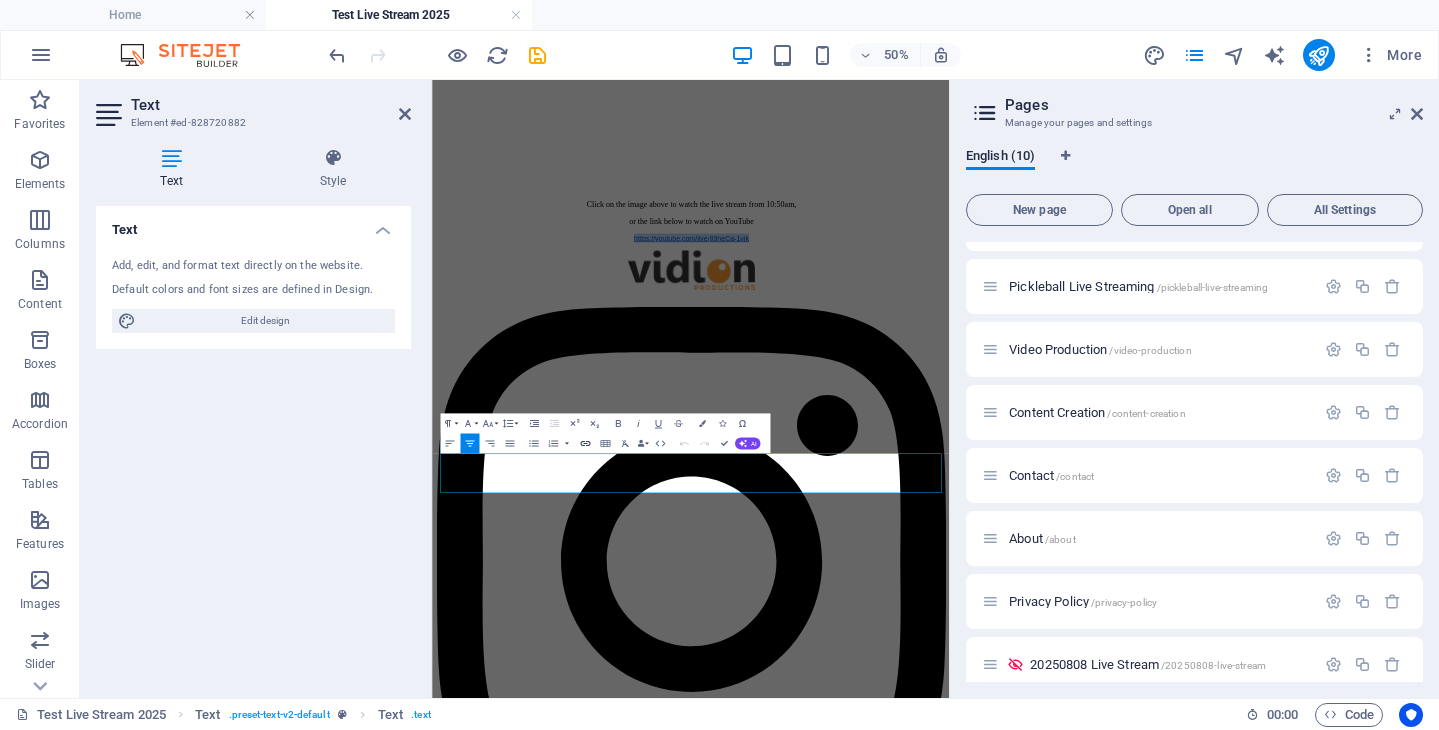 type 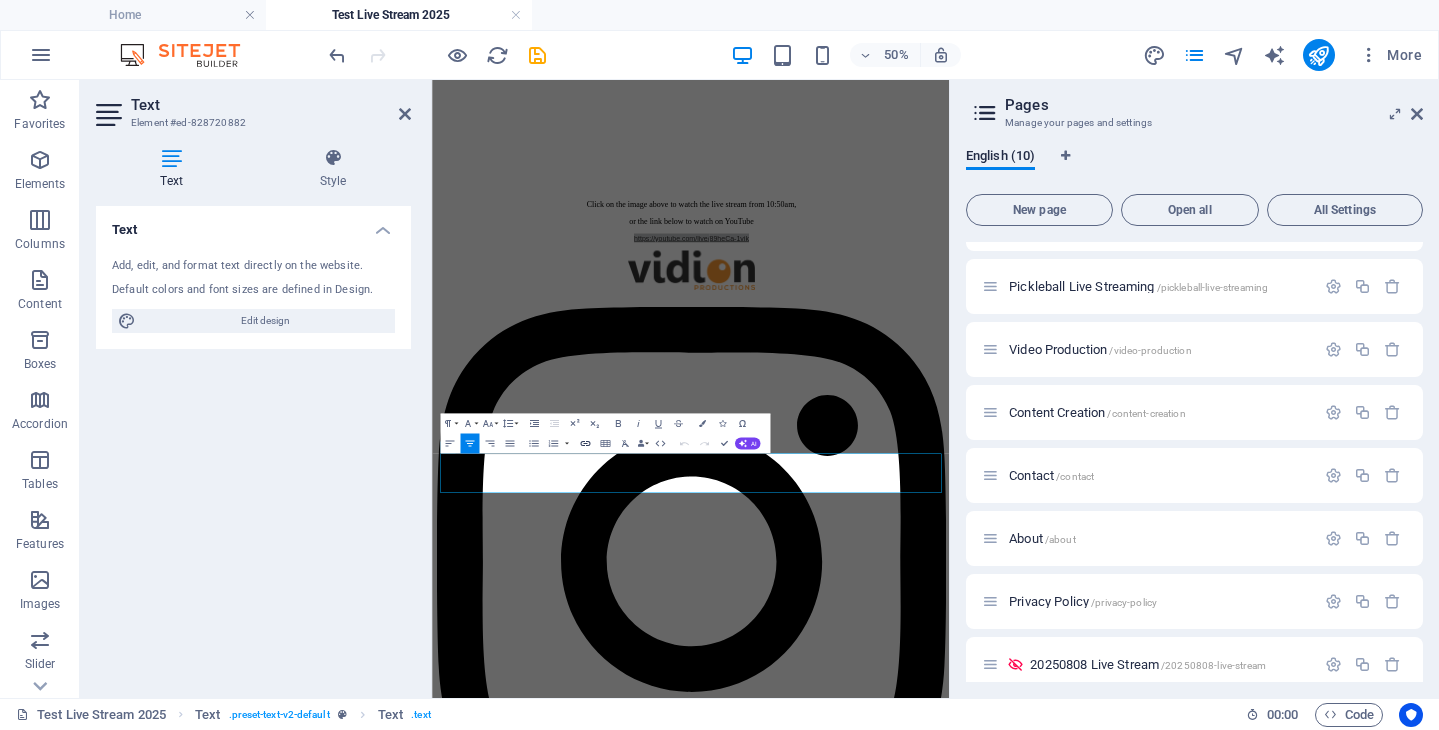 click 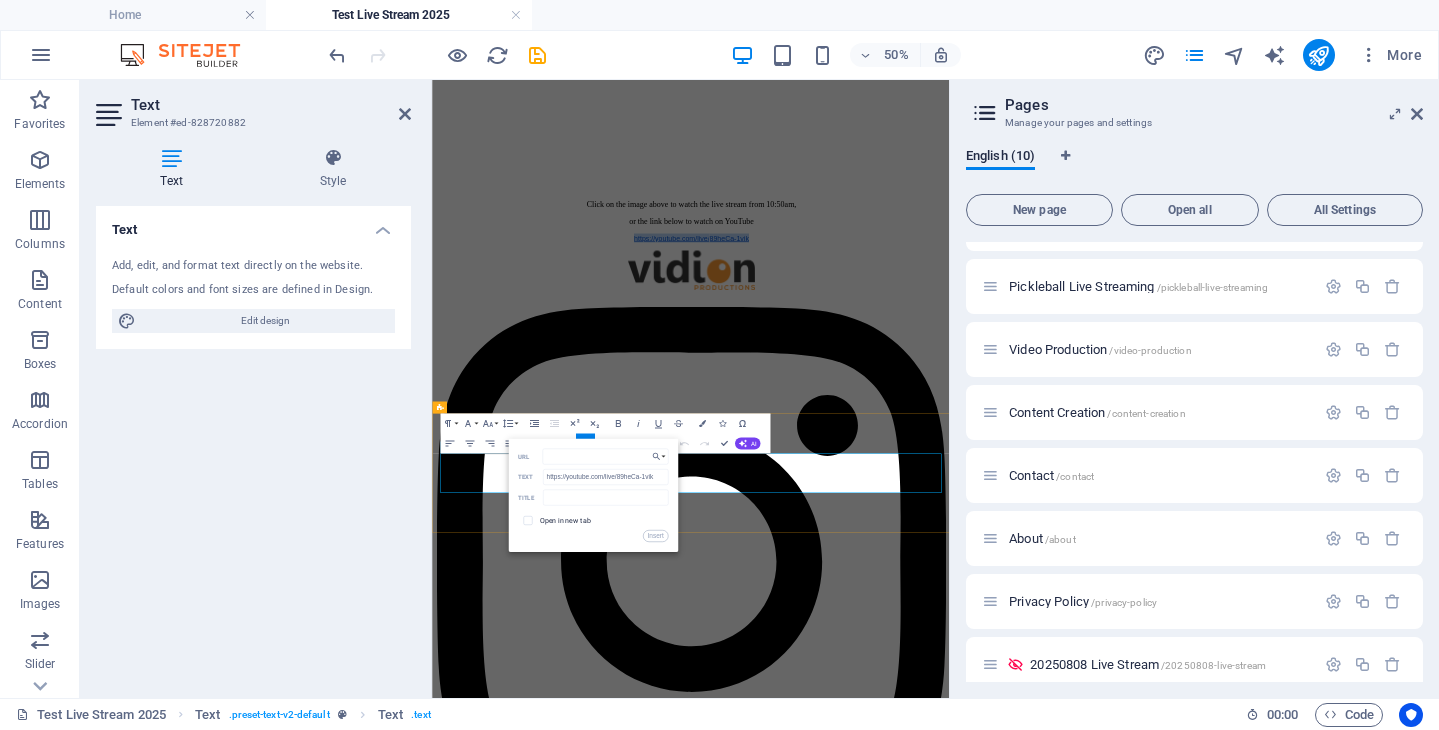 click on "​ https://youtube.com/live/ 89heCa-1vik ​" at bounding box center (949, 397) 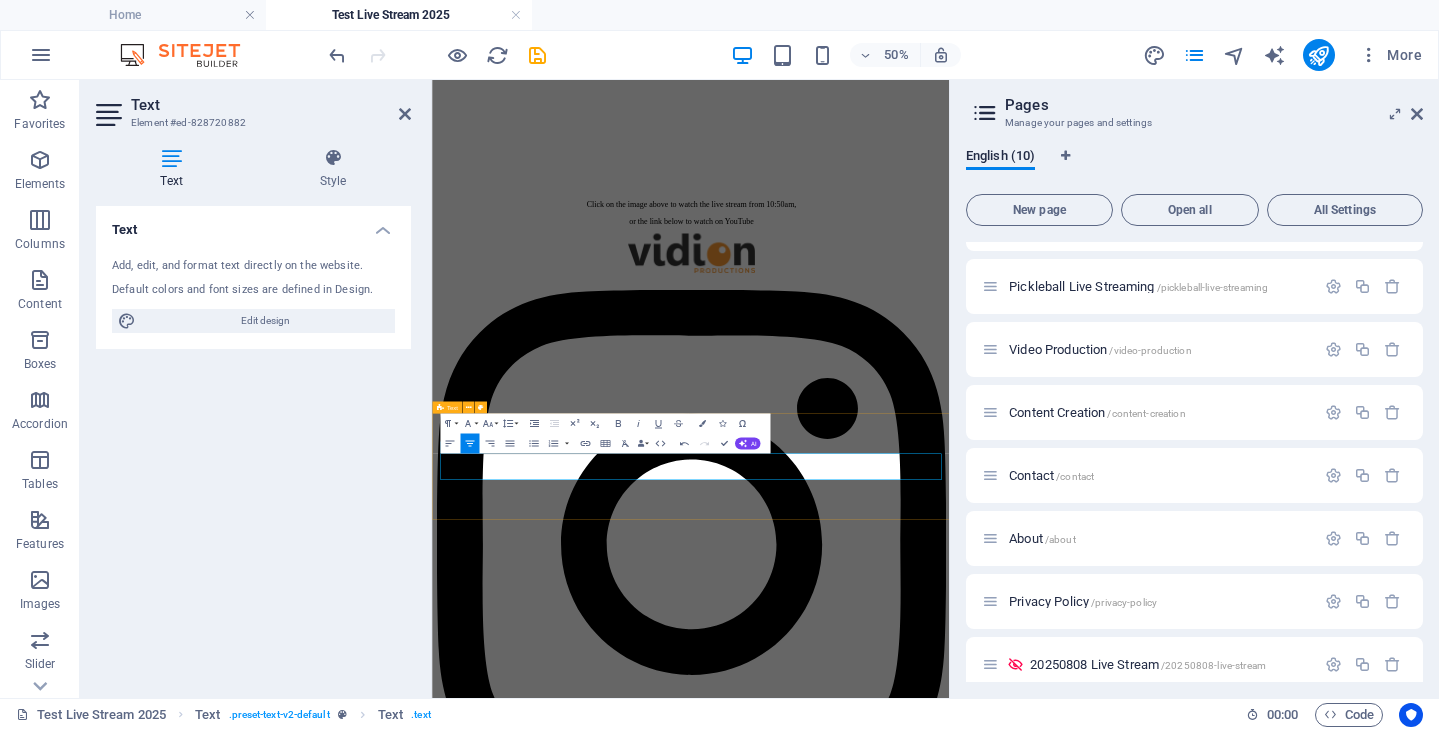 type 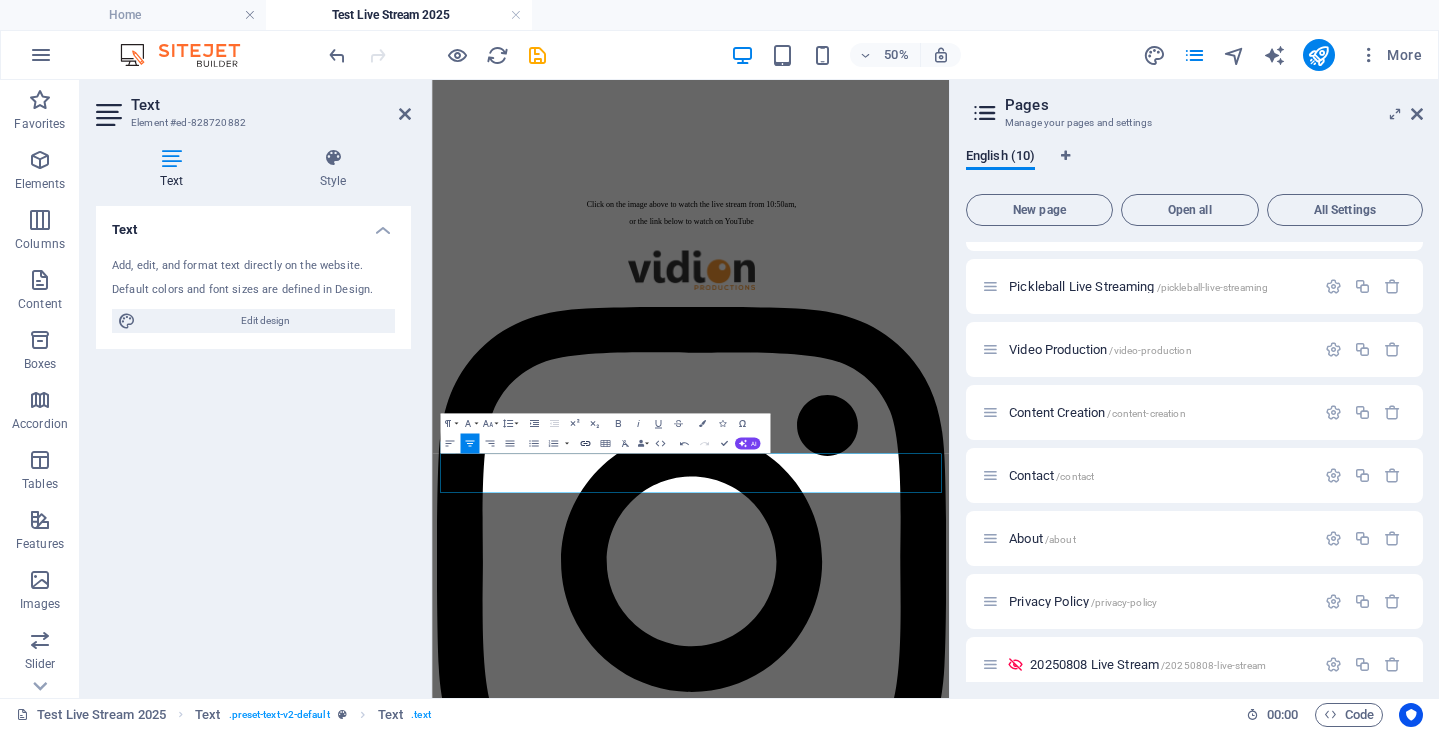 type on "https://www.google.com/url?q=https://youtube.com/live/89heCa-1vik?feature%3Dshare&sa=D&source=calendar&usd=2&usg=AOvVaw24sBFY0wKp3DkT5AXYzqfE" 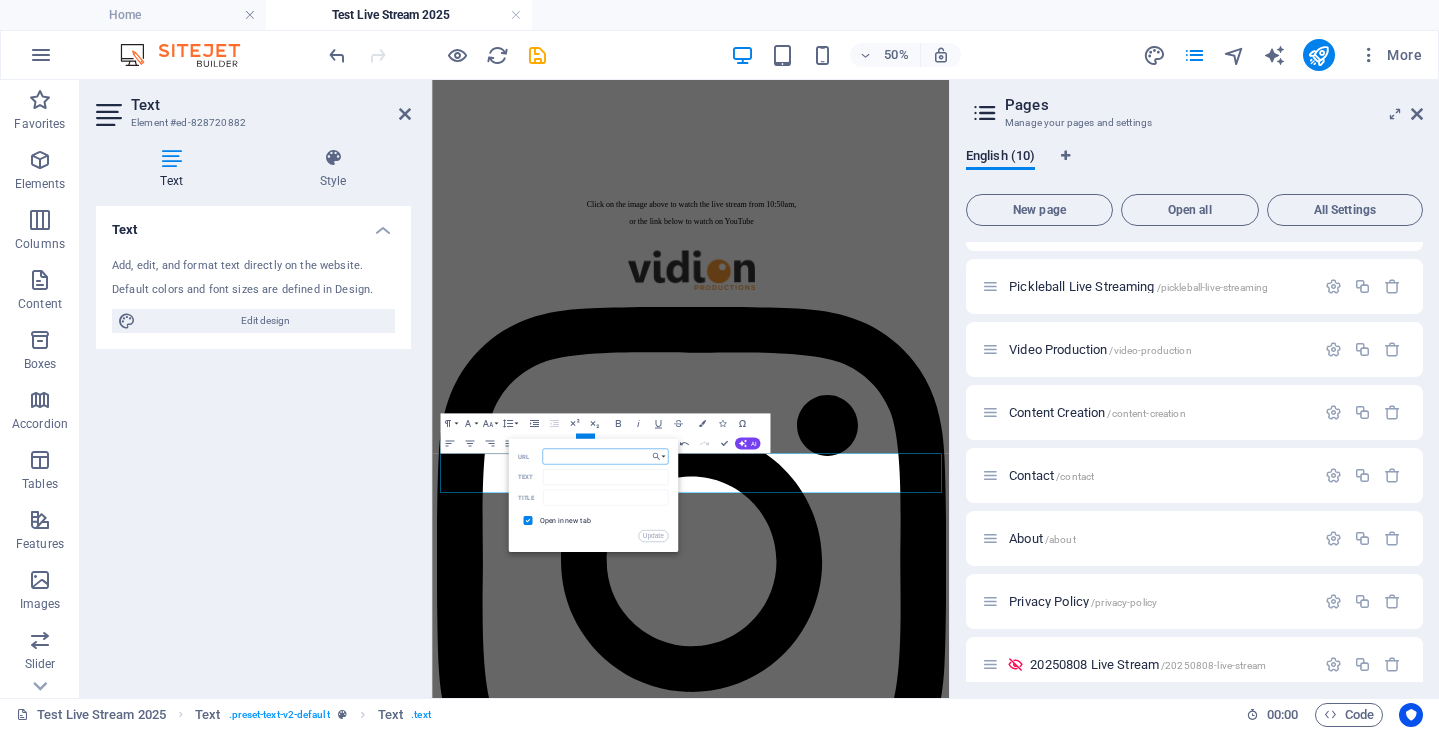 click on "https://www.google.com/url?q=https://youtube.com/live/89heCa-1vik?feature%3Dshare&sa=D&source=calendar&usd=2&usg=AOvVaw24sBFY0wKp3DkT5AXYzqfE" at bounding box center (605, 456) 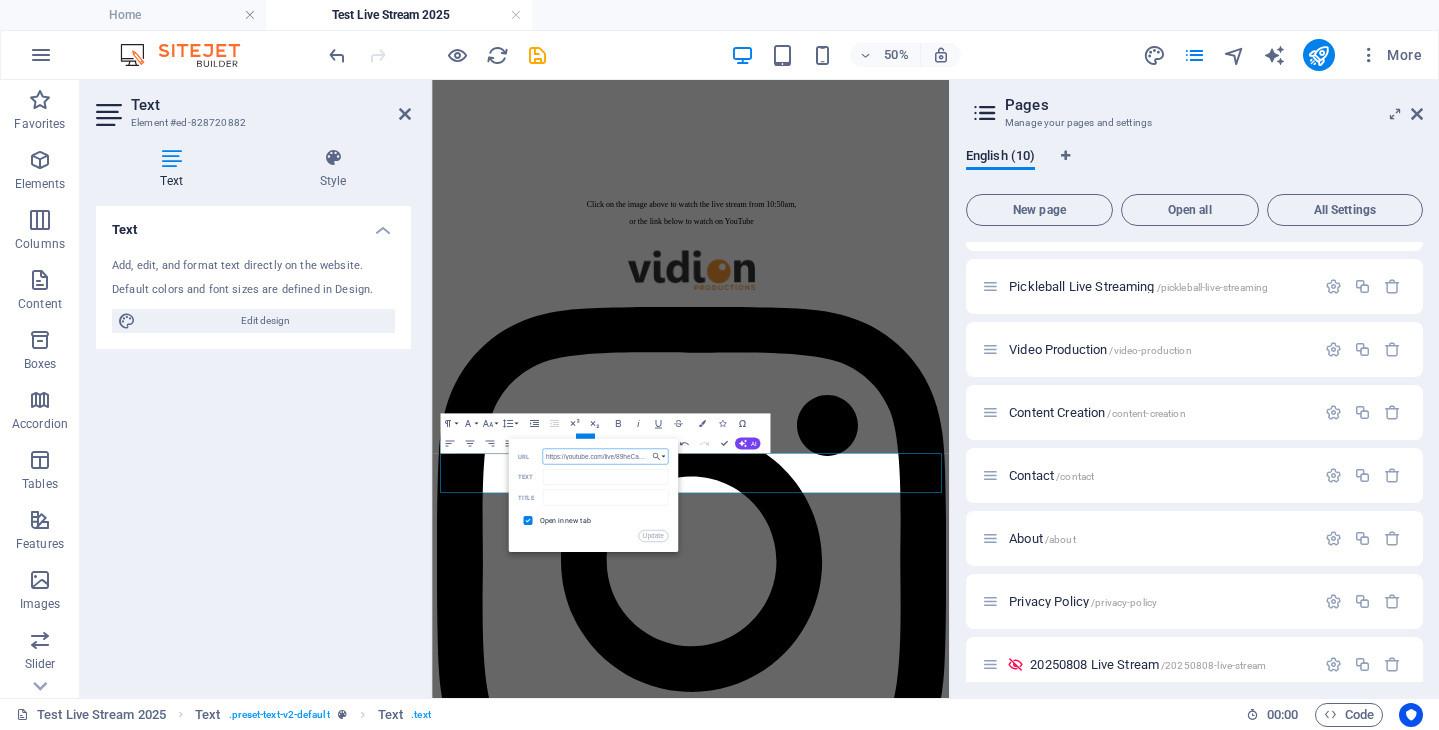 scroll, scrollTop: 0, scrollLeft: 11, axis: horizontal 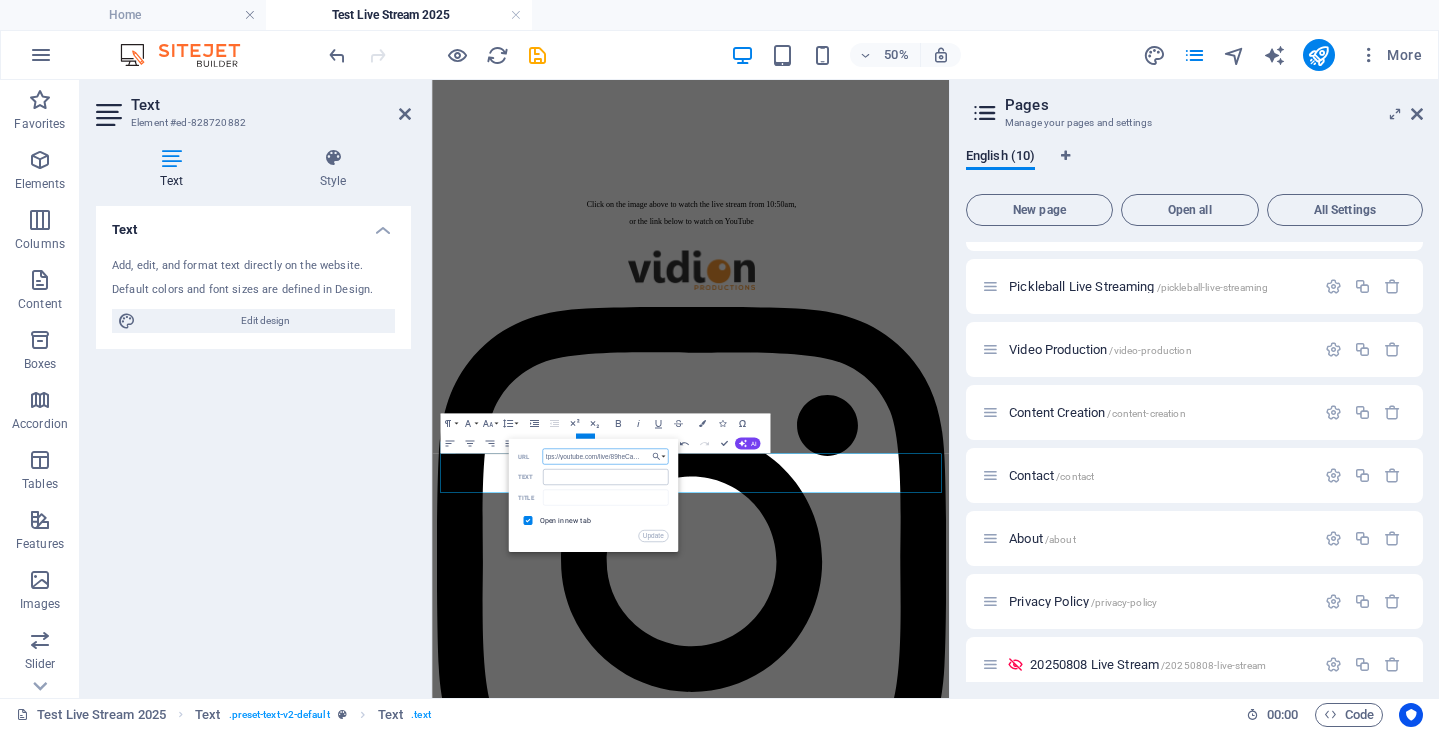 type on "https://youtube.com/live/89heCa-1vik" 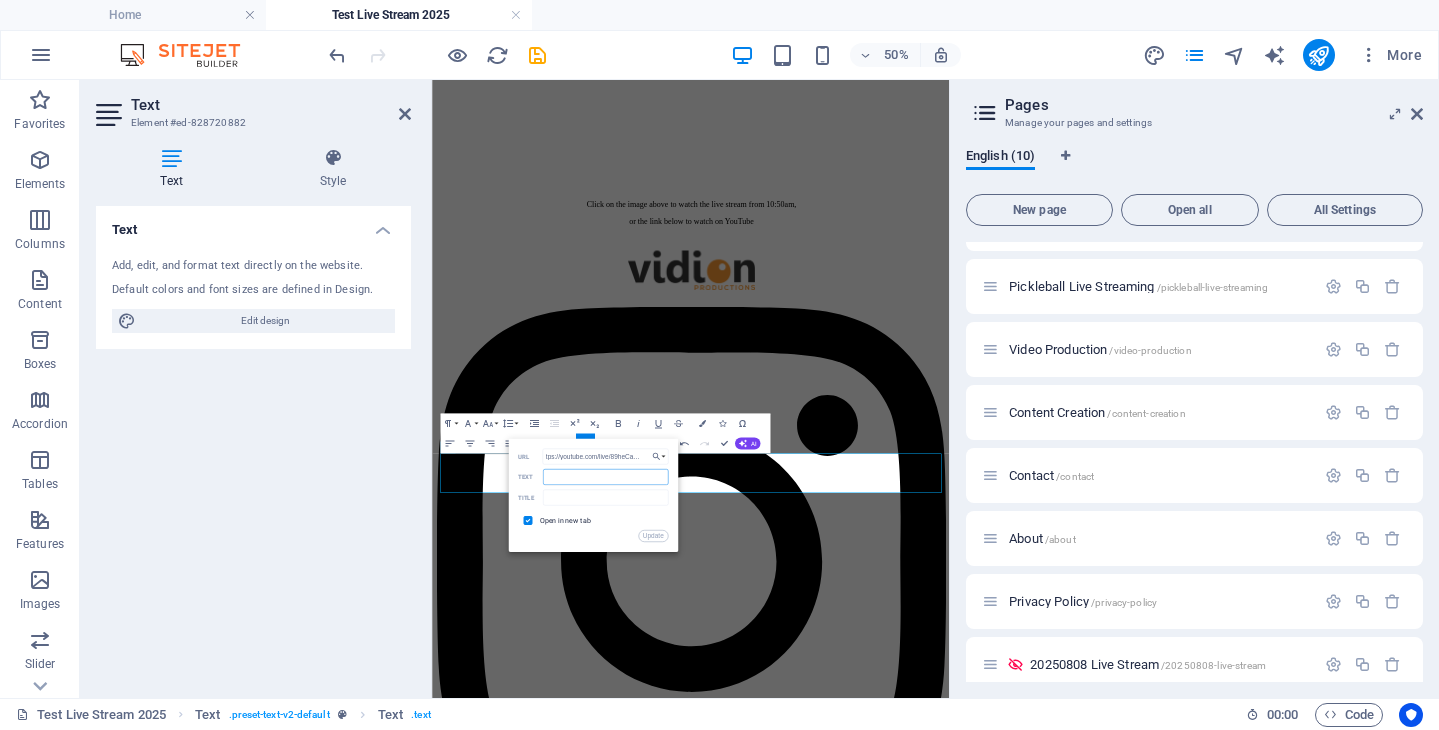 click on "Text" at bounding box center [605, 477] 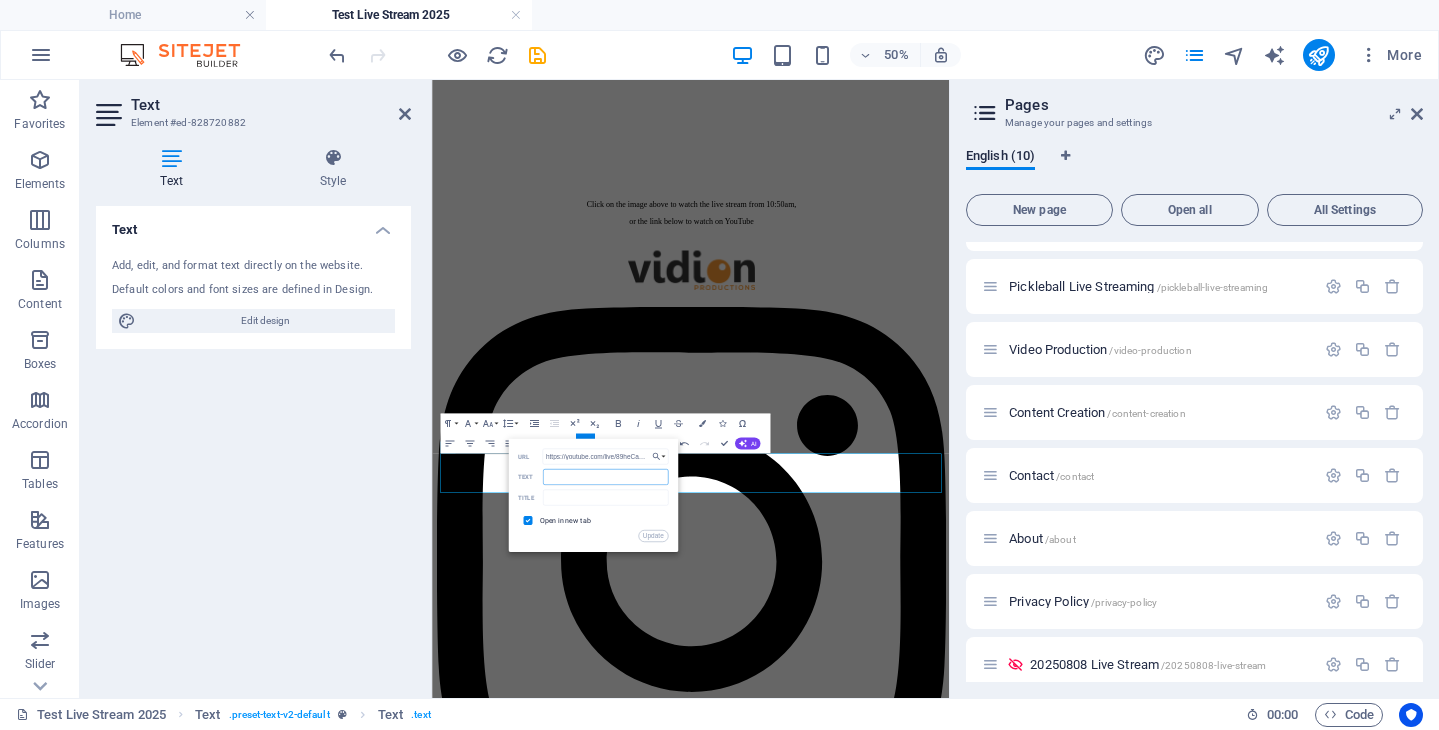 paste on "https://youtube.com/live/89heCa-1vik" 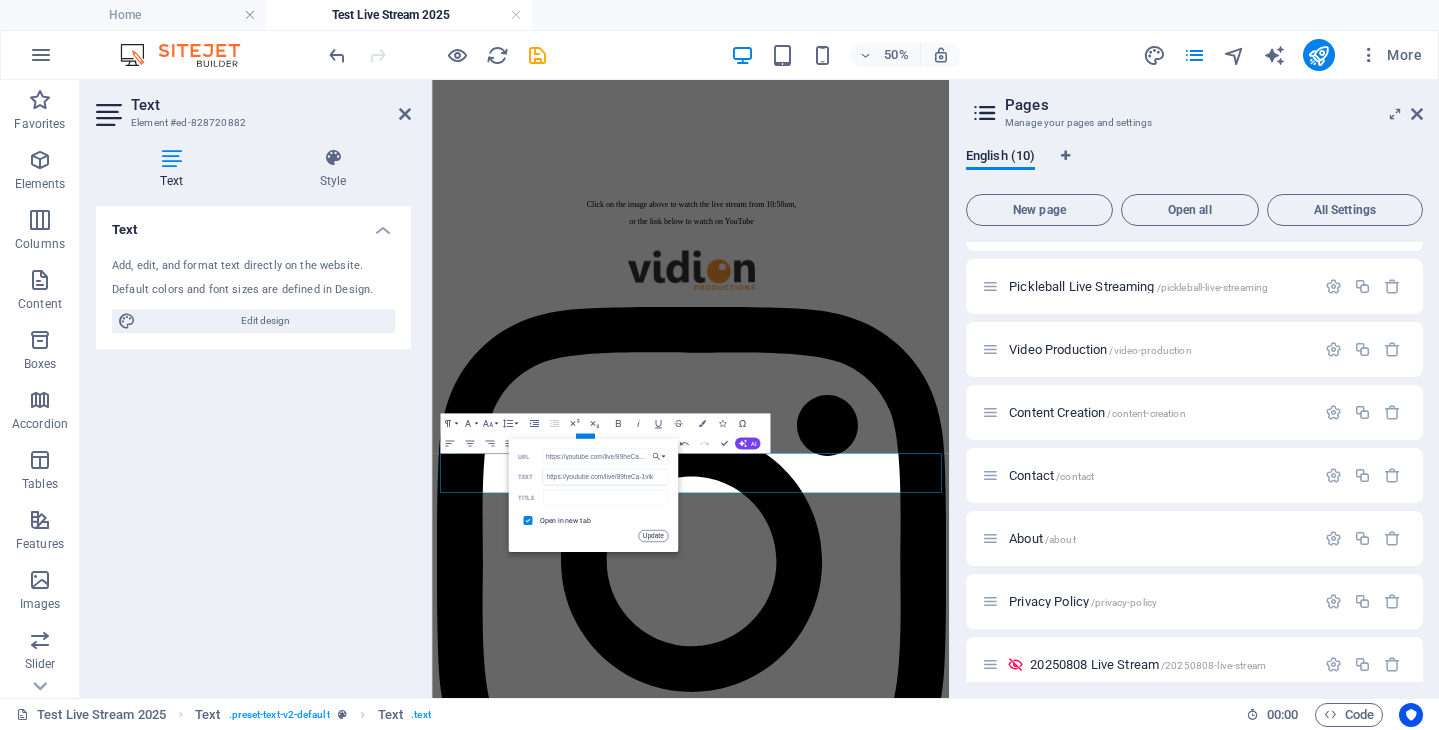 click on "Update" at bounding box center [653, 536] 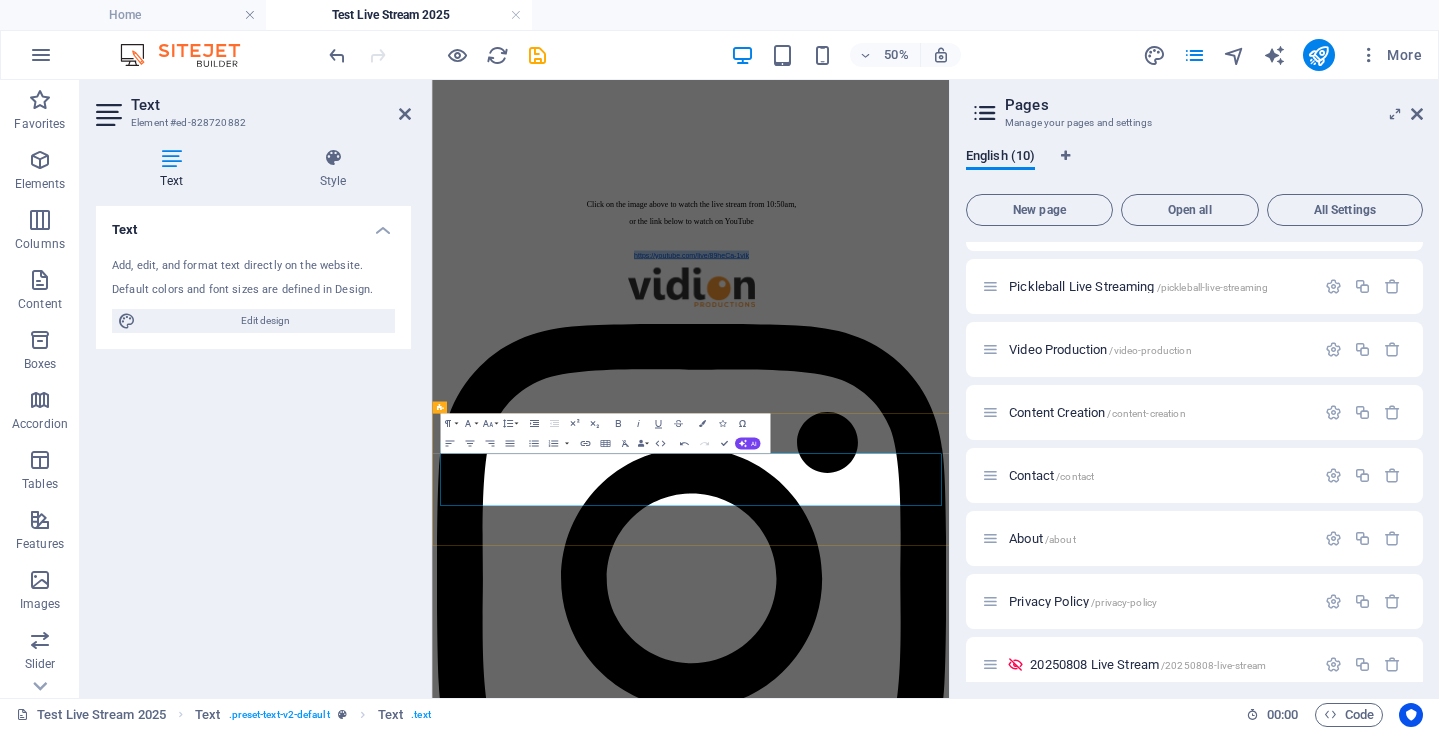 click on "or the link below to watch on YouTube" at bounding box center [949, 363] 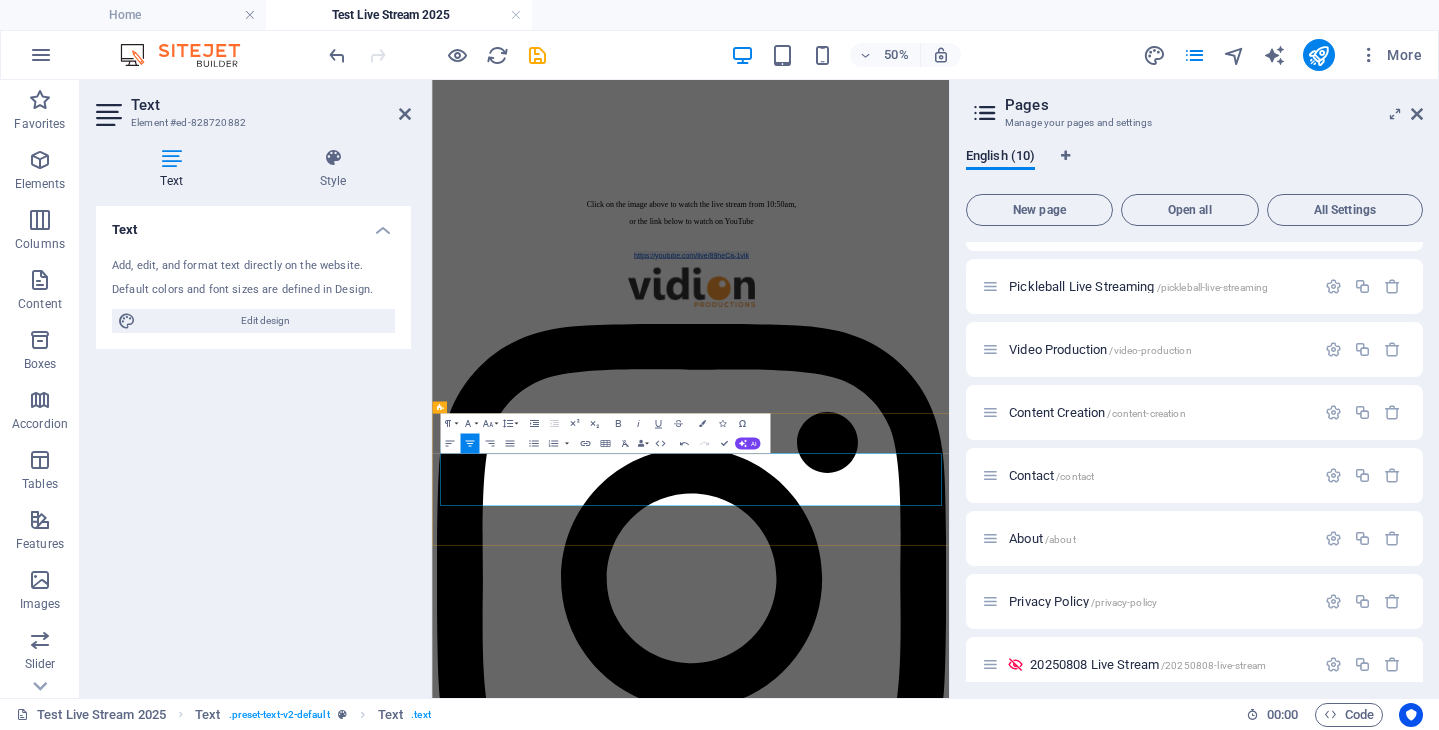 click on "https://youtube.com/live/89heCa-1vik" at bounding box center (949, 431) 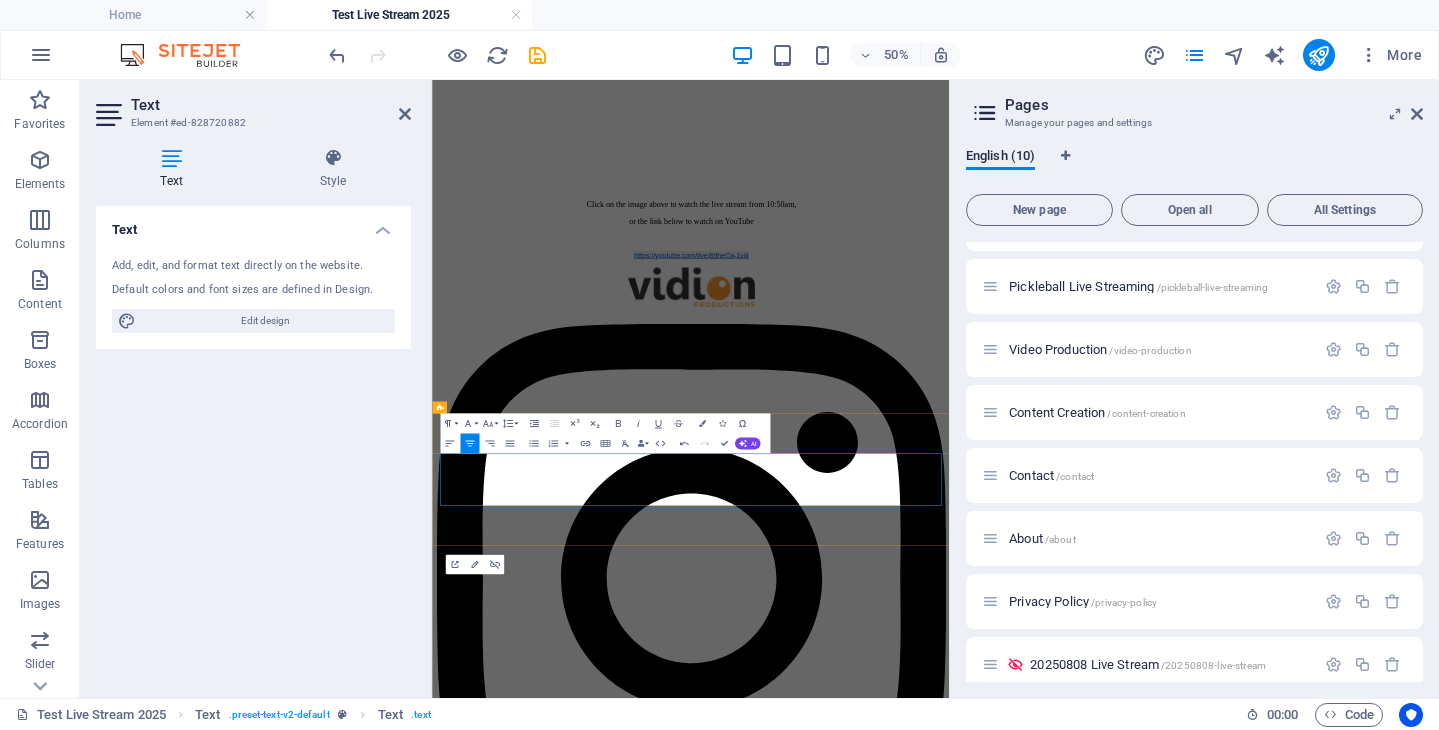 click on "https://youtube.com/live/89heCa-1vik" at bounding box center (949, 431) 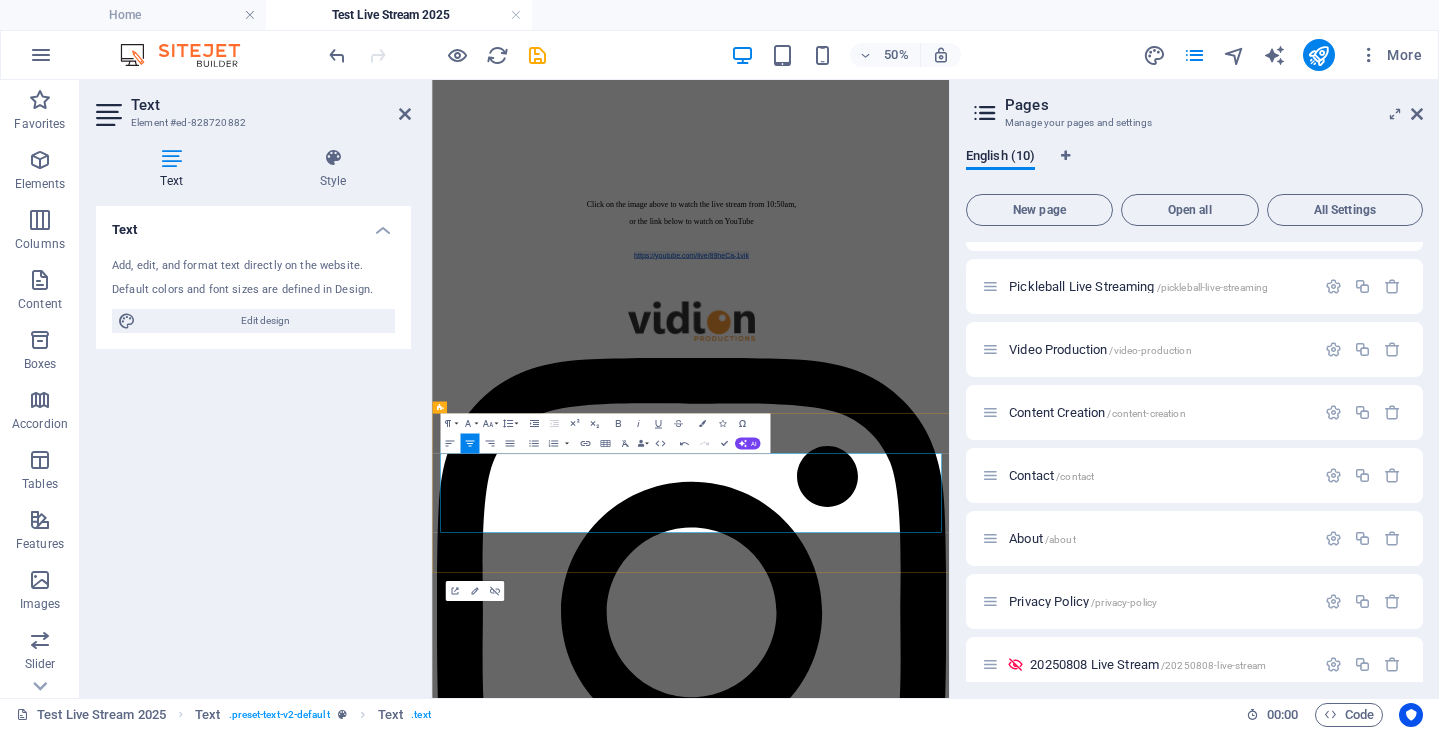 scroll, scrollTop: 0, scrollLeft: 8, axis: horizontal 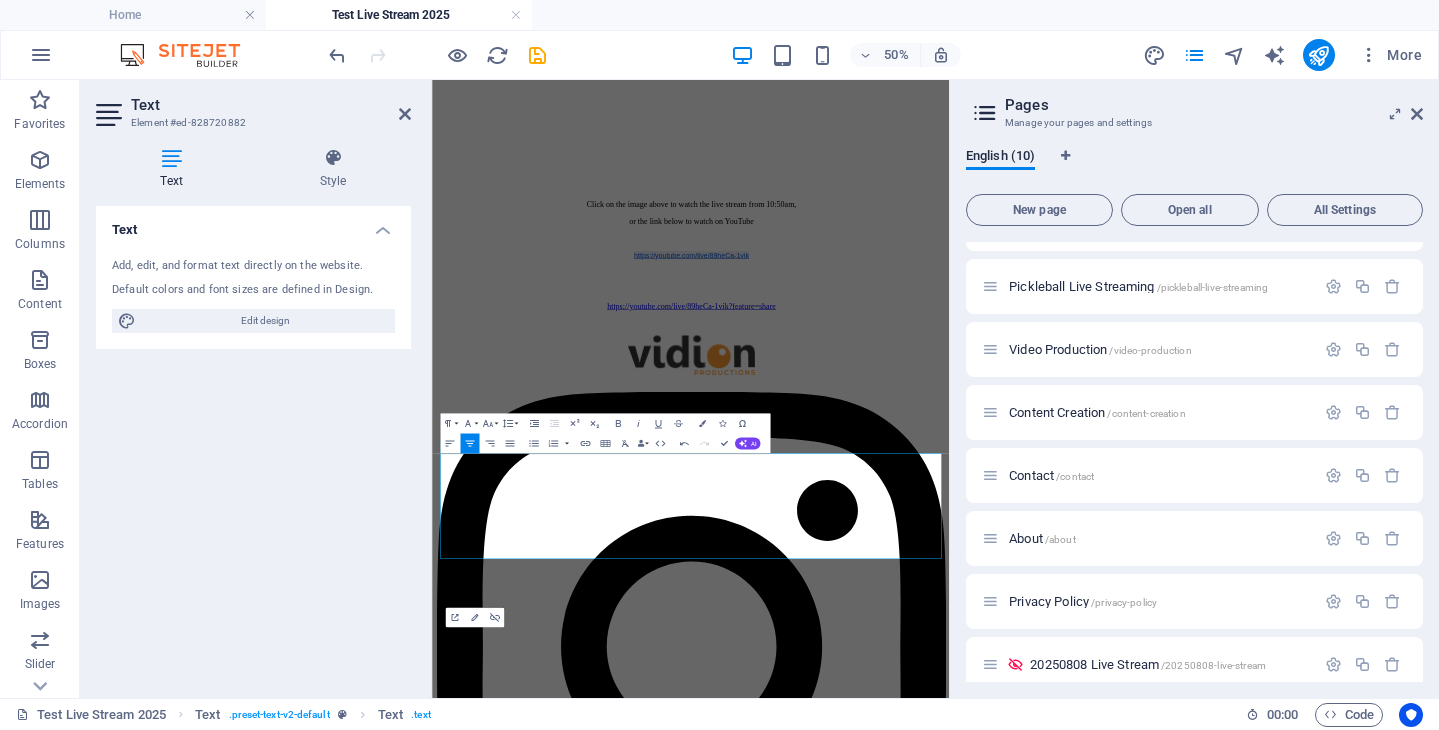 click on "English (10) New page Open all All Settings Home / Live Streaming /live-streaming Pickleball Live Streaming /pickleball-live-streaming Video Production /video-production Content Creation /content-creation Contact /contact About /about Privacy Policy /privacy-policy 20250808 Live Stream /20250808-live-stream Test Live Stream 2025 /test-live-stream-2025" at bounding box center [1194, 415] 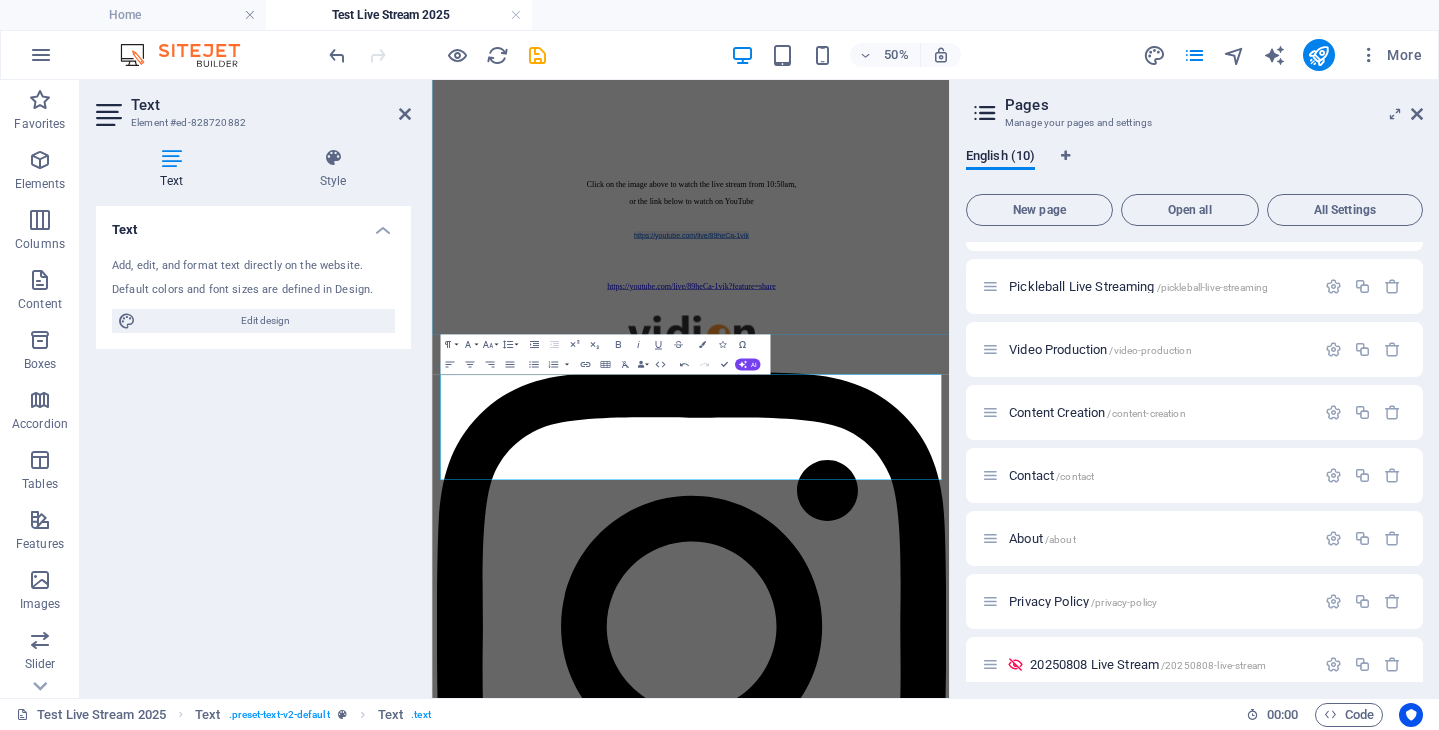 scroll, scrollTop: 611, scrollLeft: 0, axis: vertical 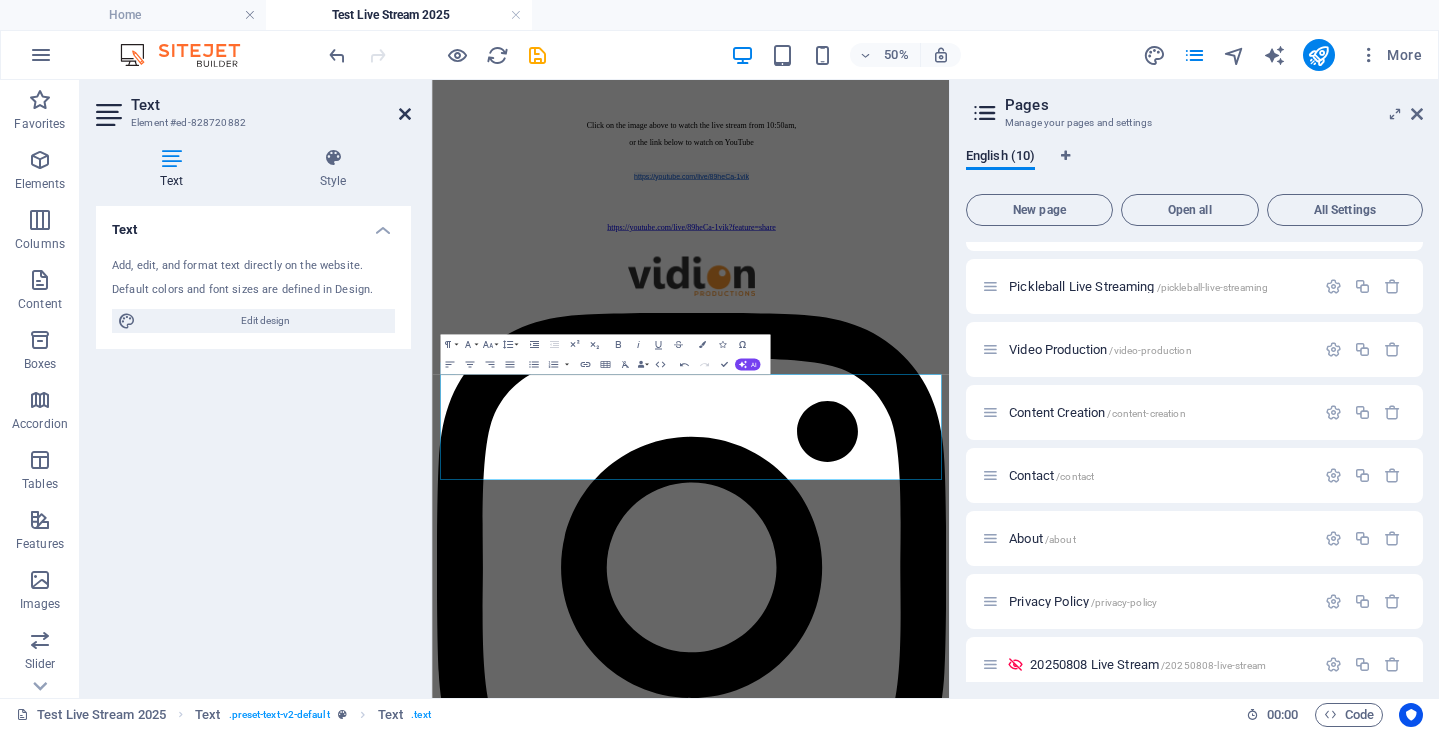 click at bounding box center [405, 114] 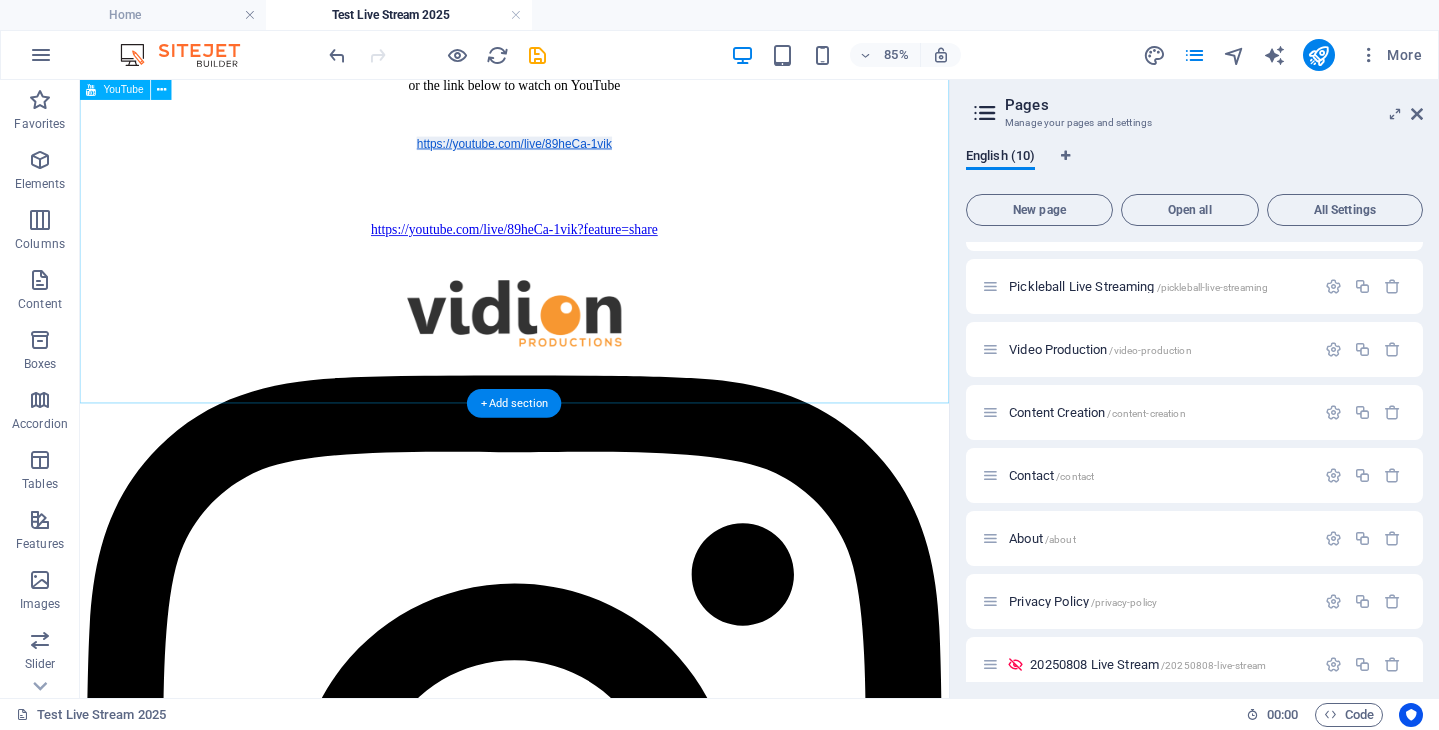 scroll, scrollTop: 736, scrollLeft: 0, axis: vertical 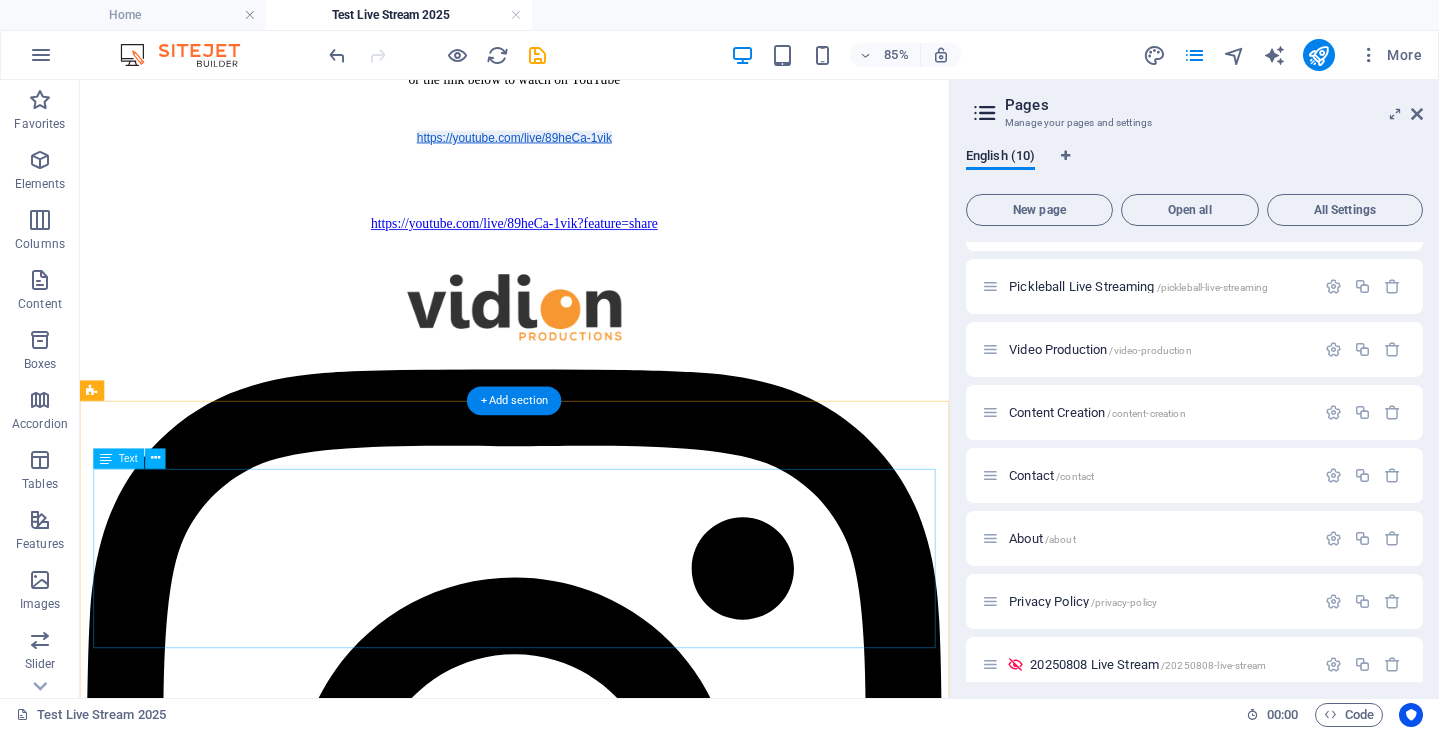 click on "Click on the image above to watch the live stream from 10:50am, or the link below to watch on YouTube https://youtube.com/live/89heCa-1vik https://youtube.com/live/89heCa-1vik?feature=share" at bounding box center (591, 165) 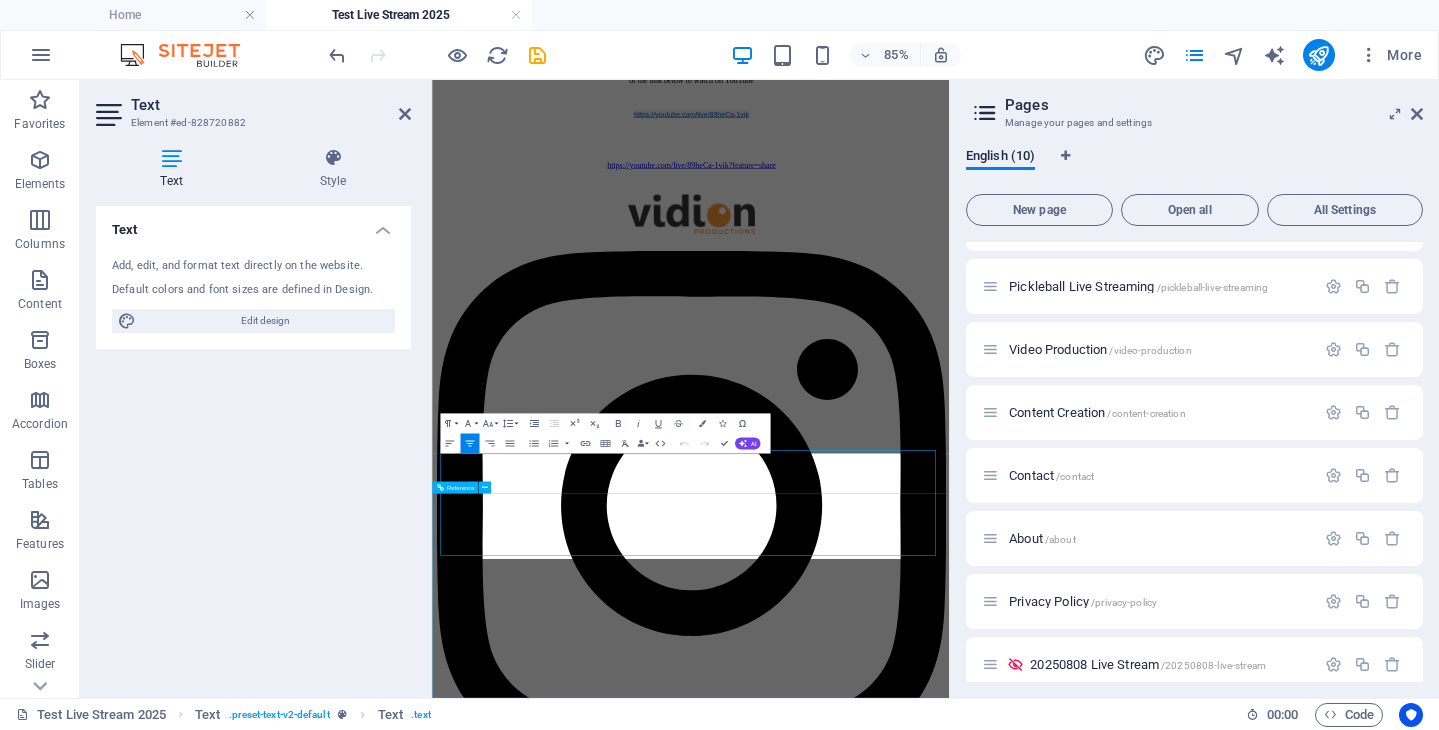 scroll, scrollTop: 453, scrollLeft: 0, axis: vertical 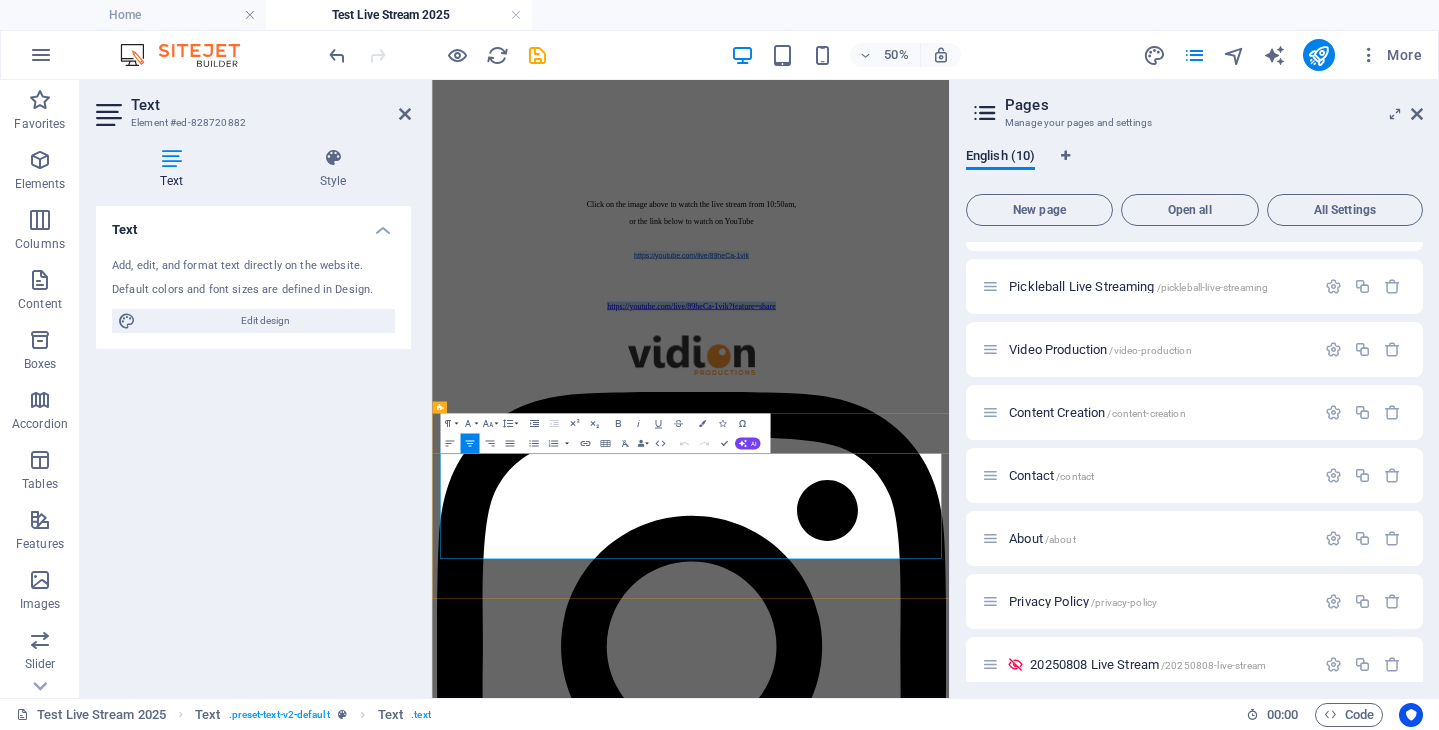 drag, startPoint x: 752, startPoint y: 999, endPoint x: 1145, endPoint y: 999, distance: 393 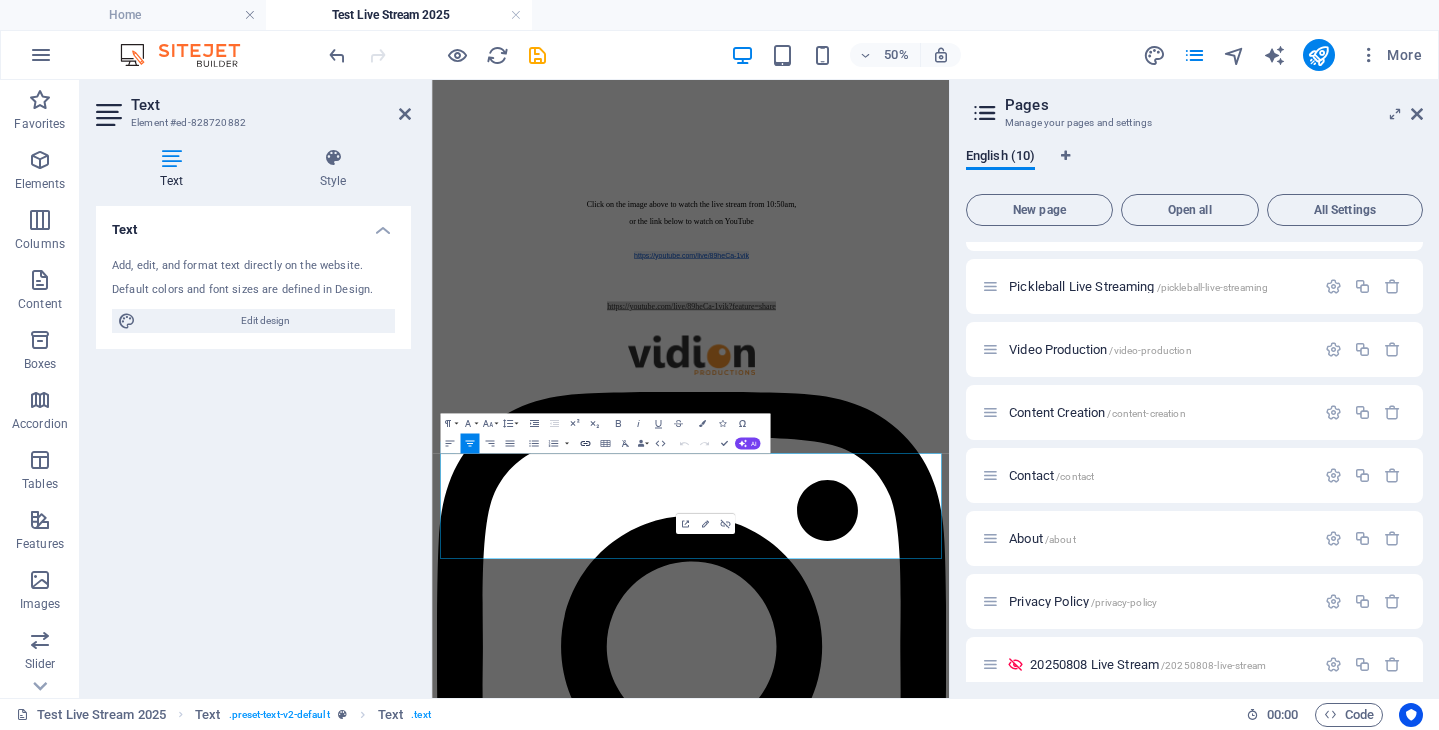 click 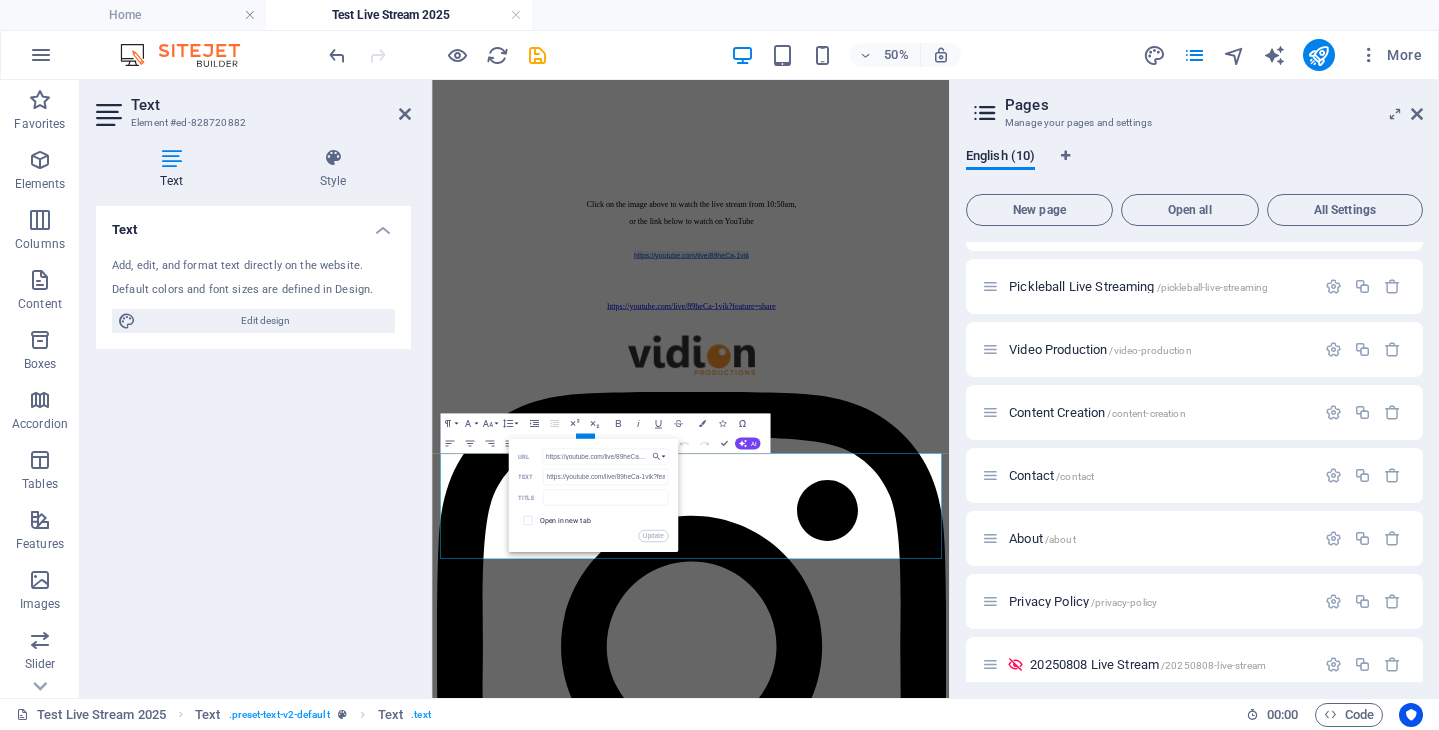 scroll, scrollTop: 0, scrollLeft: 99, axis: horizontal 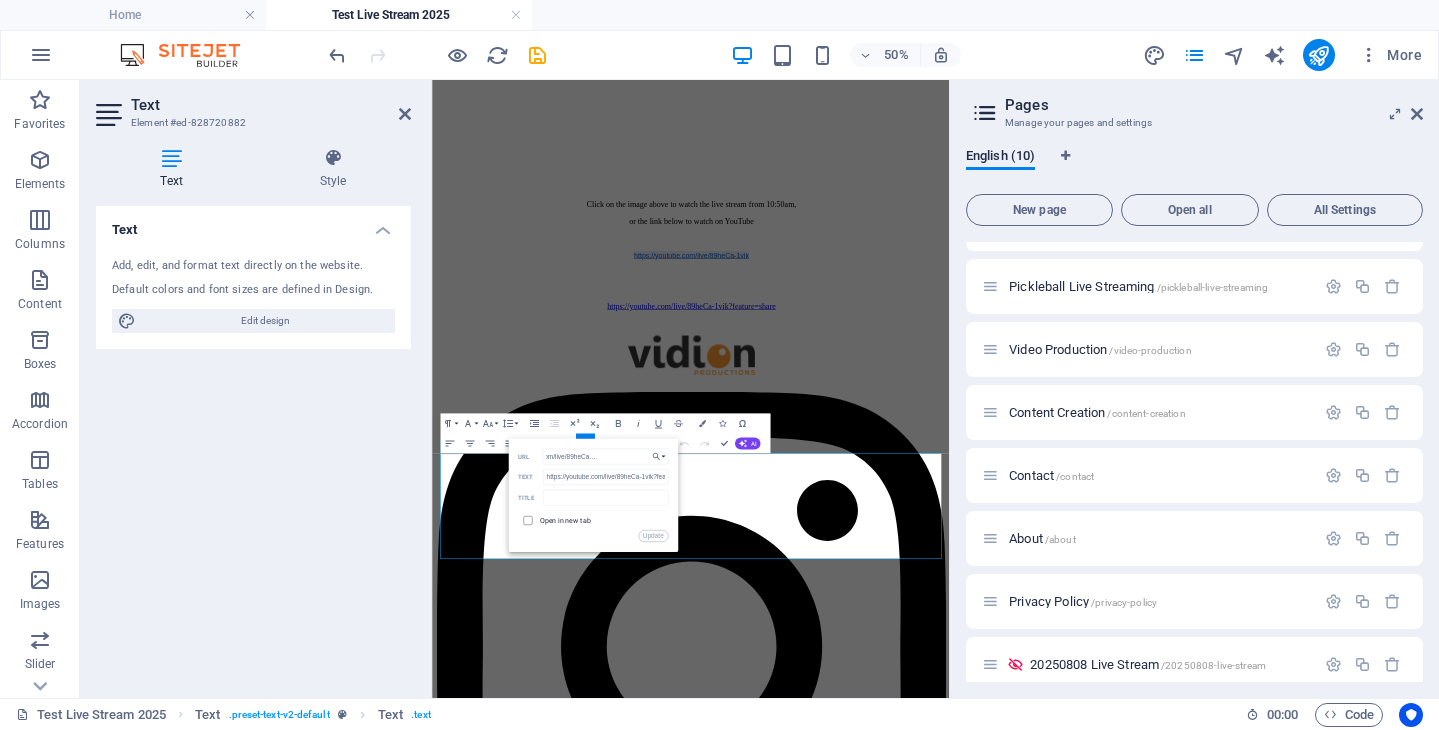 click at bounding box center (525, 518) 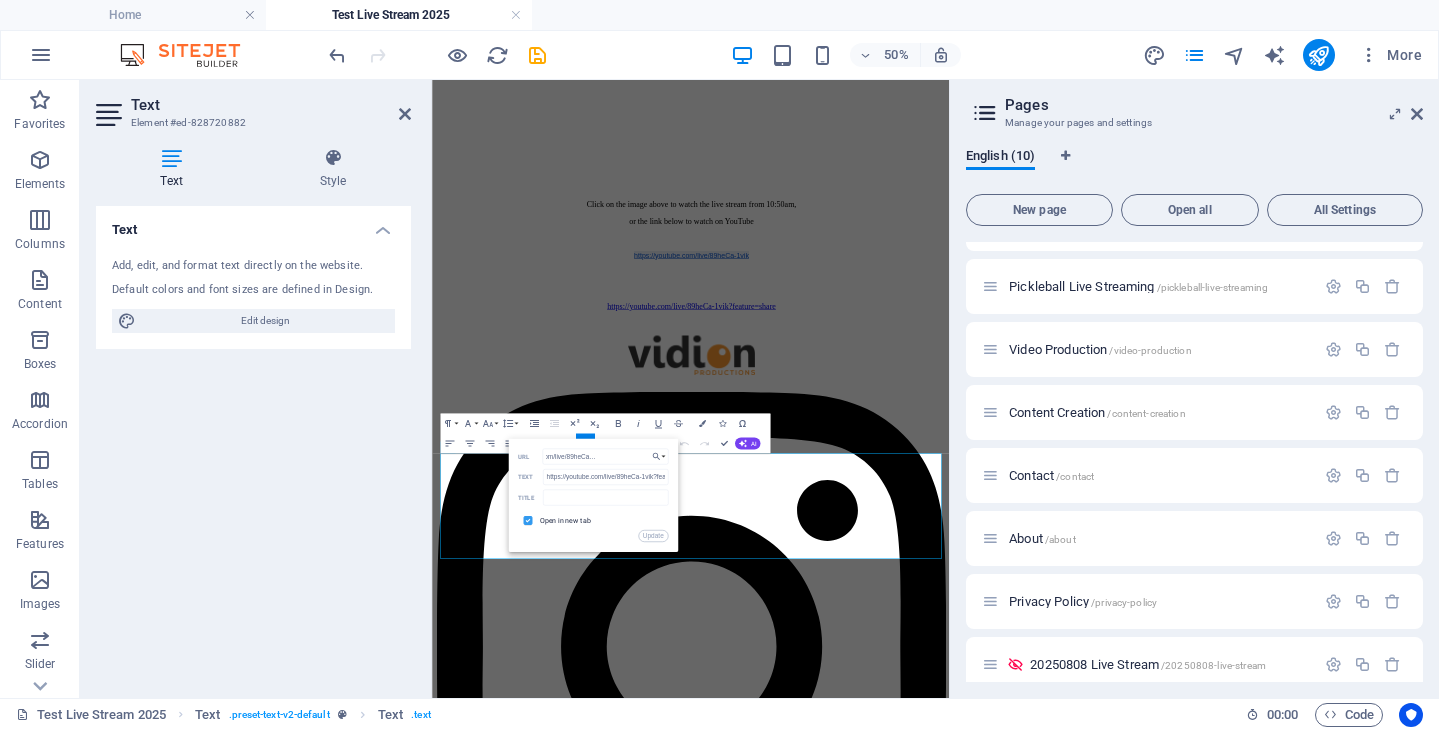 scroll, scrollTop: 0, scrollLeft: 0, axis: both 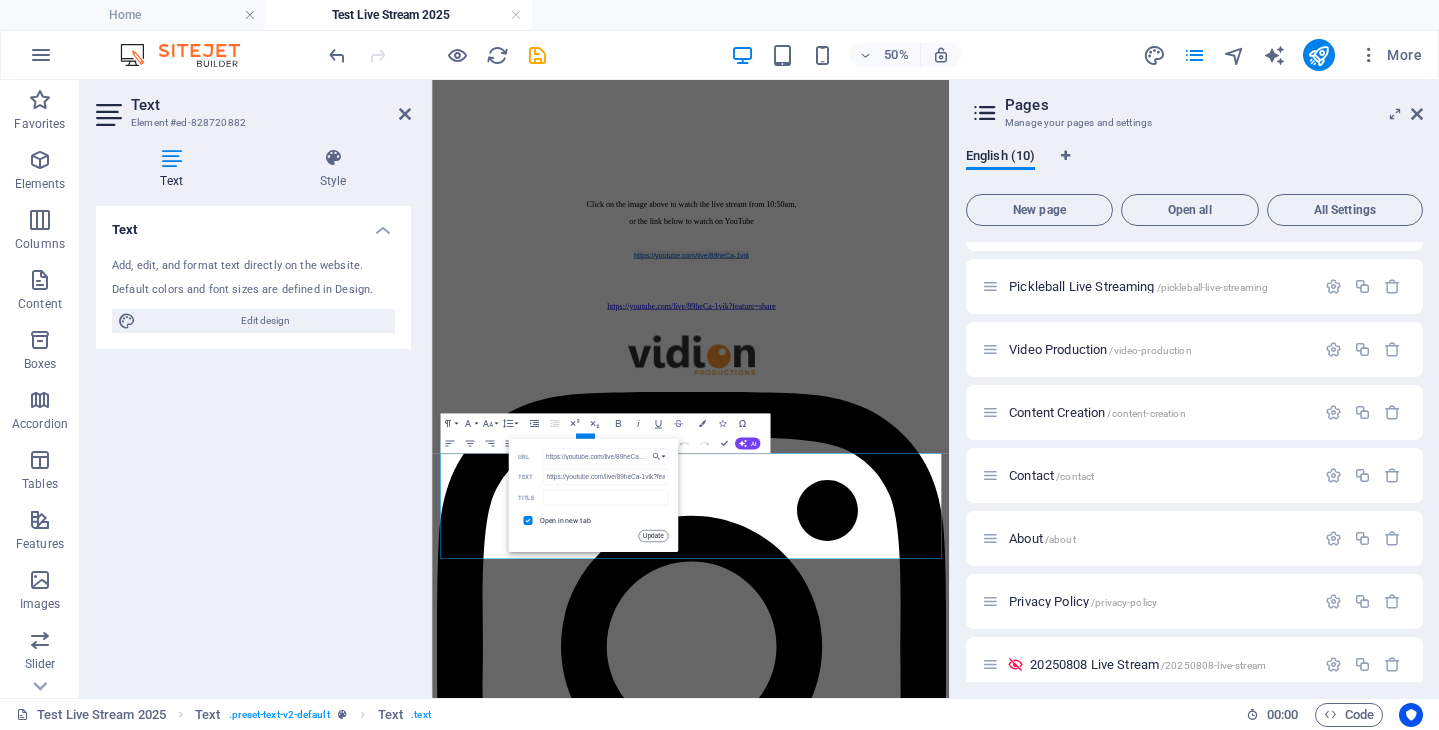 click on "Update" at bounding box center (653, 536) 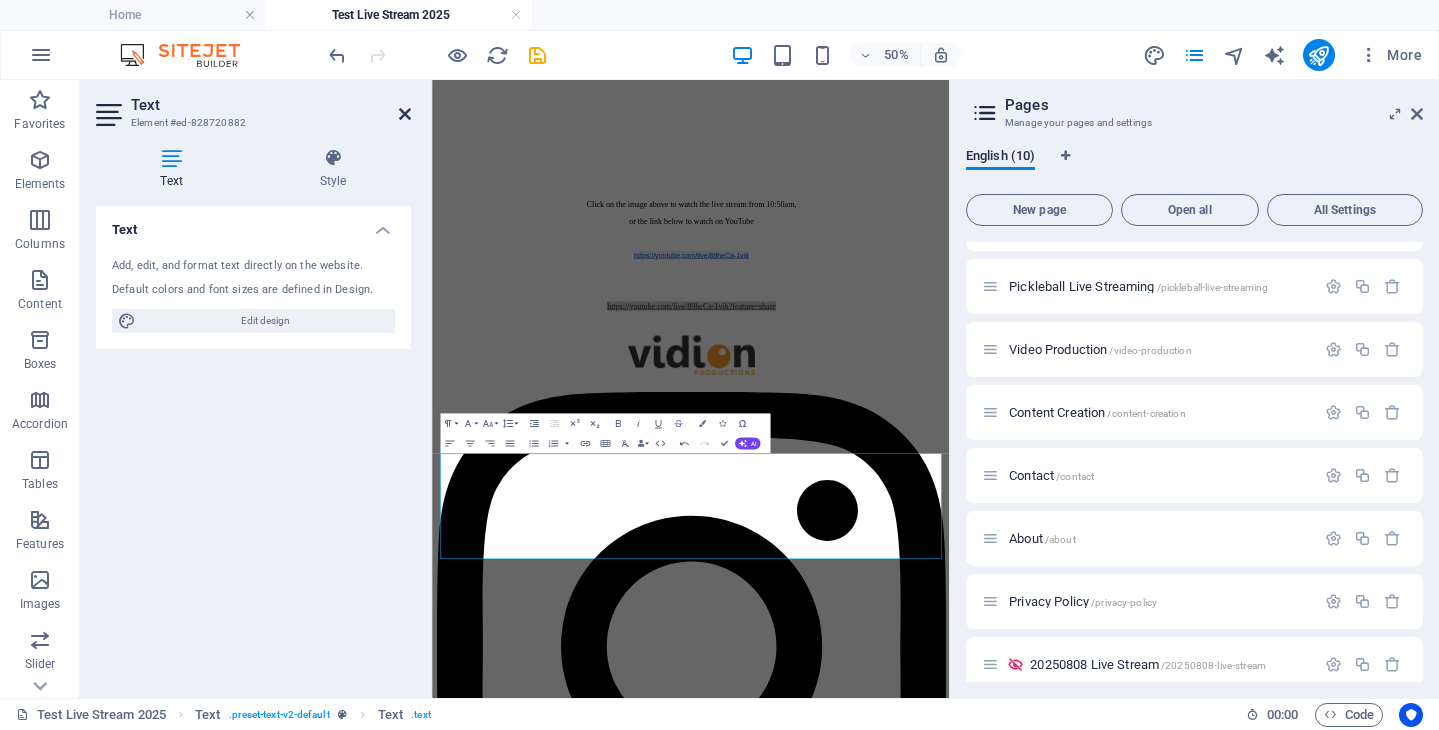 click at bounding box center (405, 114) 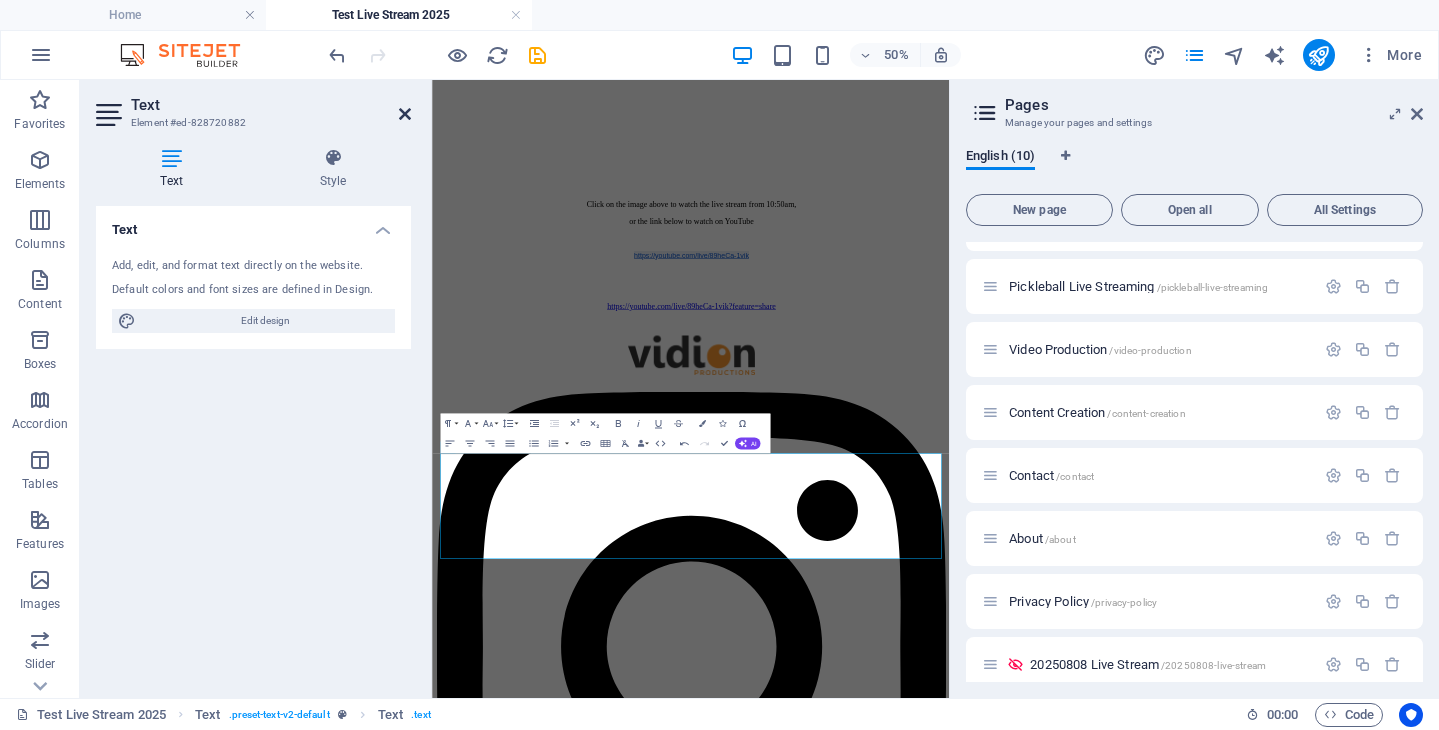 scroll, scrollTop: 936, scrollLeft: 0, axis: vertical 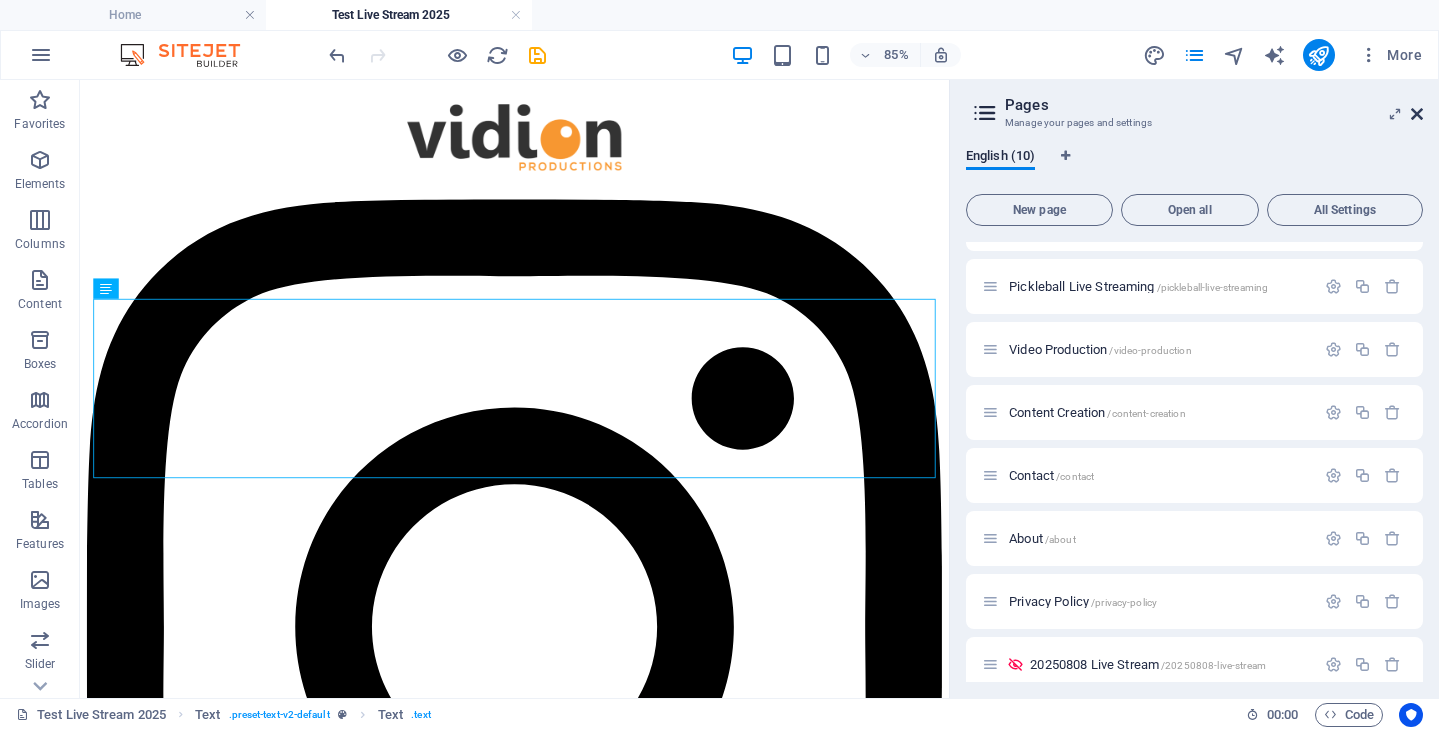 click at bounding box center (1417, 114) 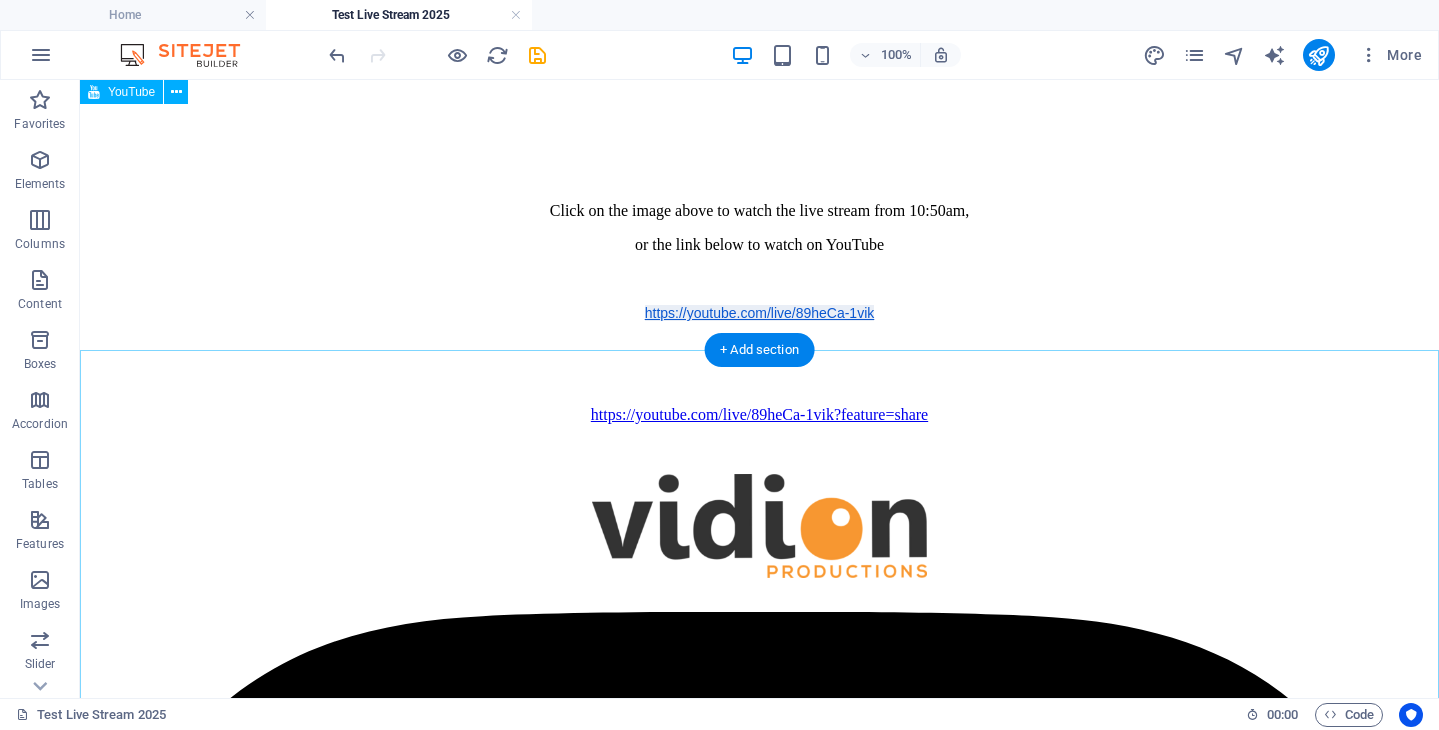 scroll, scrollTop: 0, scrollLeft: 0, axis: both 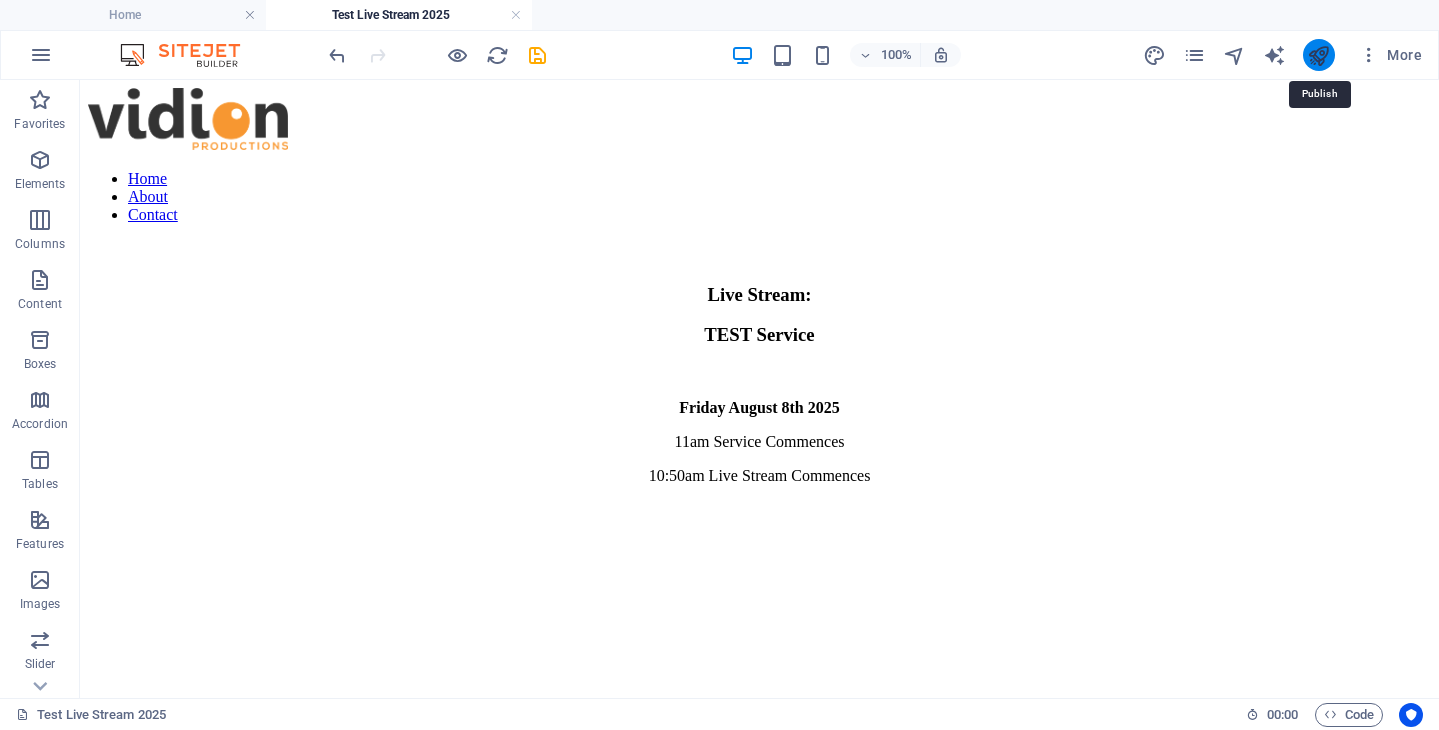 click at bounding box center [1318, 55] 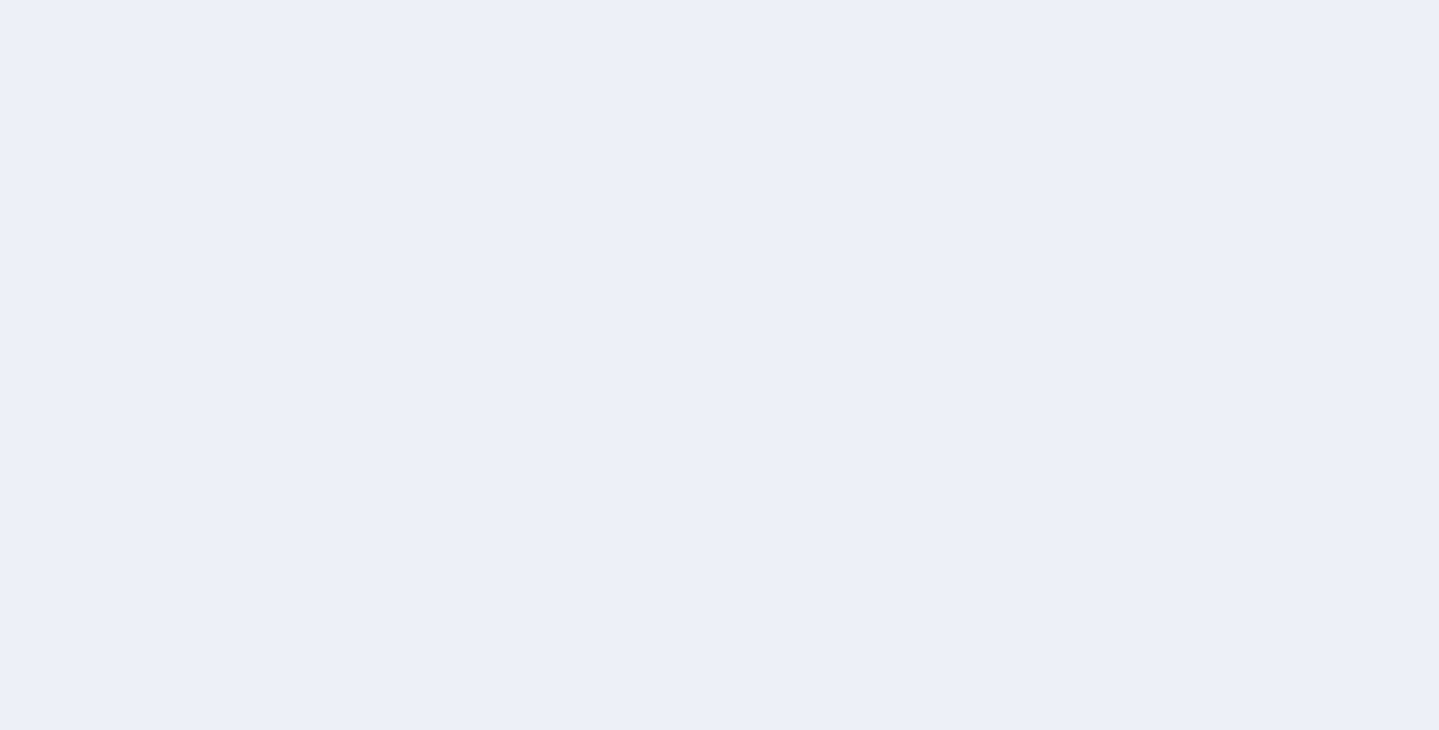 scroll, scrollTop: 0, scrollLeft: 0, axis: both 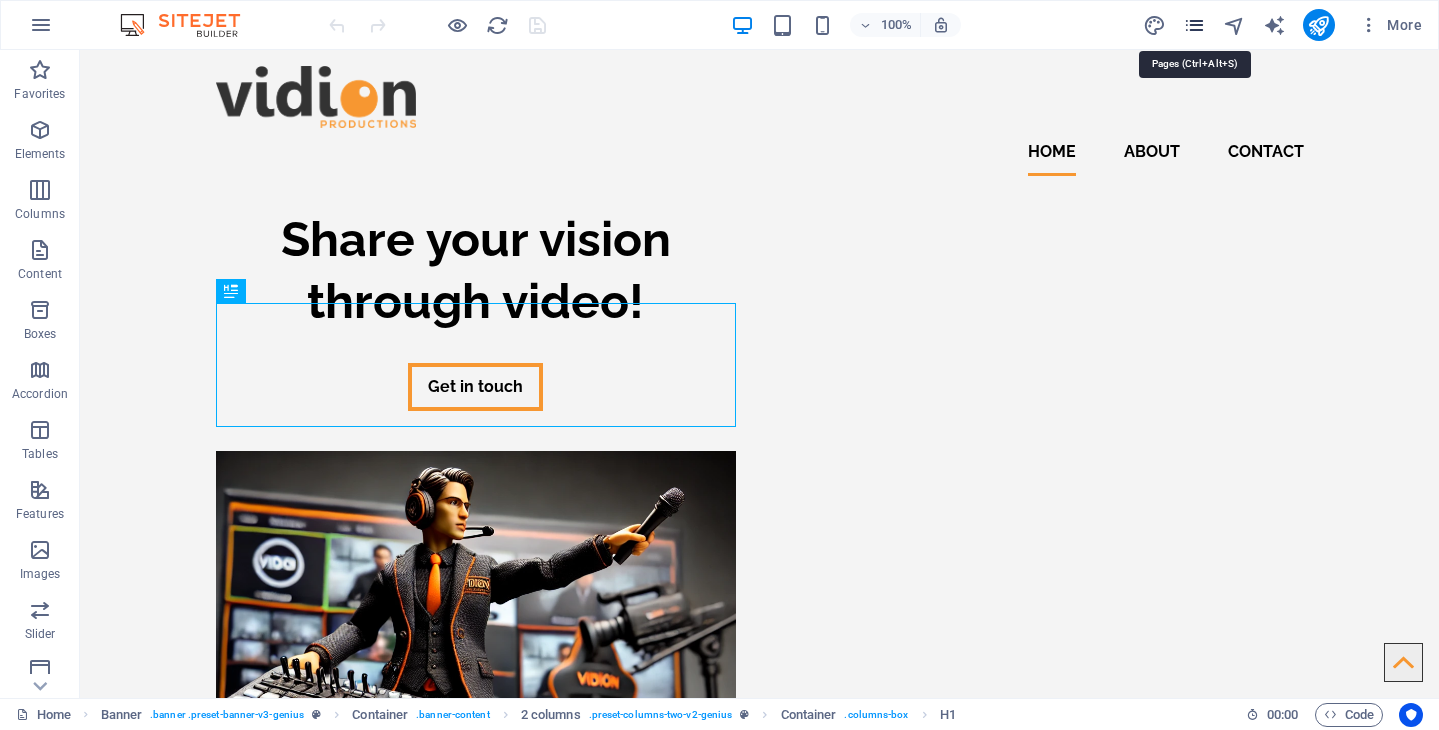 click at bounding box center (1194, 25) 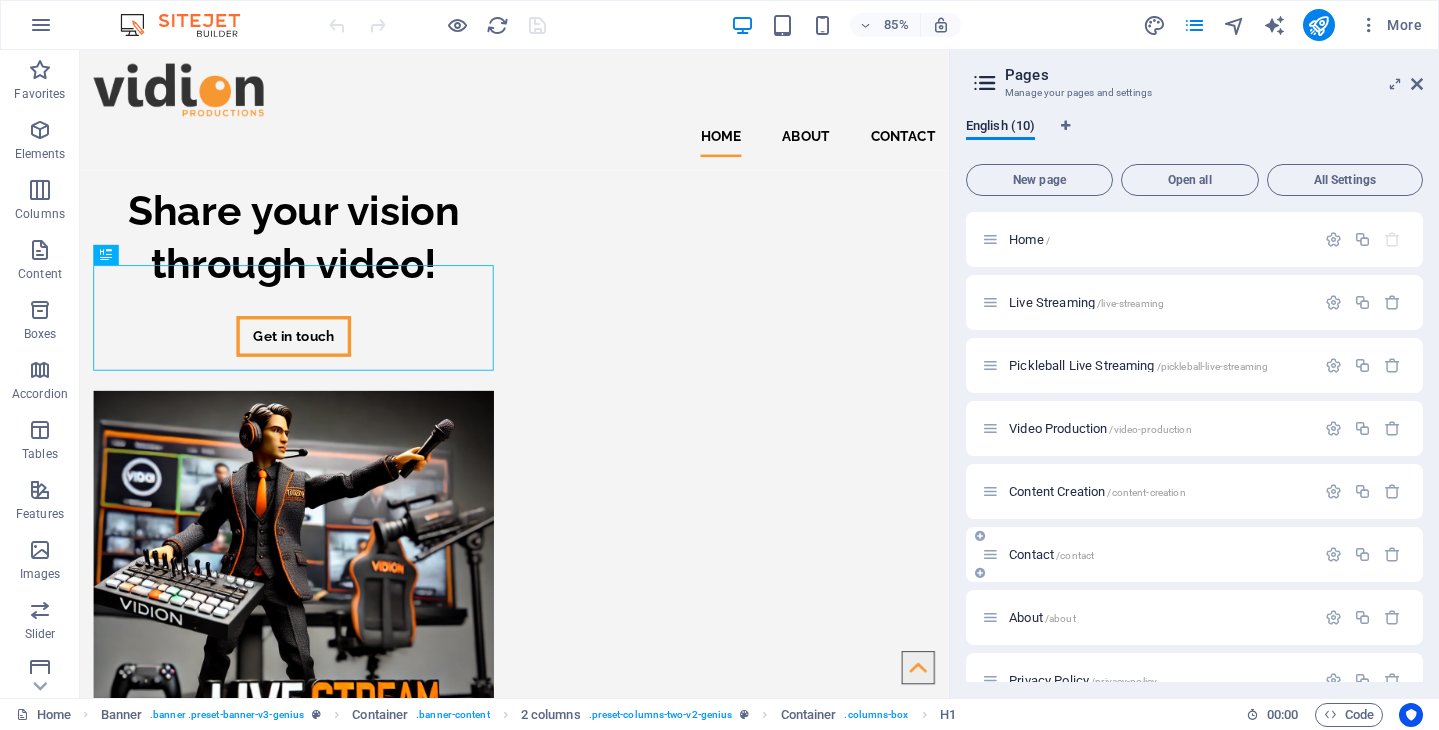 scroll, scrollTop: 160, scrollLeft: 0, axis: vertical 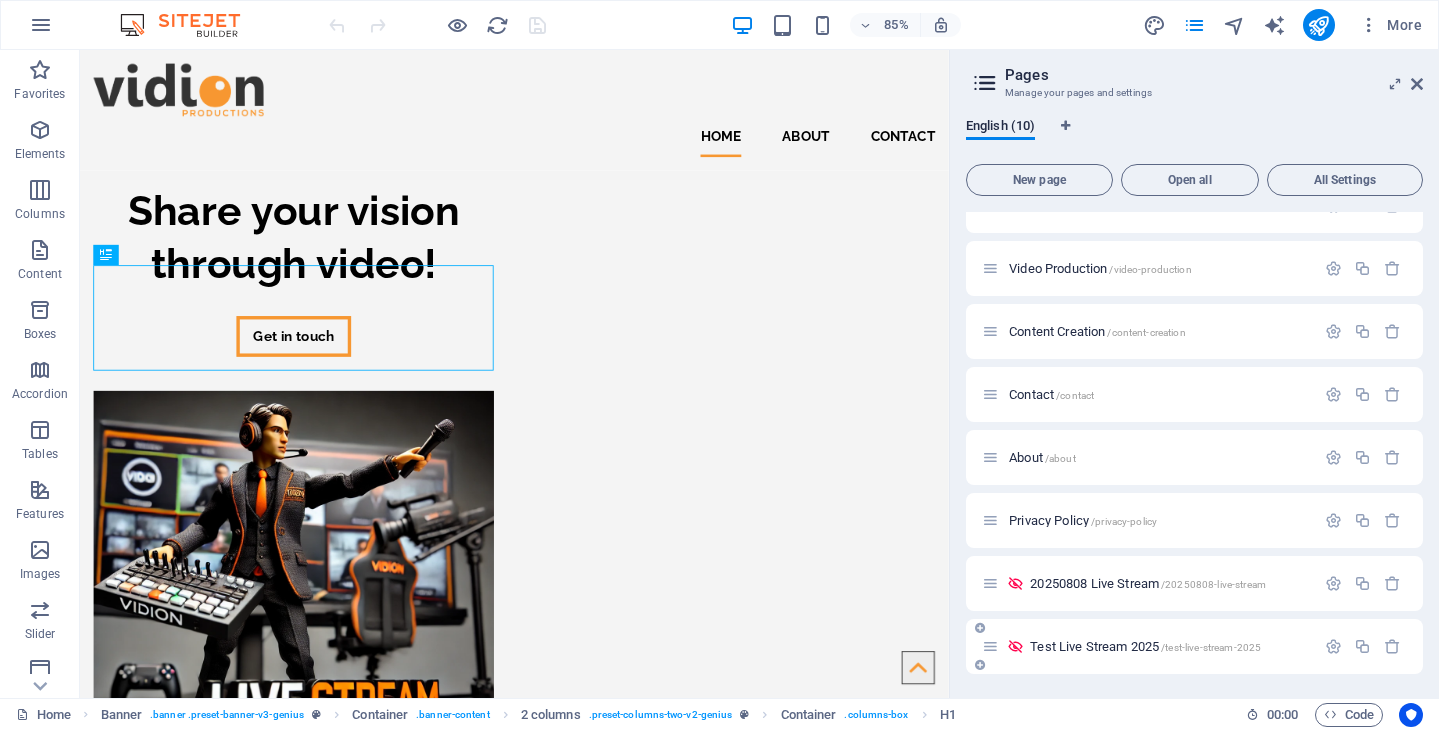 click on "Test Live Stream 2025 /test-live-stream-2025" at bounding box center [1148, 646] 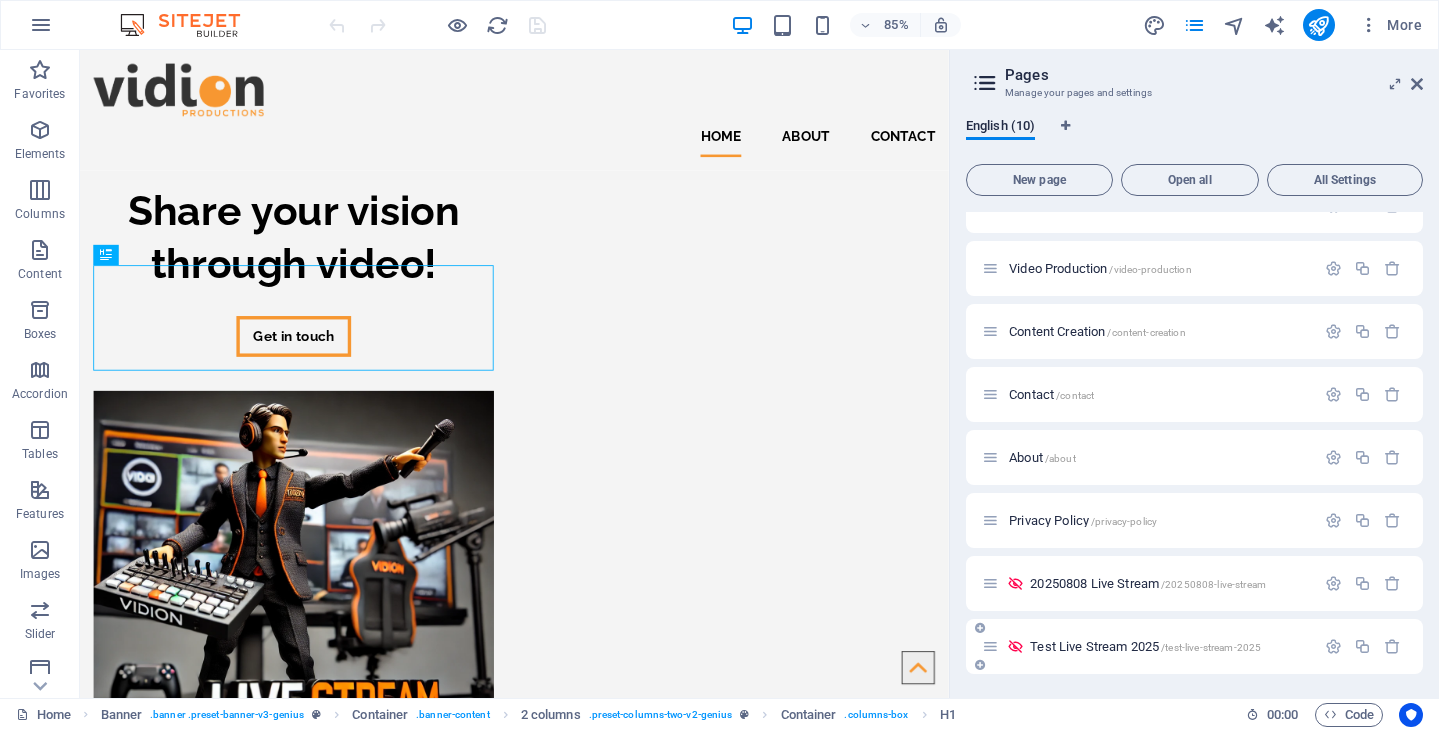 click on "/test-live-stream-2025" at bounding box center (1211, 647) 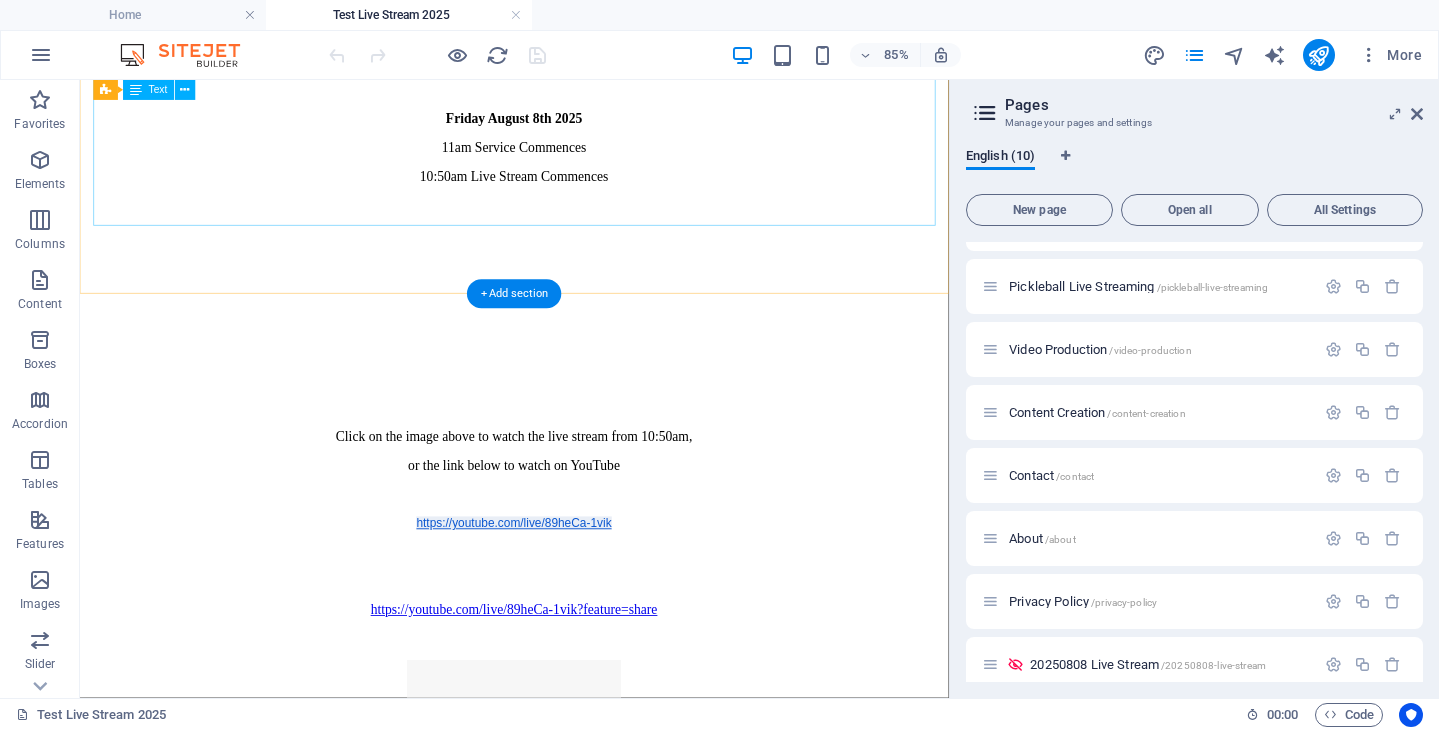 scroll, scrollTop: 288, scrollLeft: 0, axis: vertical 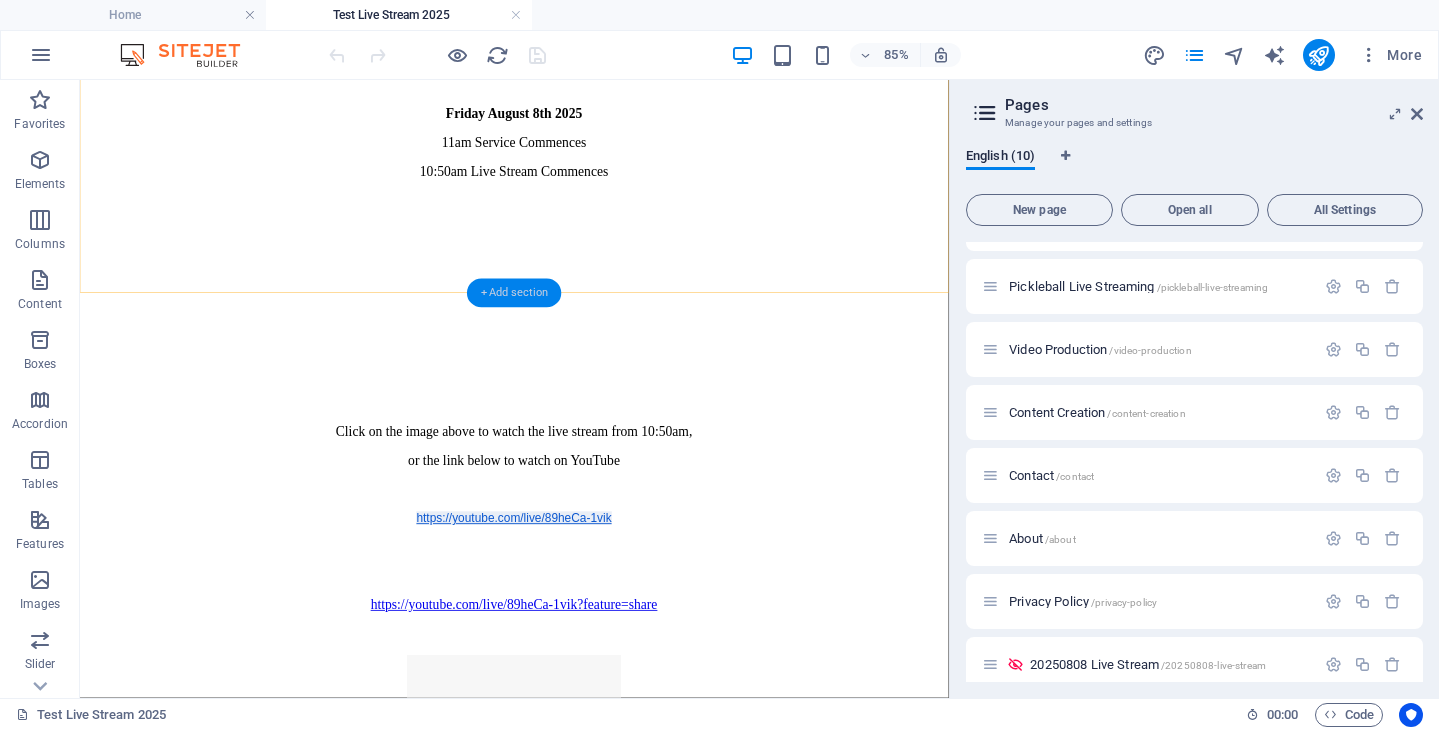 click on "+ Add section" at bounding box center (514, 293) 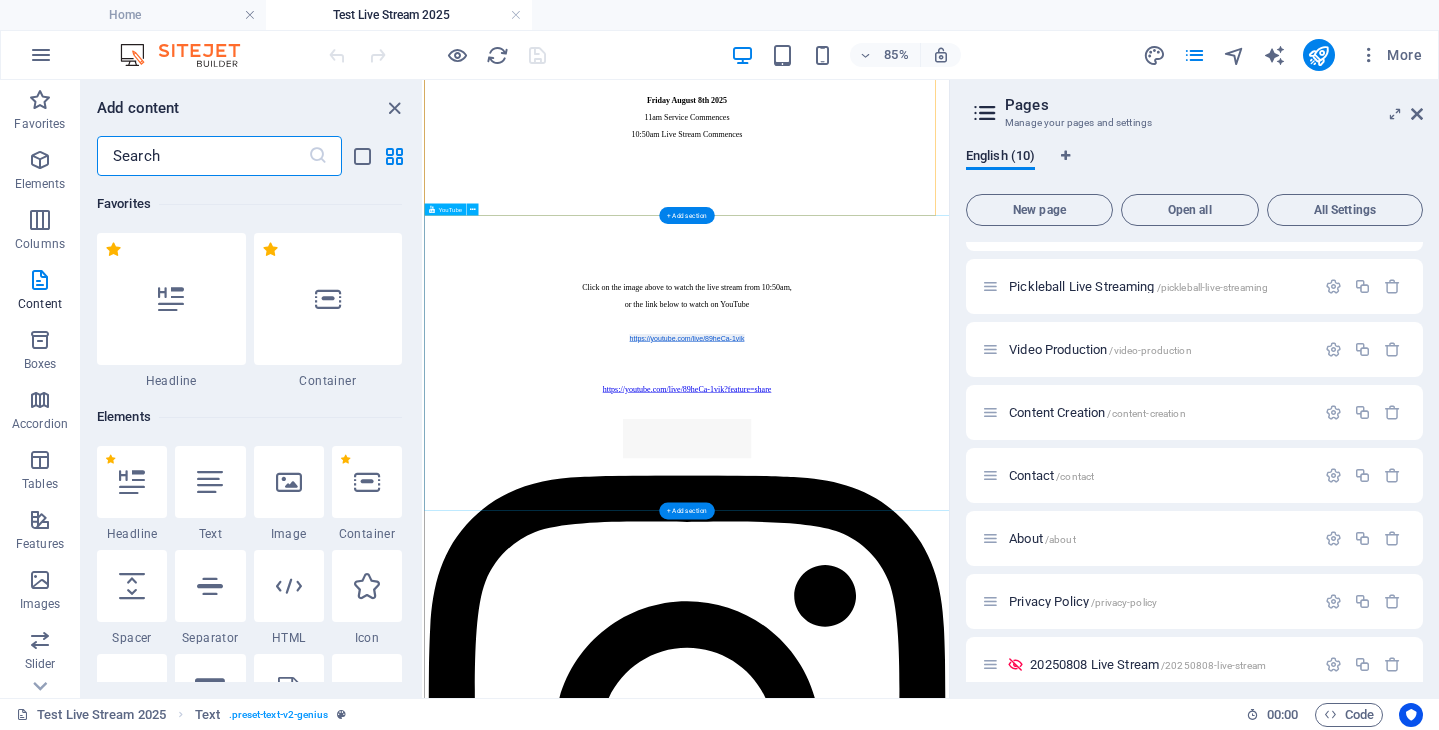 scroll, scrollTop: 267, scrollLeft: 0, axis: vertical 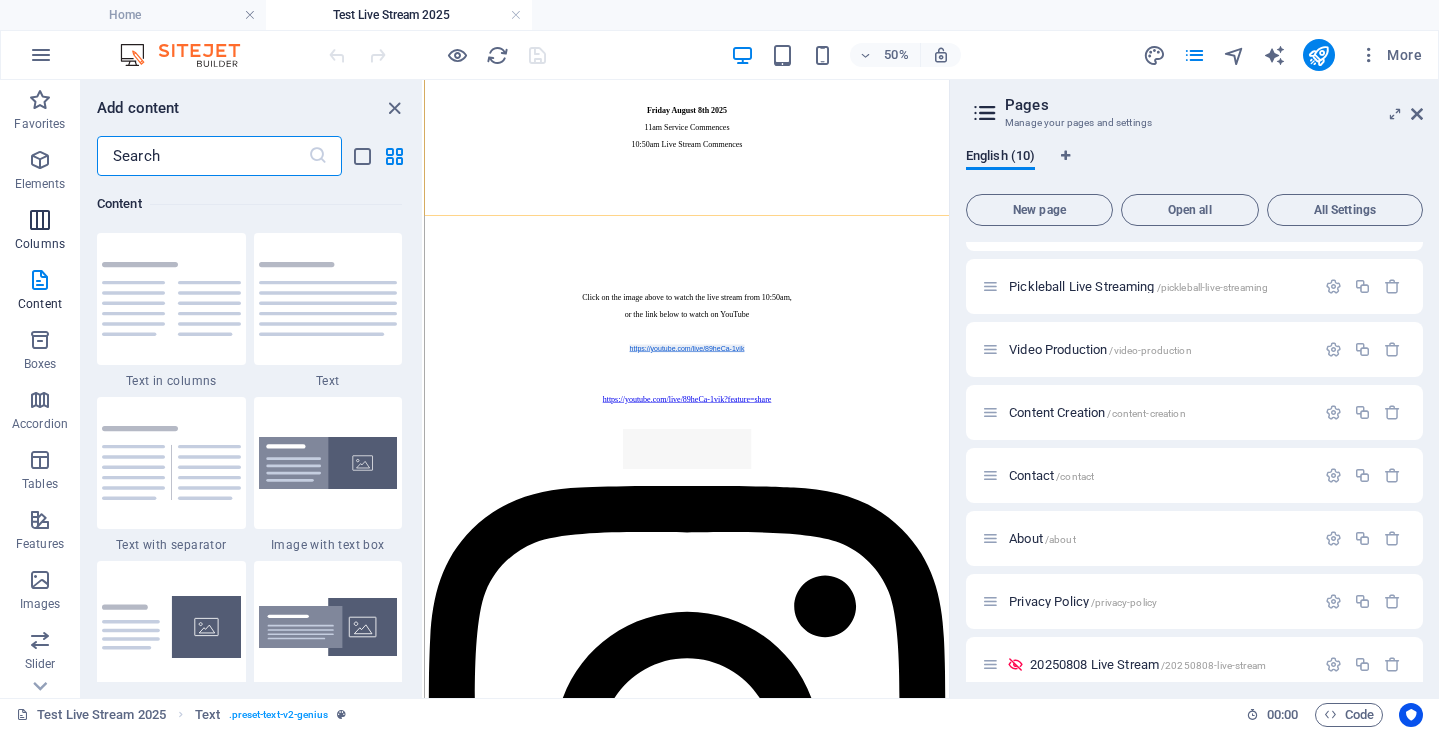 click at bounding box center (40, 220) 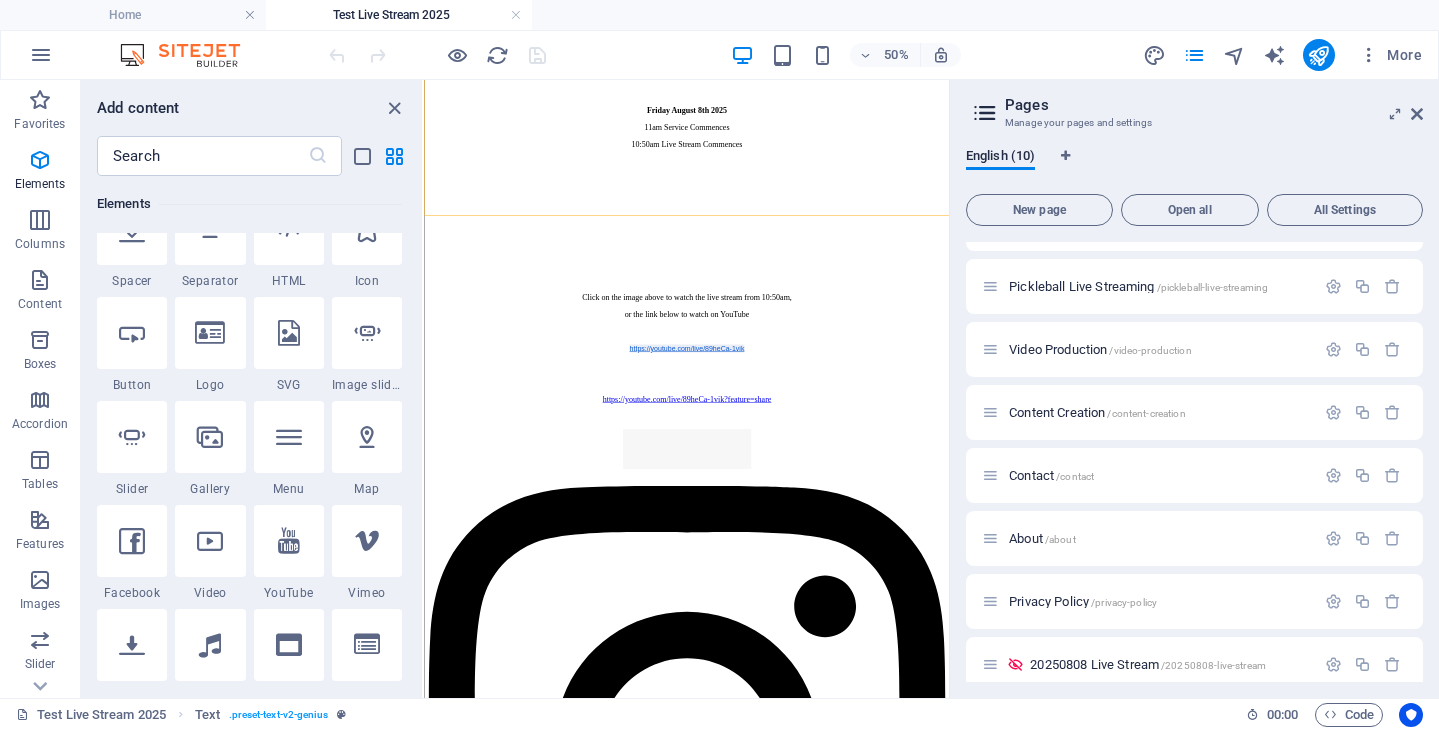 scroll, scrollTop: 0, scrollLeft: 0, axis: both 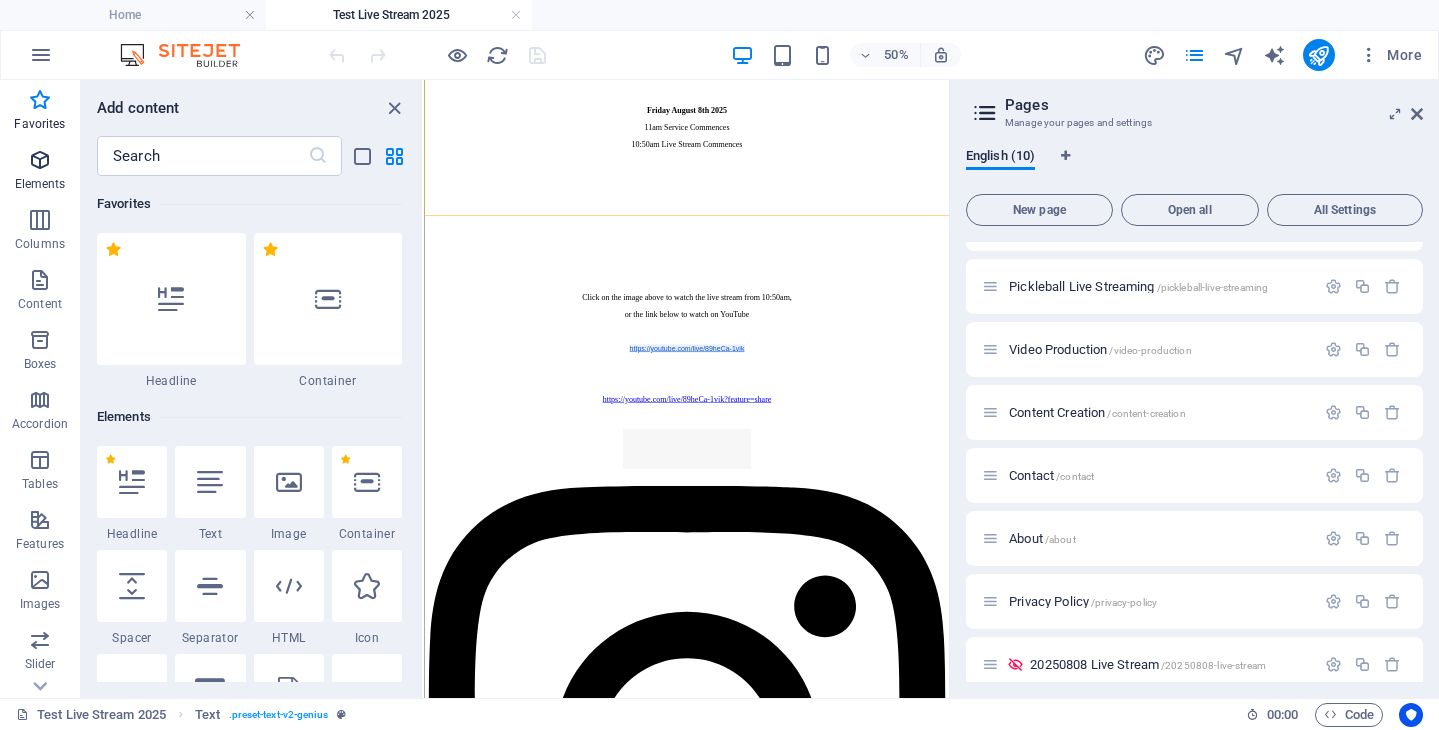 click at bounding box center (40, 160) 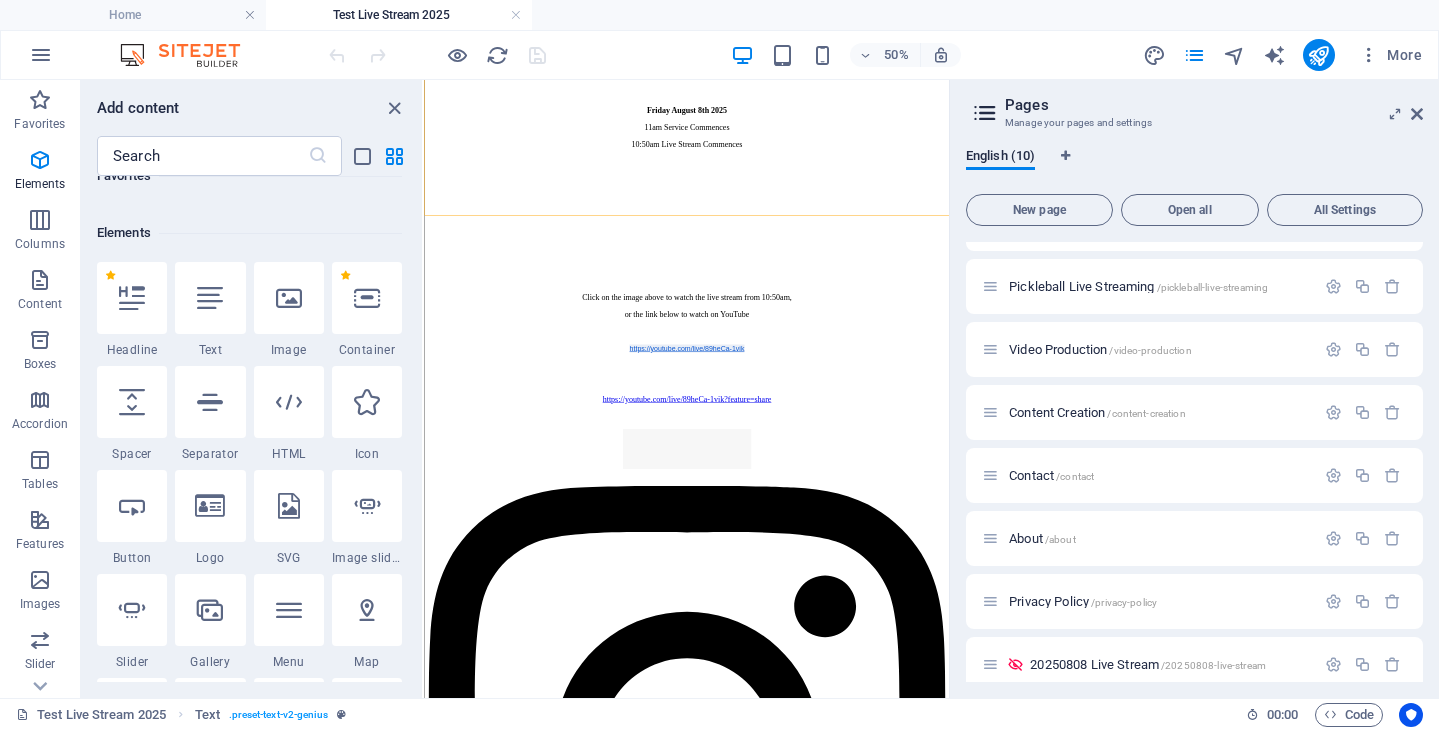 scroll, scrollTop: 190, scrollLeft: 0, axis: vertical 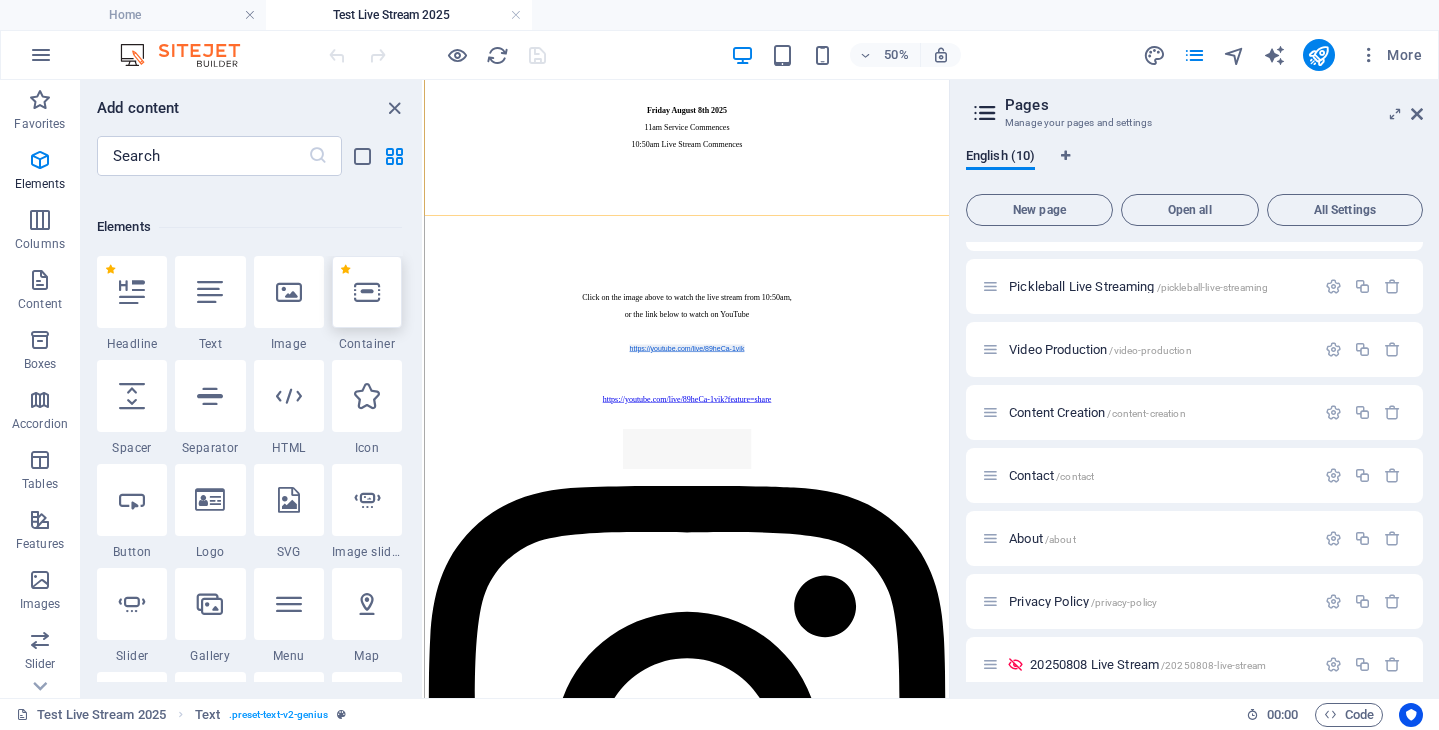click at bounding box center (367, 292) 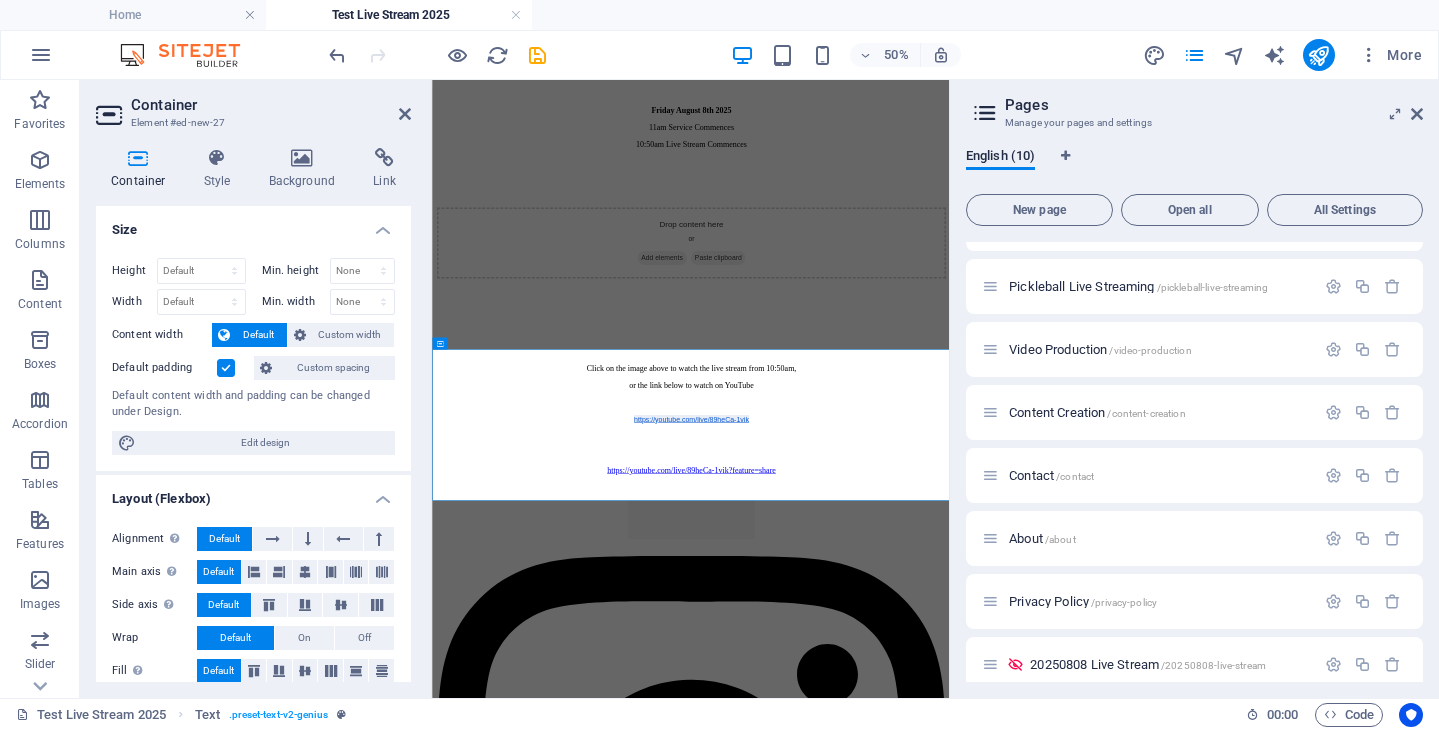 scroll, scrollTop: 0, scrollLeft: 0, axis: both 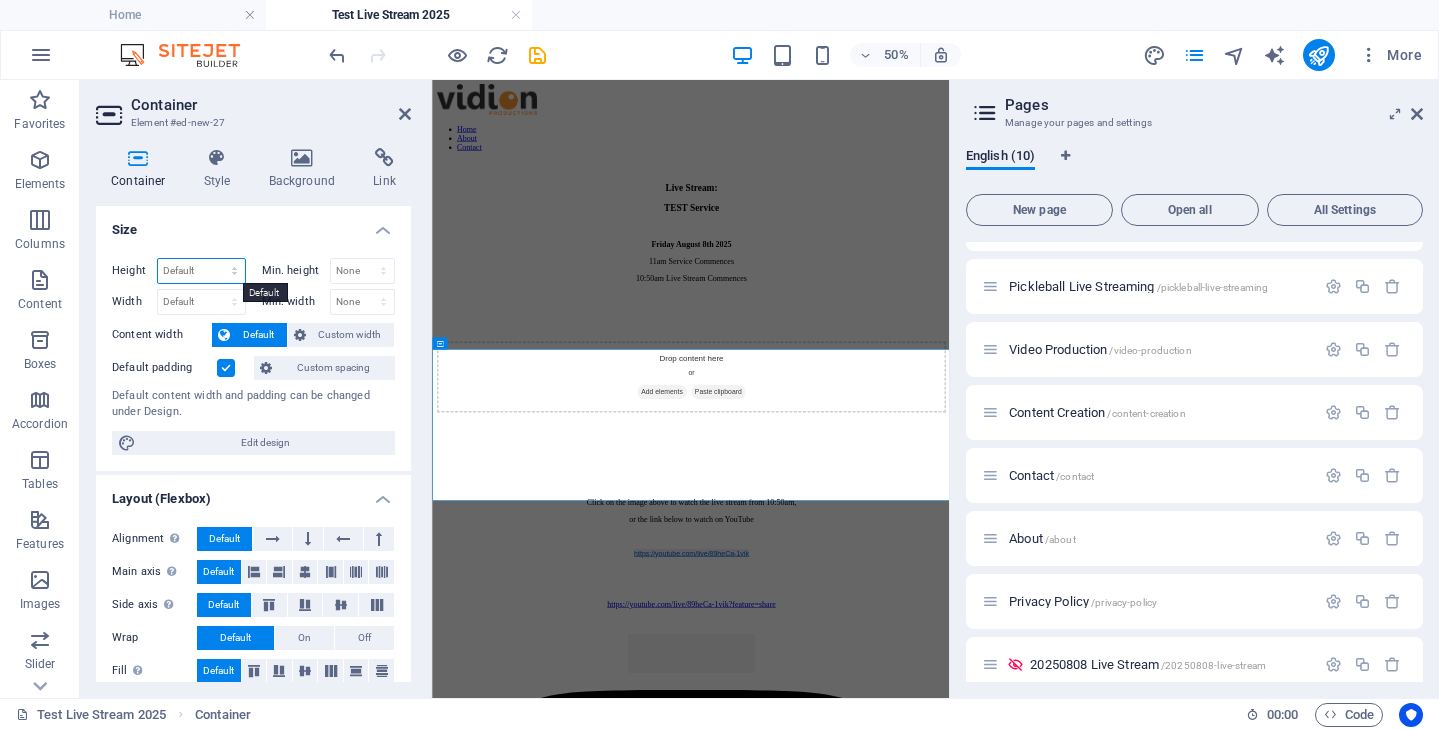 click on "Default px rem % vh vw" at bounding box center (201, 271) 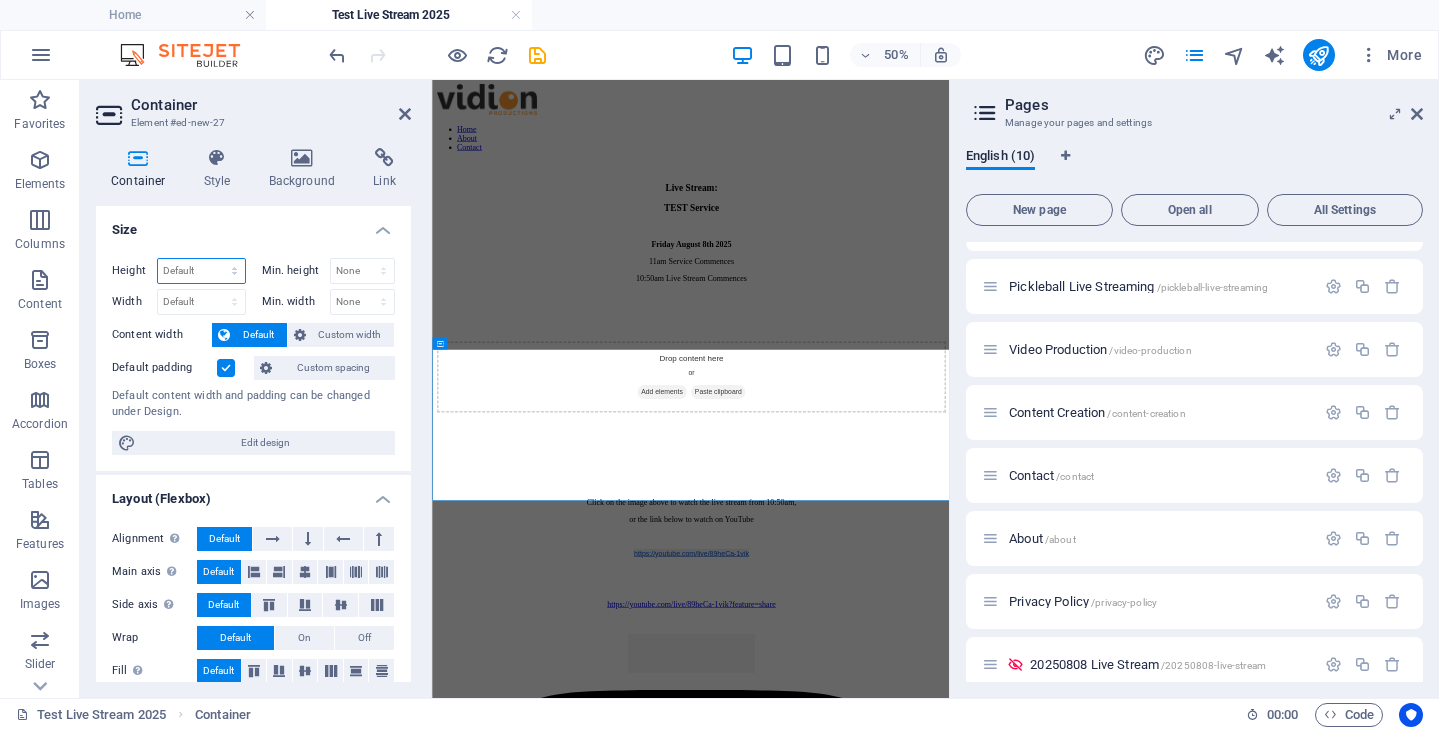 select on "%" 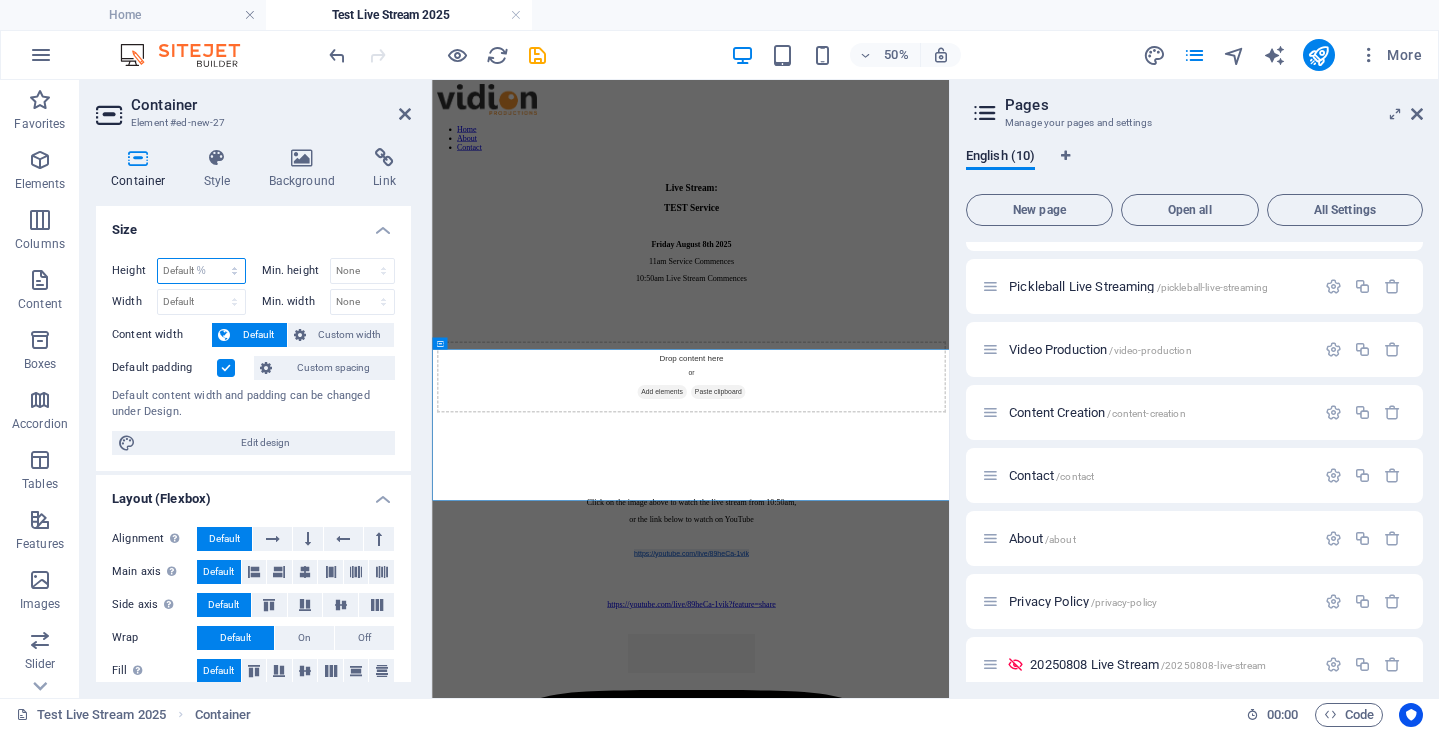 click on "Default px rem % vh vw" at bounding box center (201, 271) 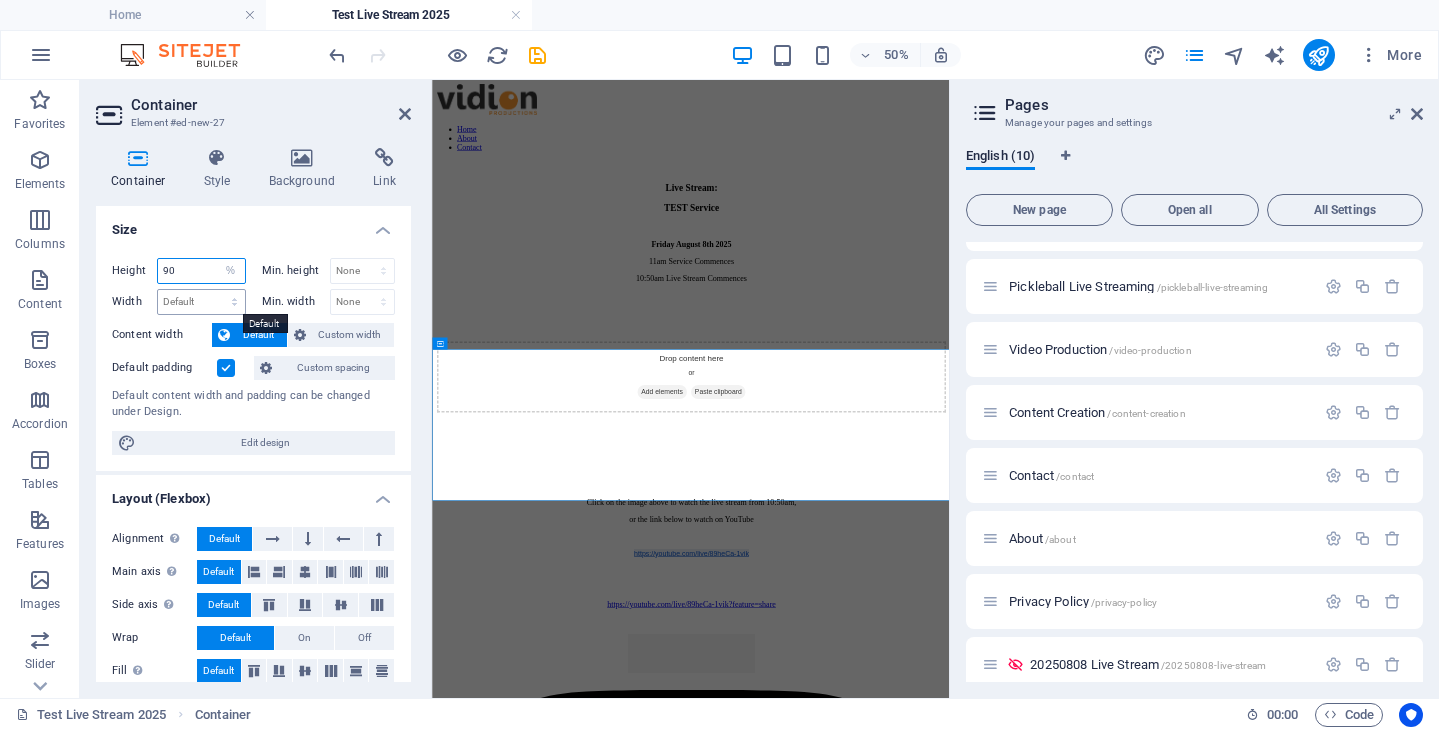 type on "90" 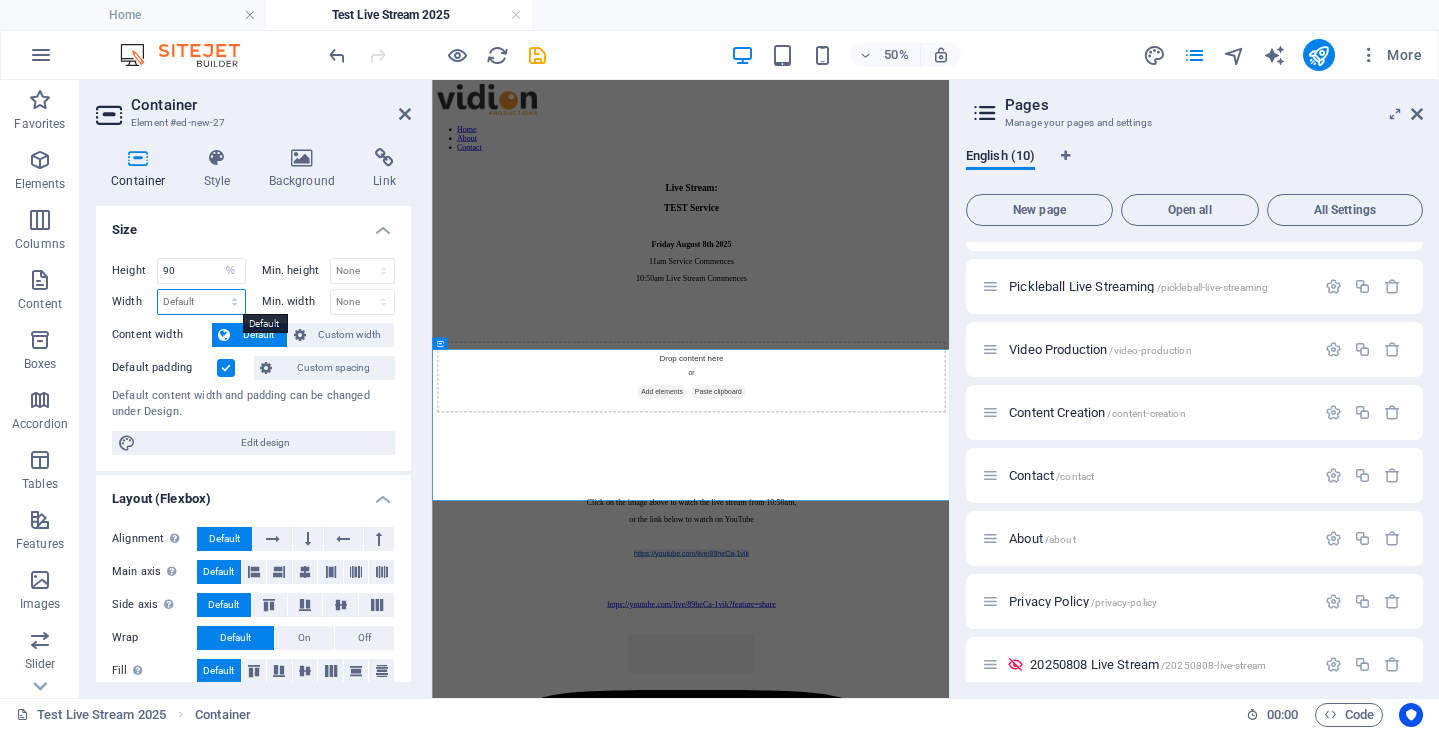 click on "Default px rem % em vh vw" at bounding box center [201, 302] 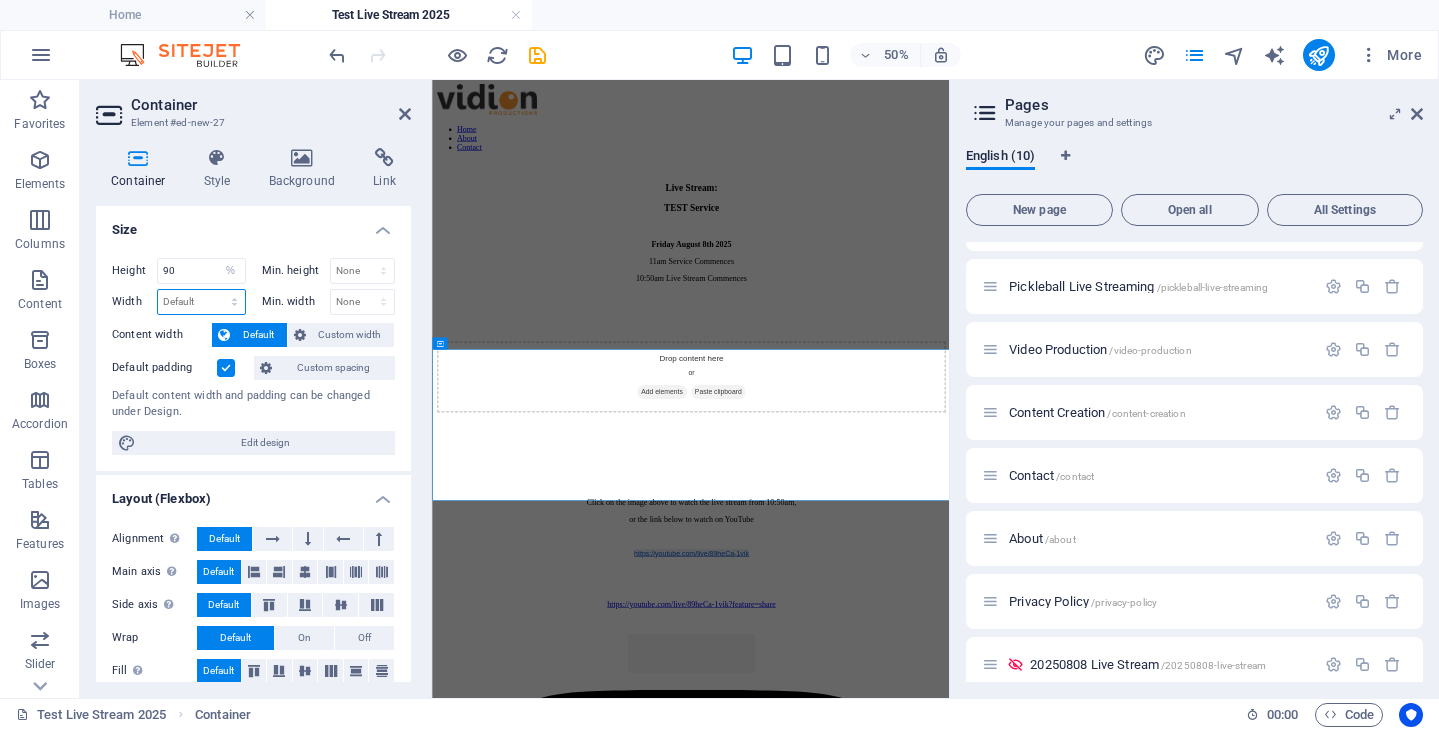 select on "%" 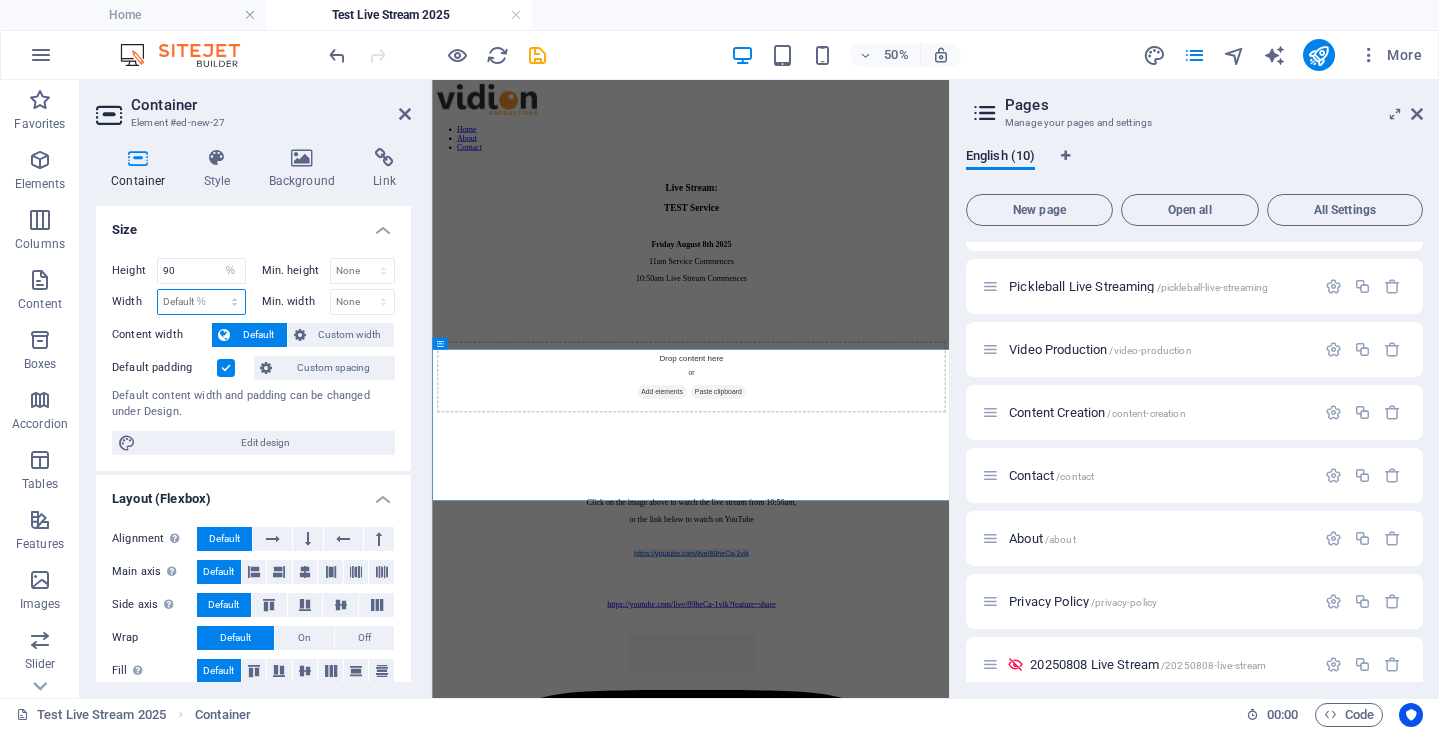 click on "Default px rem % em vh vw" at bounding box center (201, 302) 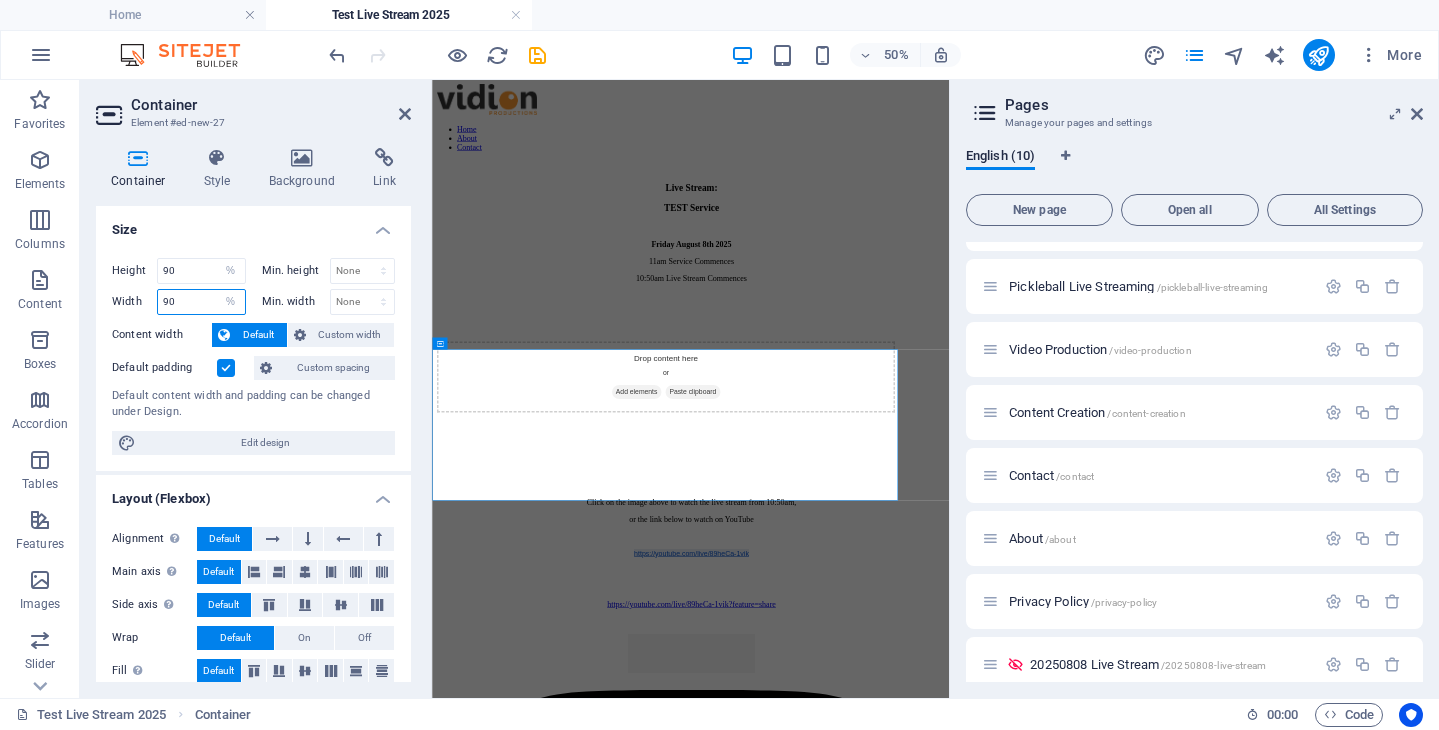 type on "90" 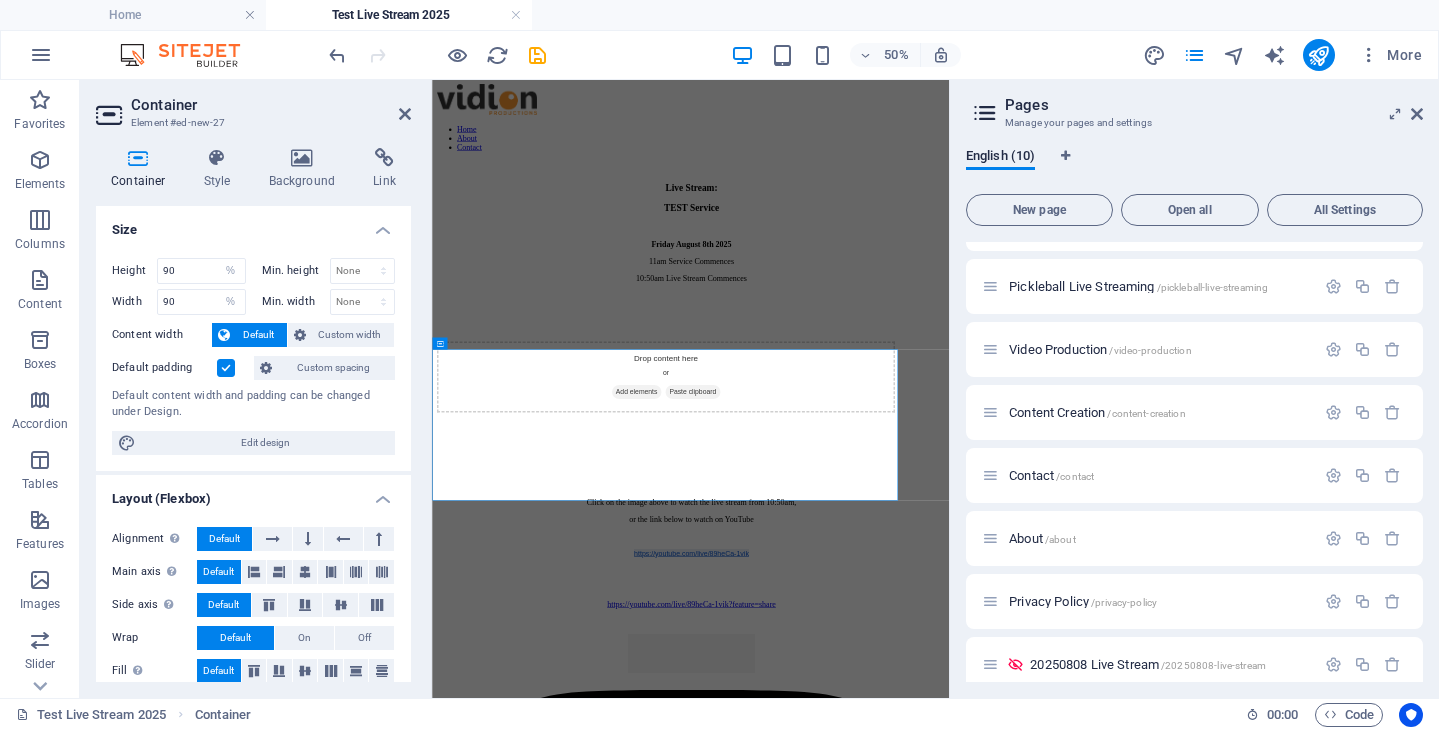 click on "Height 90 Default px rem % vh vw Min. height None px rem % vh vw Width 90 Default px rem % em vh vw Min. width None px rem % vh vw Content width Default Custom width Width Default px rem % em vh vw Min. width None px rem % vh vw Default padding Custom spacing Default content width and padding can be changed under Design. Edit design" at bounding box center [253, 356] 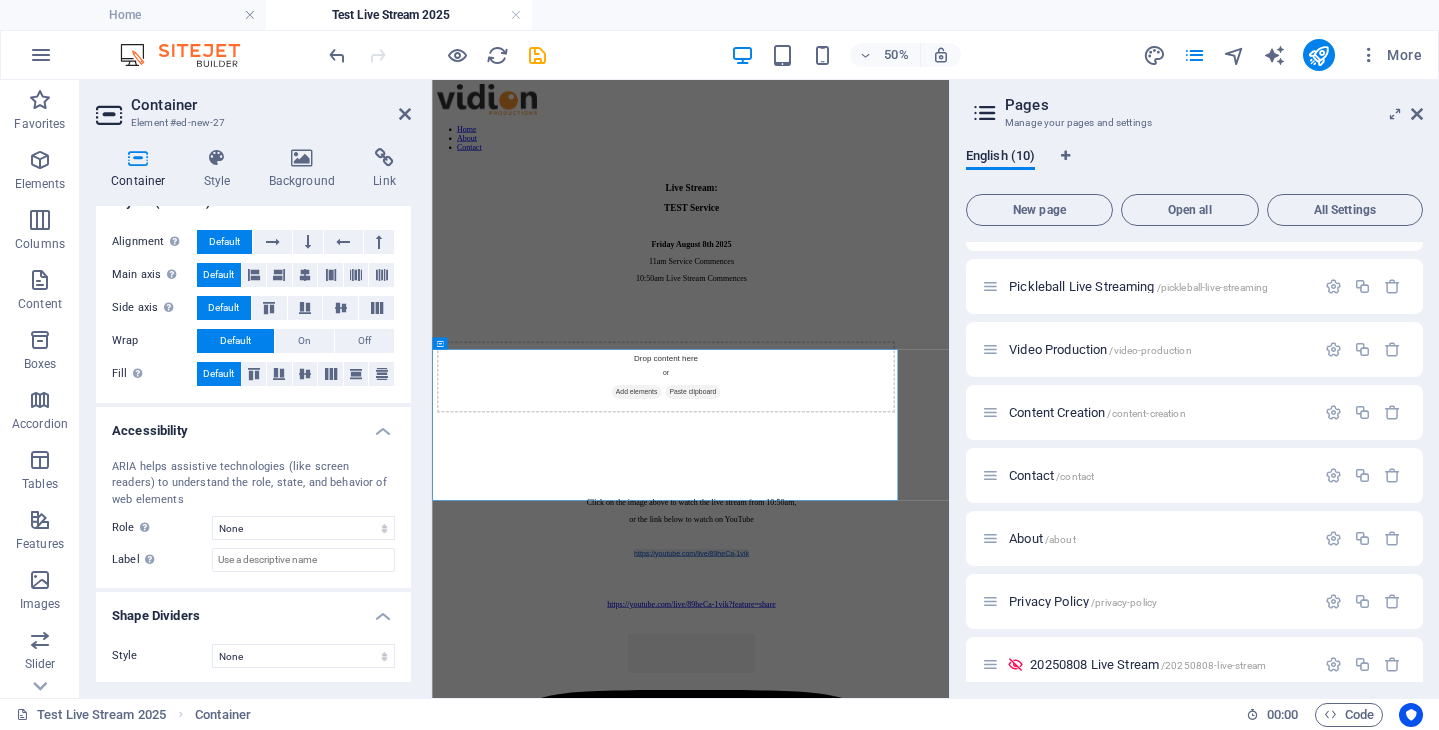 scroll, scrollTop: 82, scrollLeft: 0, axis: vertical 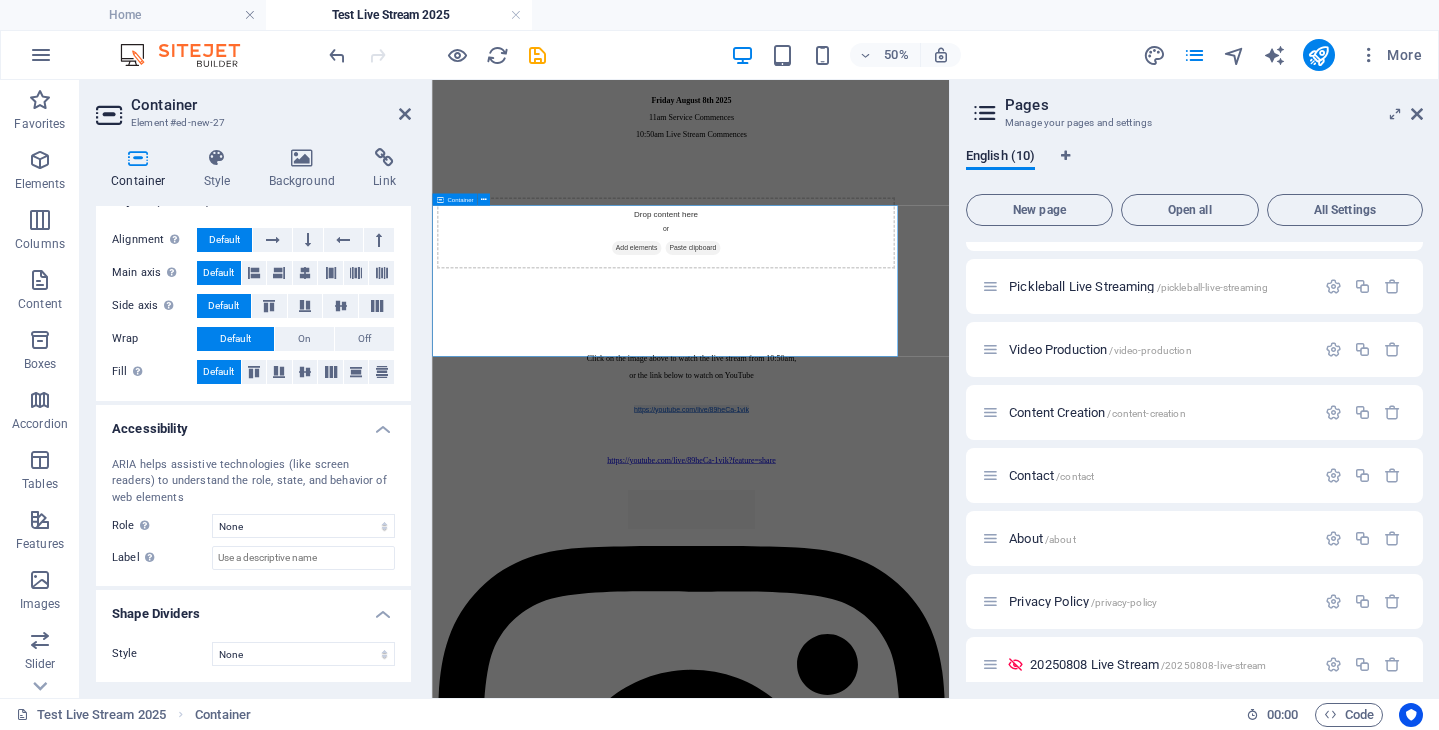 click on "Add elements" at bounding box center [839, 416] 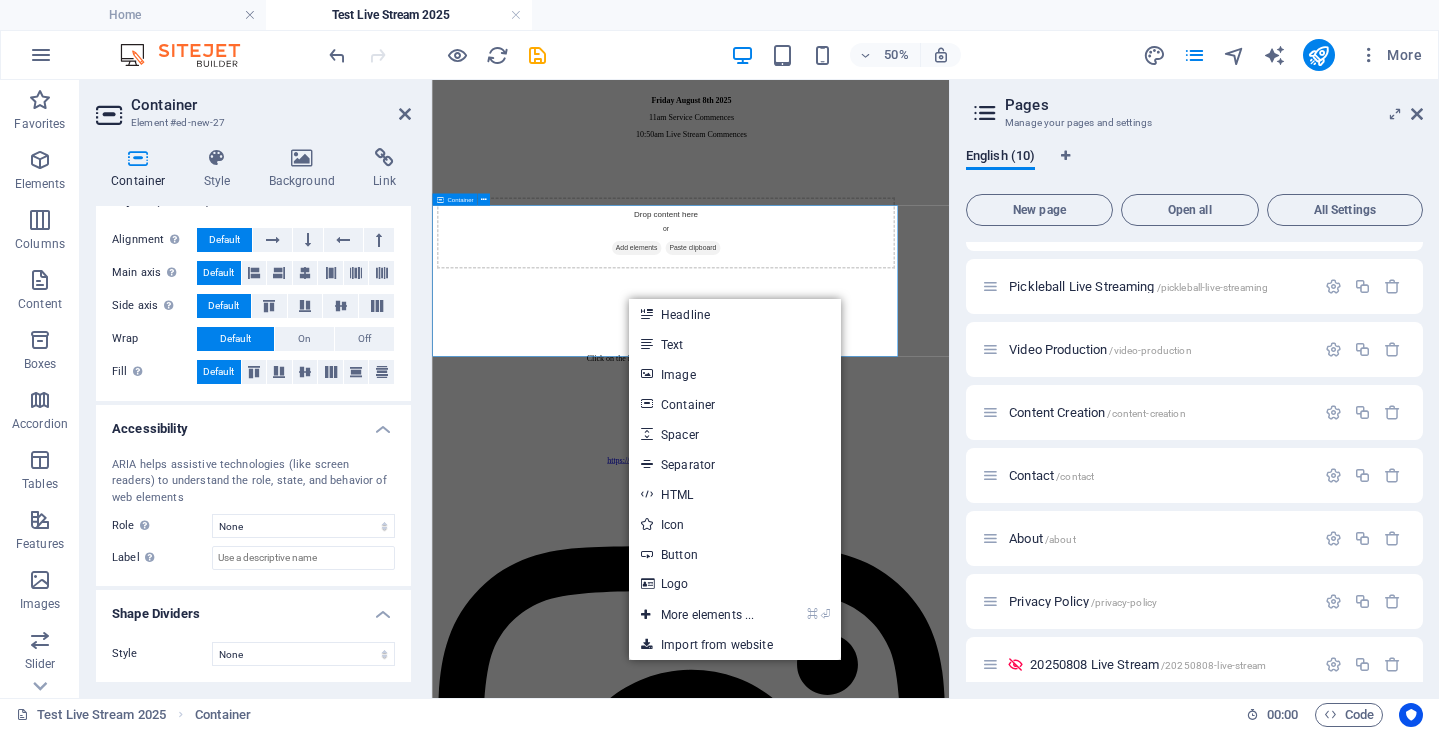 click on "Drop content here or  Add elements  Paste clipboard" at bounding box center (898, 386) 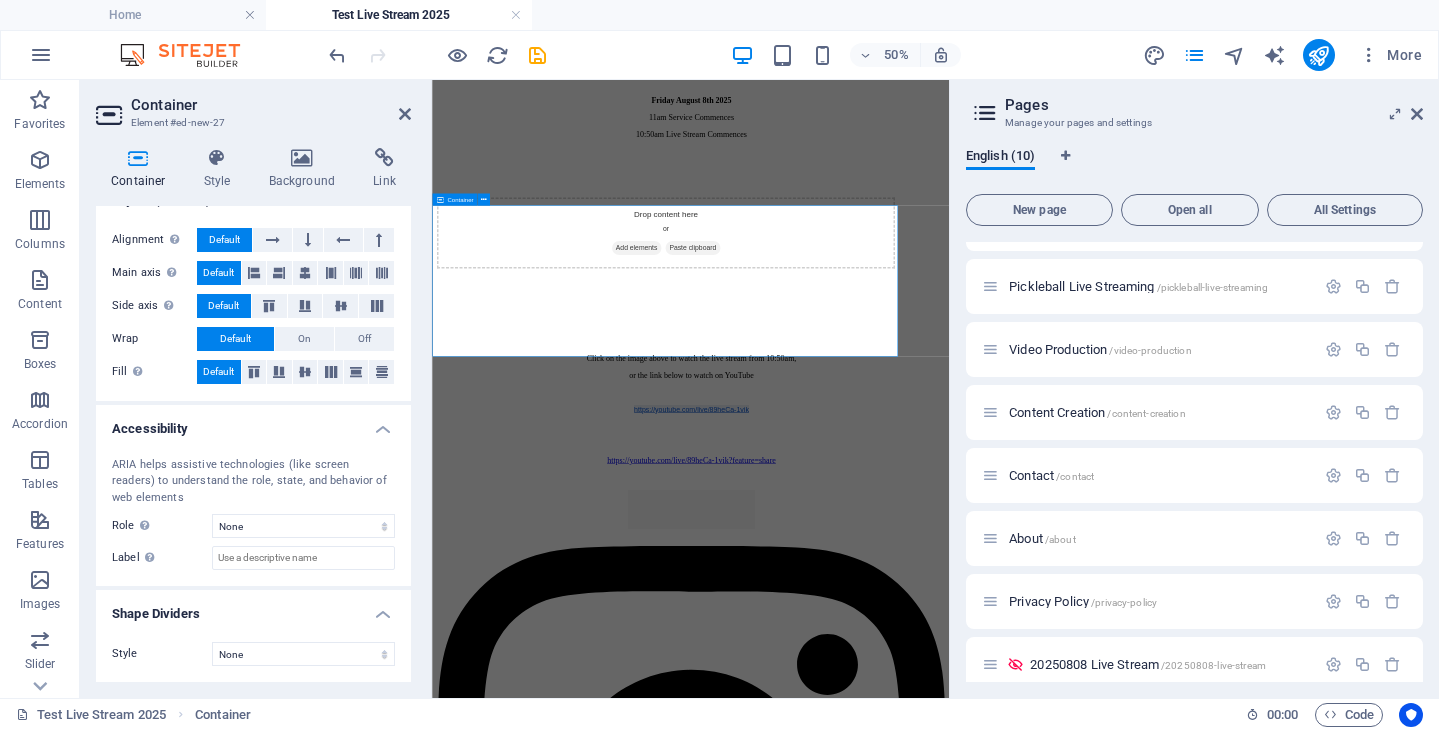 click on "Add elements" at bounding box center (839, 416) 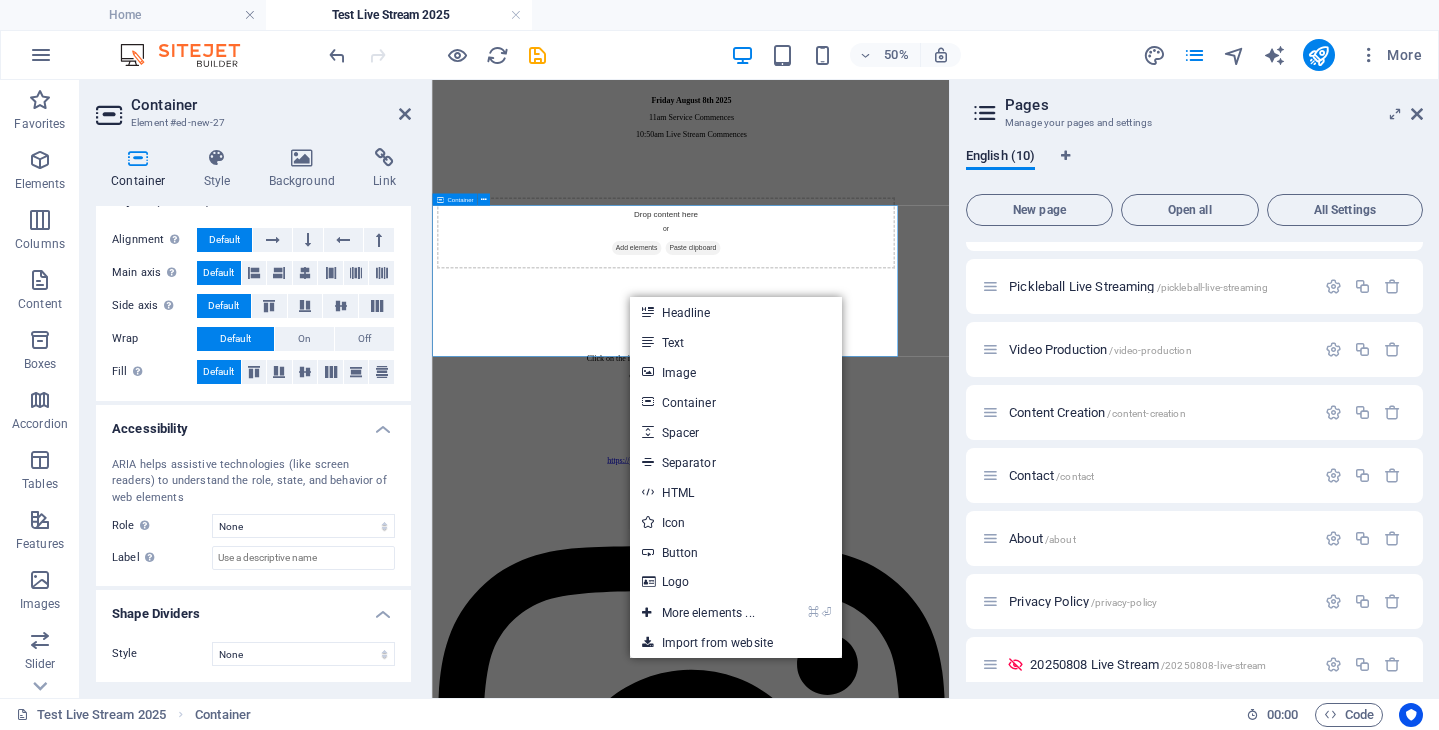 click on "Drop content here or  Add elements  Paste clipboard" at bounding box center (898, 386) 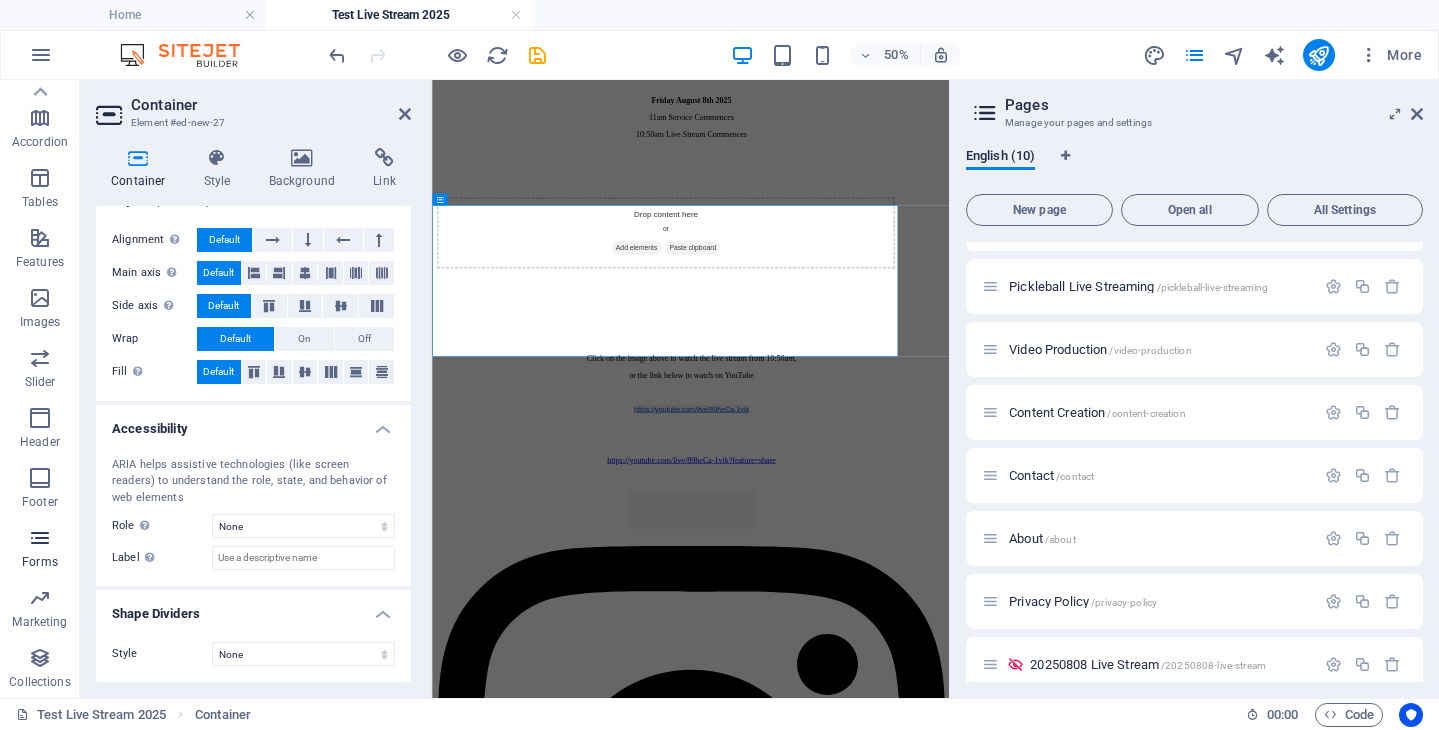 scroll, scrollTop: 0, scrollLeft: 0, axis: both 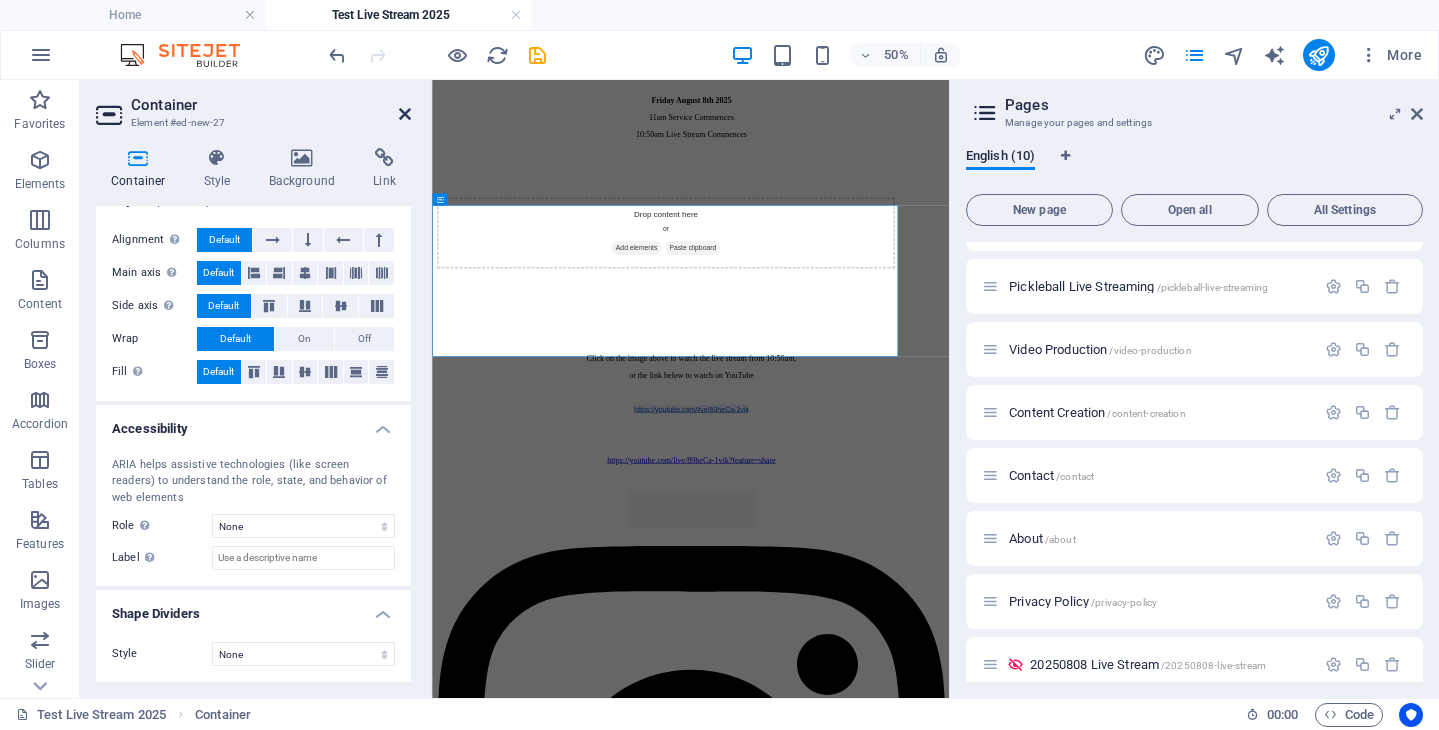 click at bounding box center (405, 114) 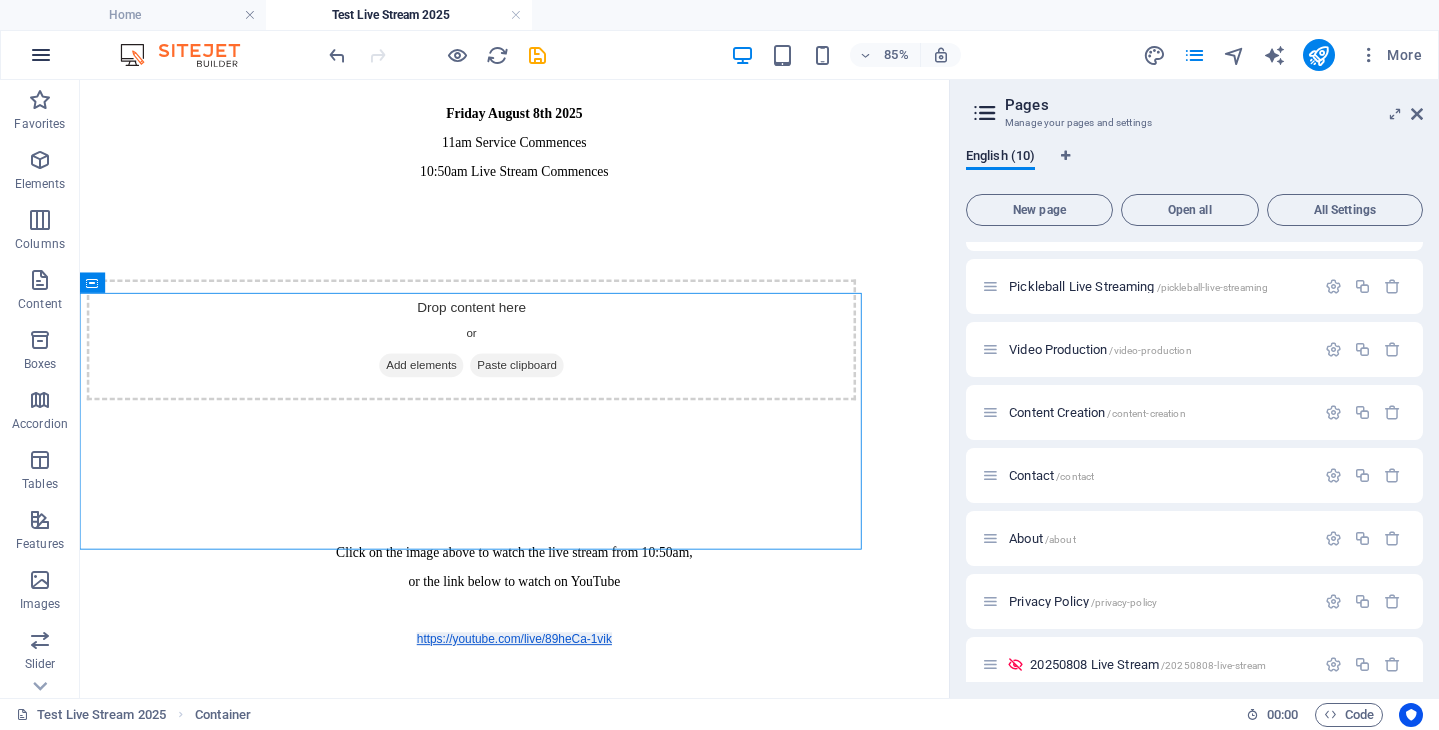 click at bounding box center (41, 55) 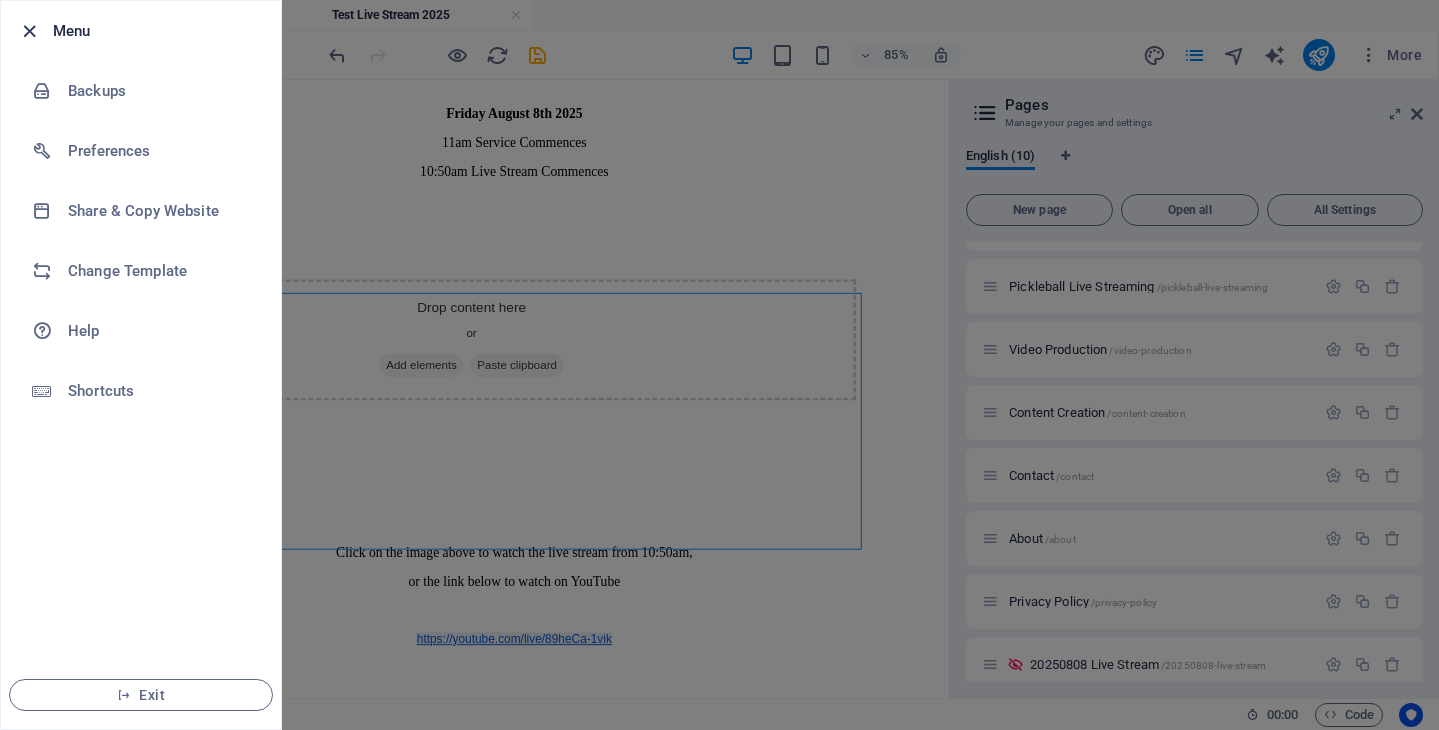 click at bounding box center [29, 31] 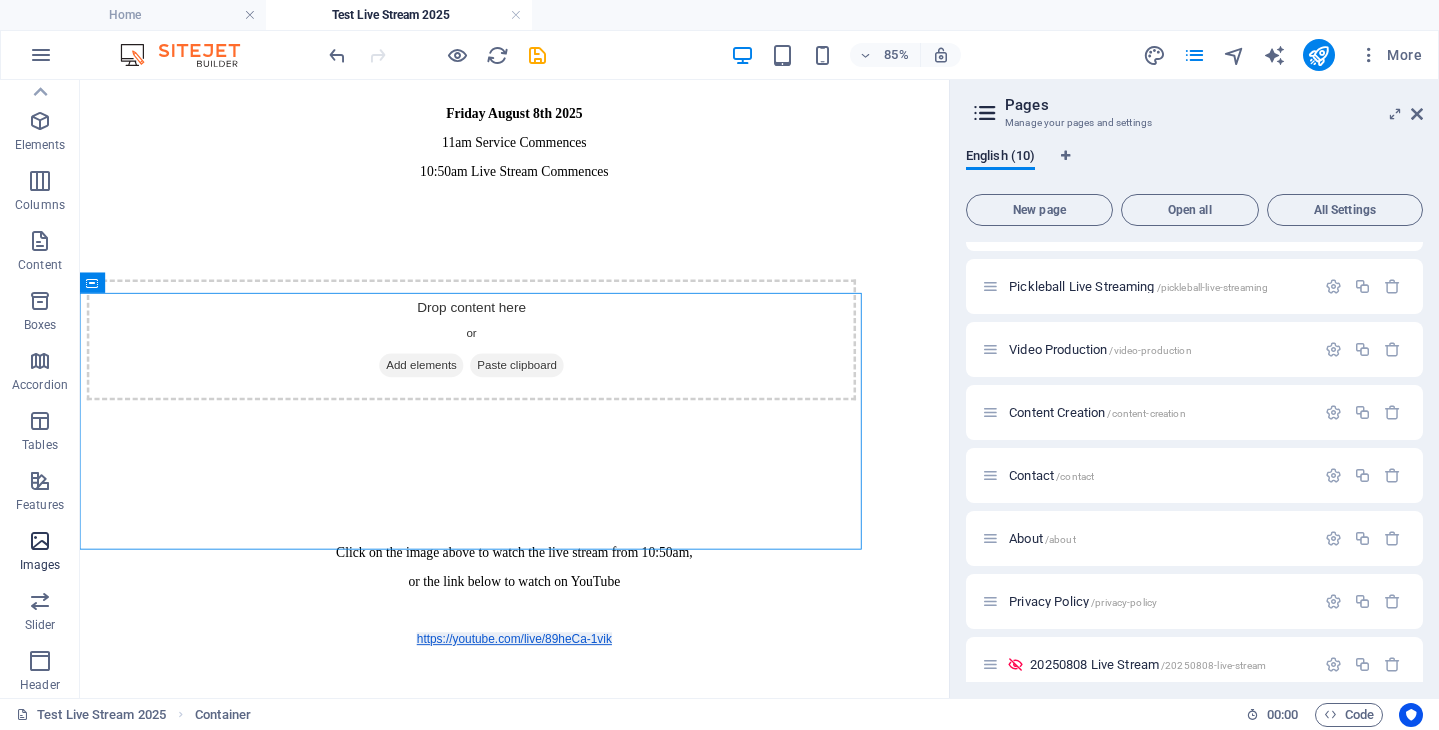 scroll, scrollTop: 0, scrollLeft: 0, axis: both 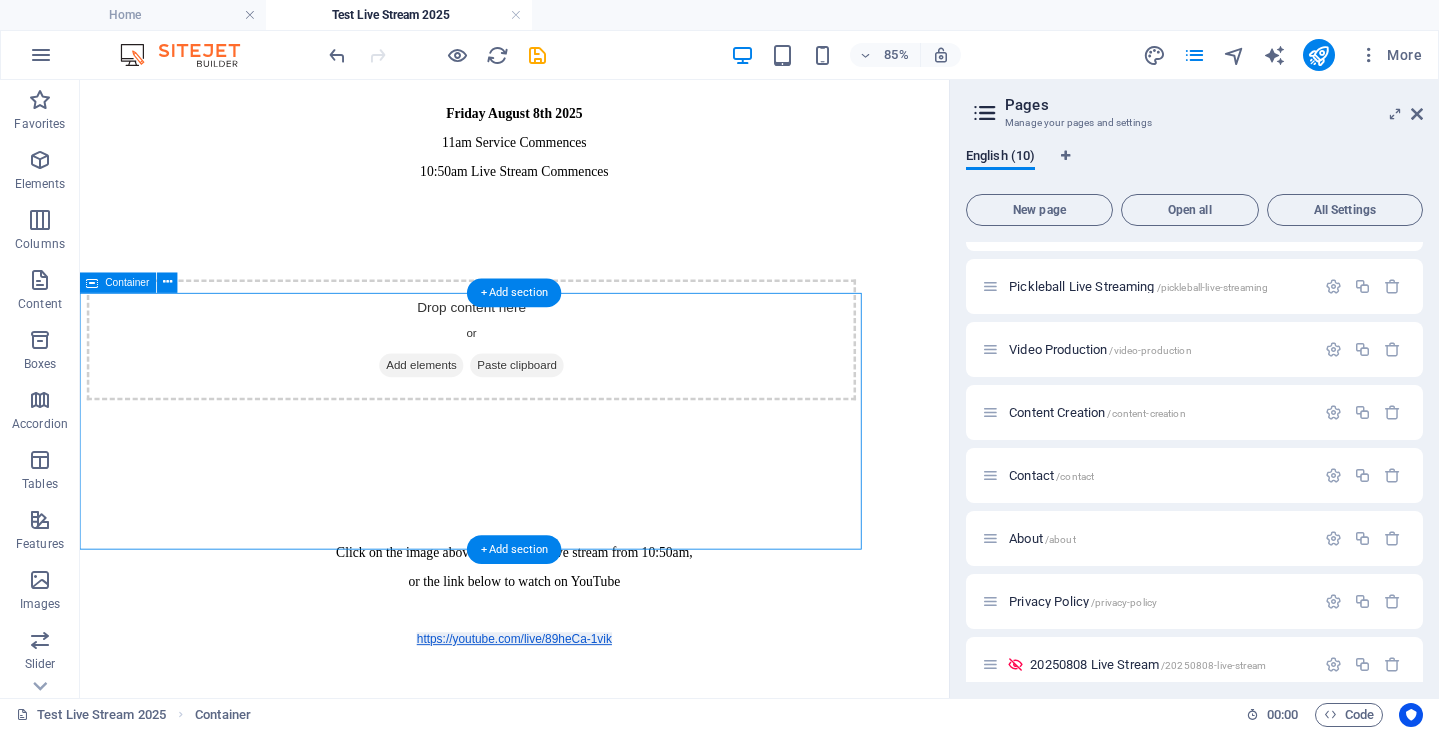 click on "Drop content here or  Add elements  Paste clipboard" at bounding box center [540, 386] 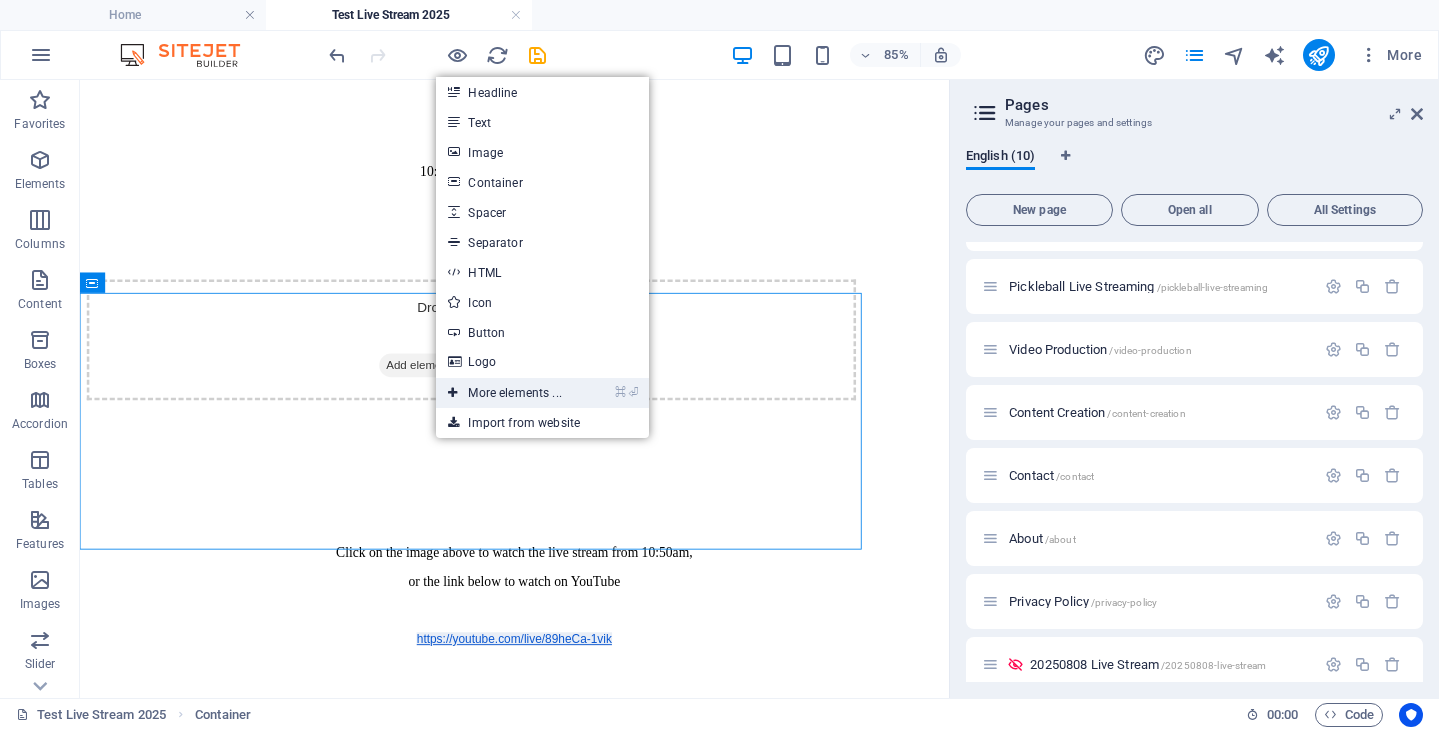 click on "⌘ ⏎  More elements ..." at bounding box center (504, 393) 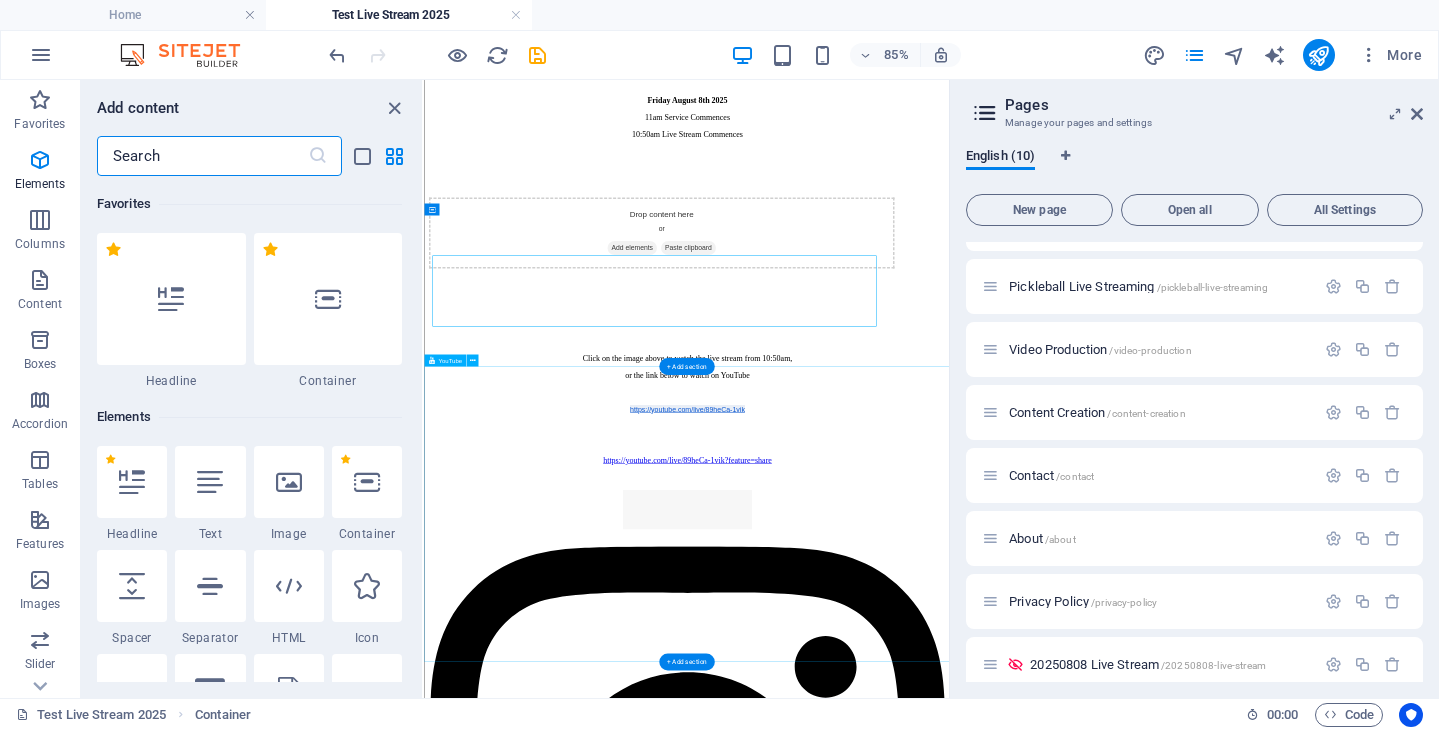 scroll, scrollTop: 267, scrollLeft: 0, axis: vertical 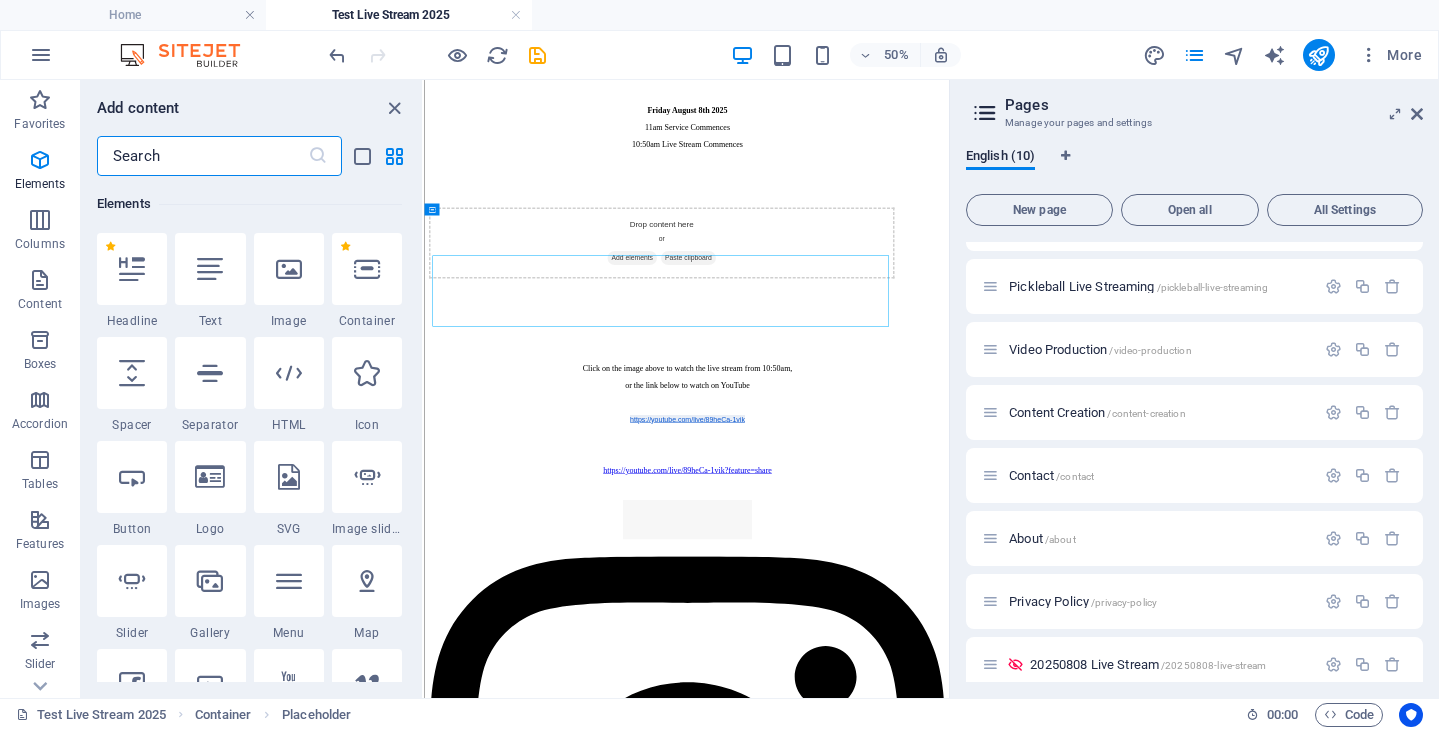 click at bounding box center (202, 156) 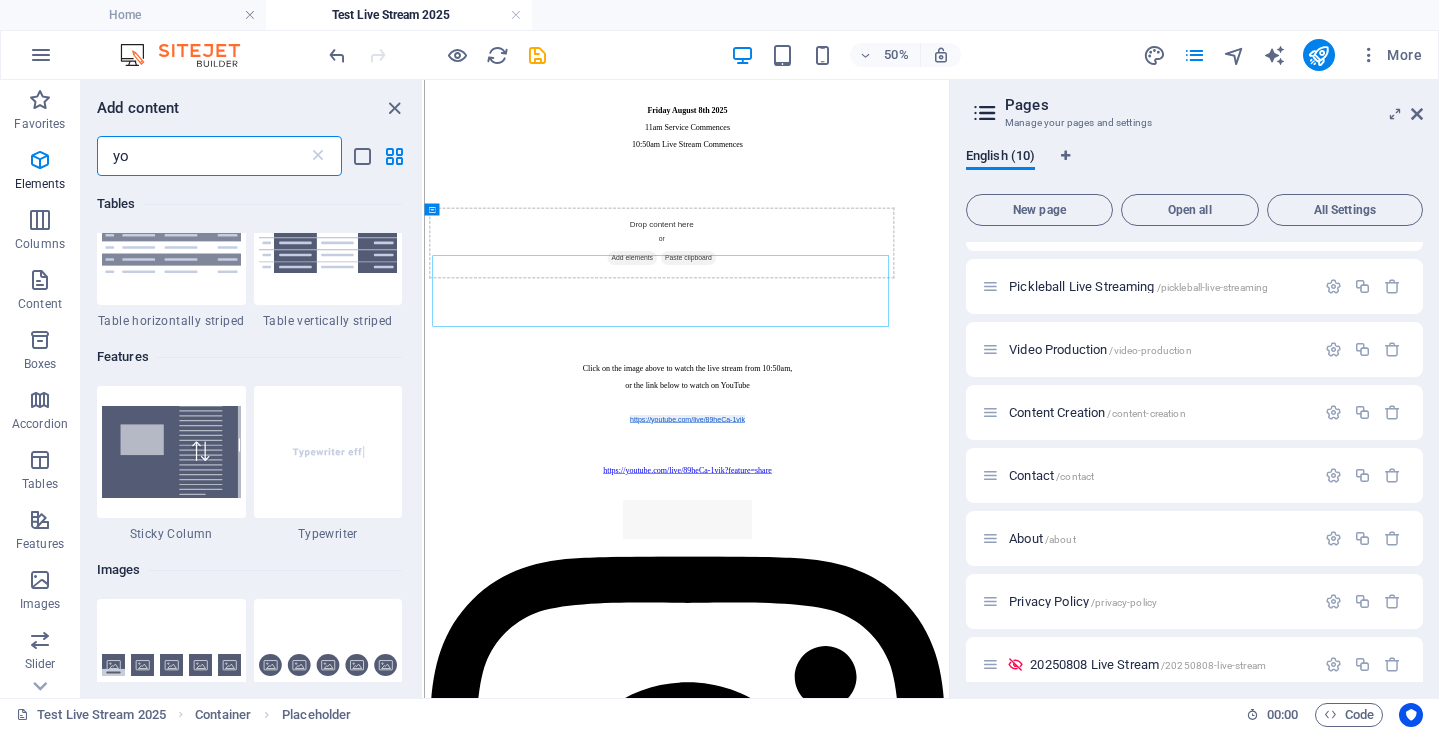 scroll, scrollTop: 0, scrollLeft: 0, axis: both 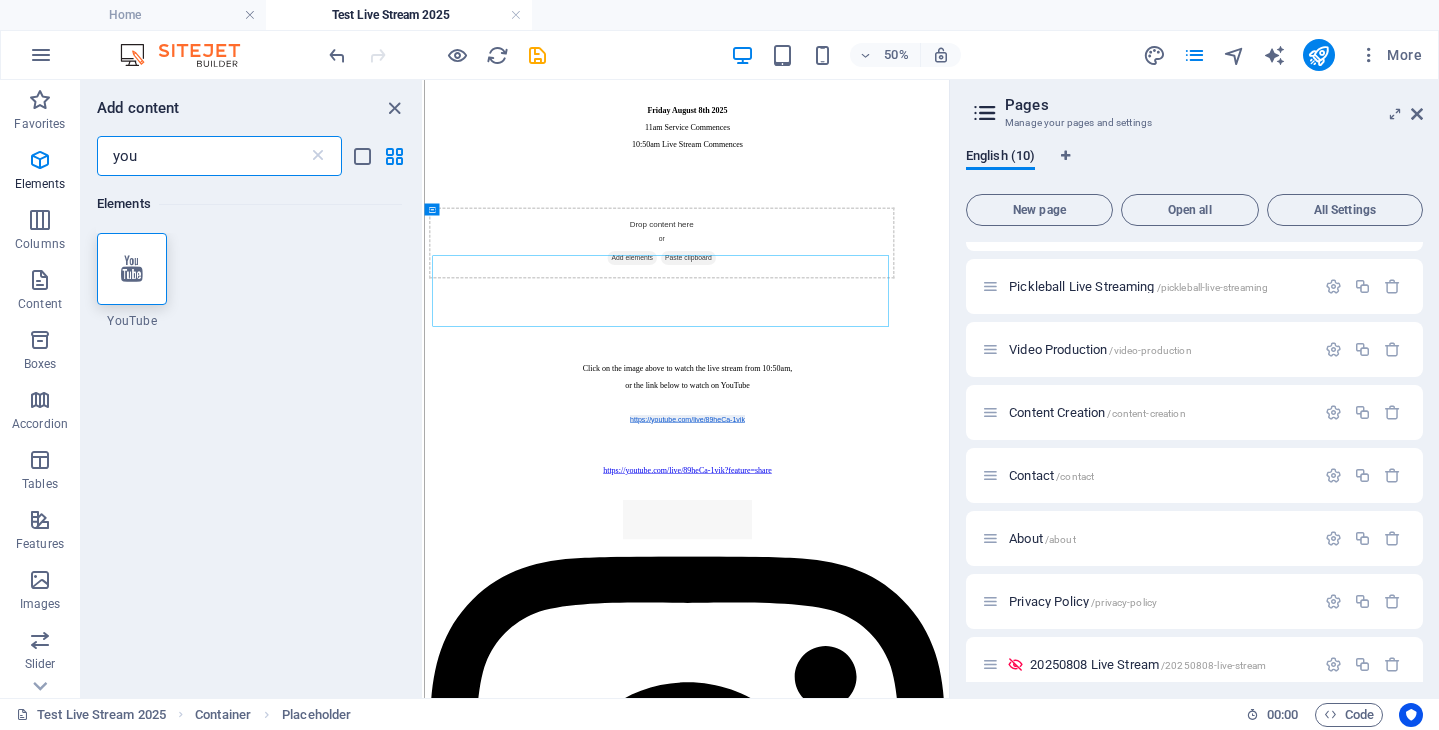 type on "yout" 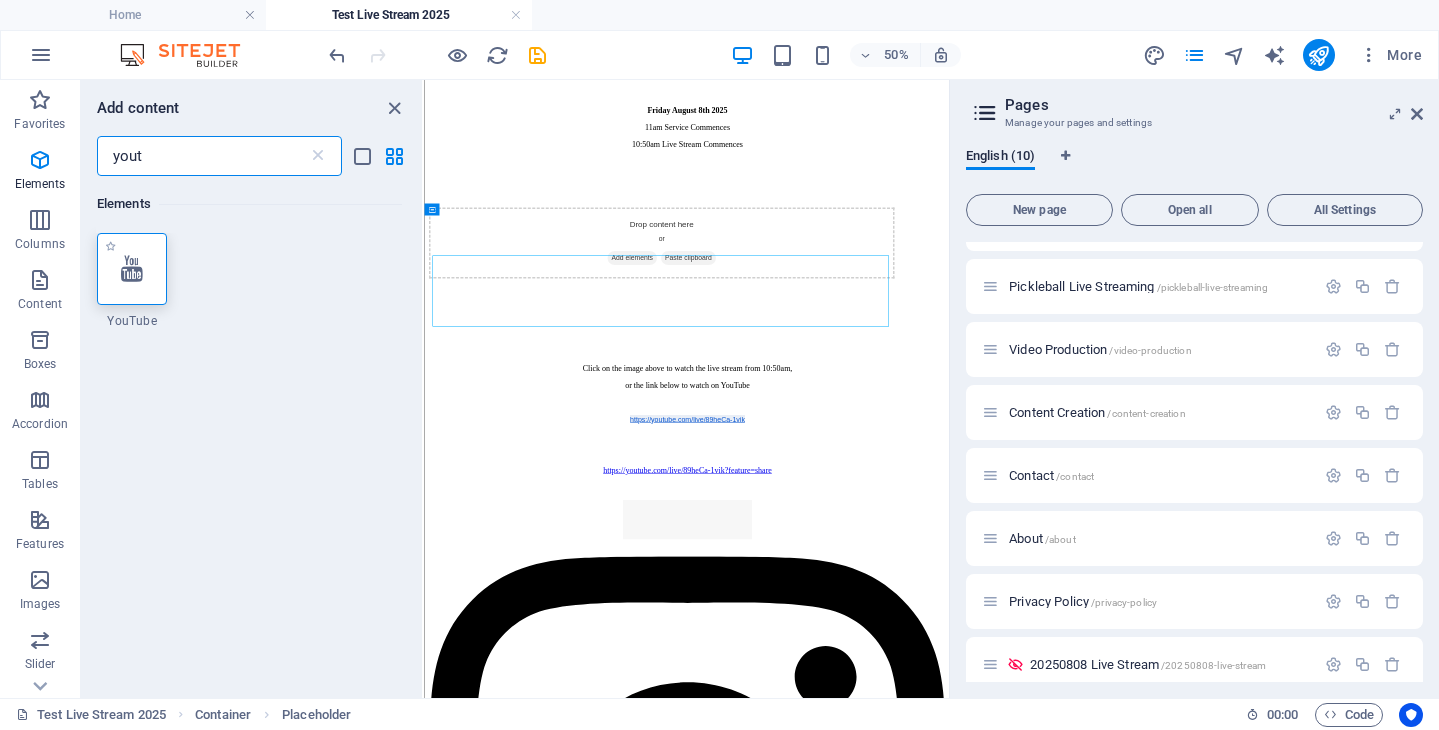 click at bounding box center (132, 269) 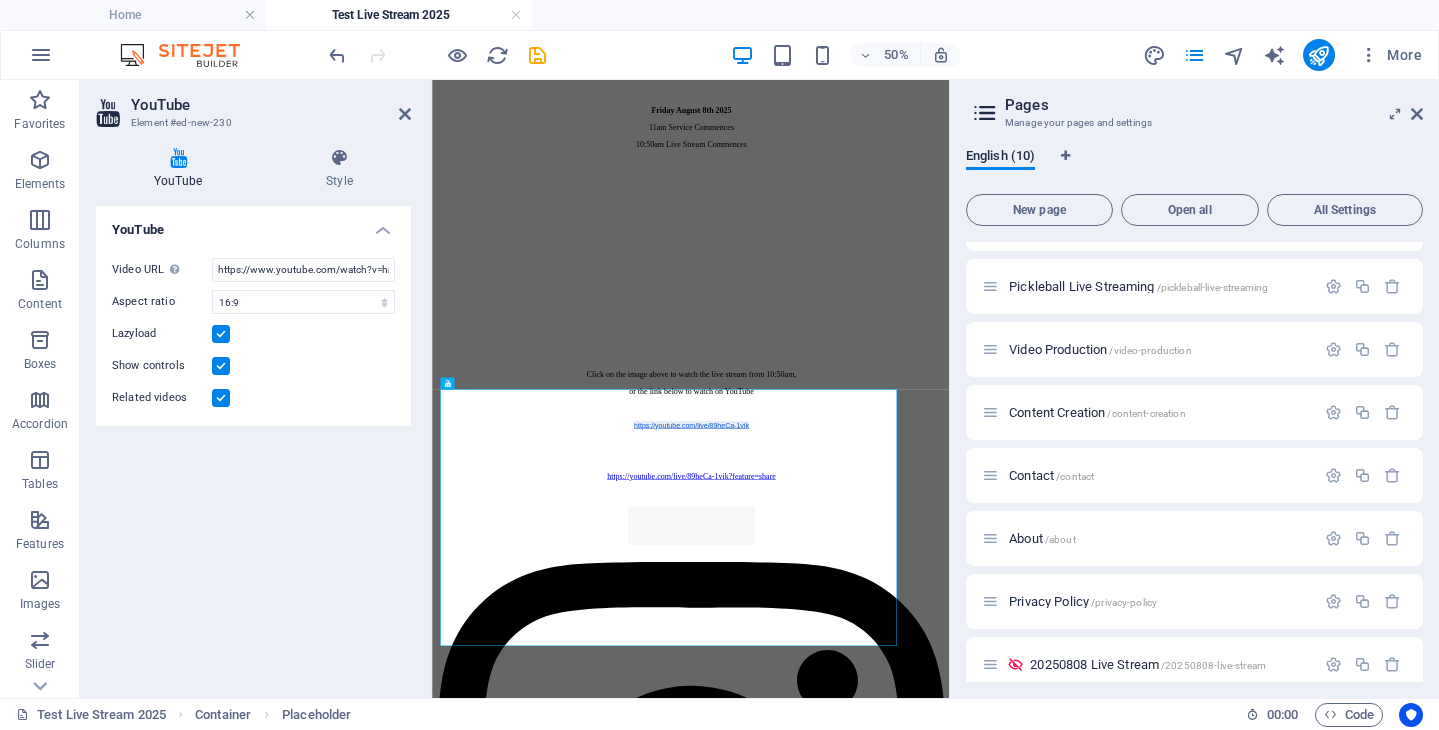 scroll, scrollTop: 0, scrollLeft: 0, axis: both 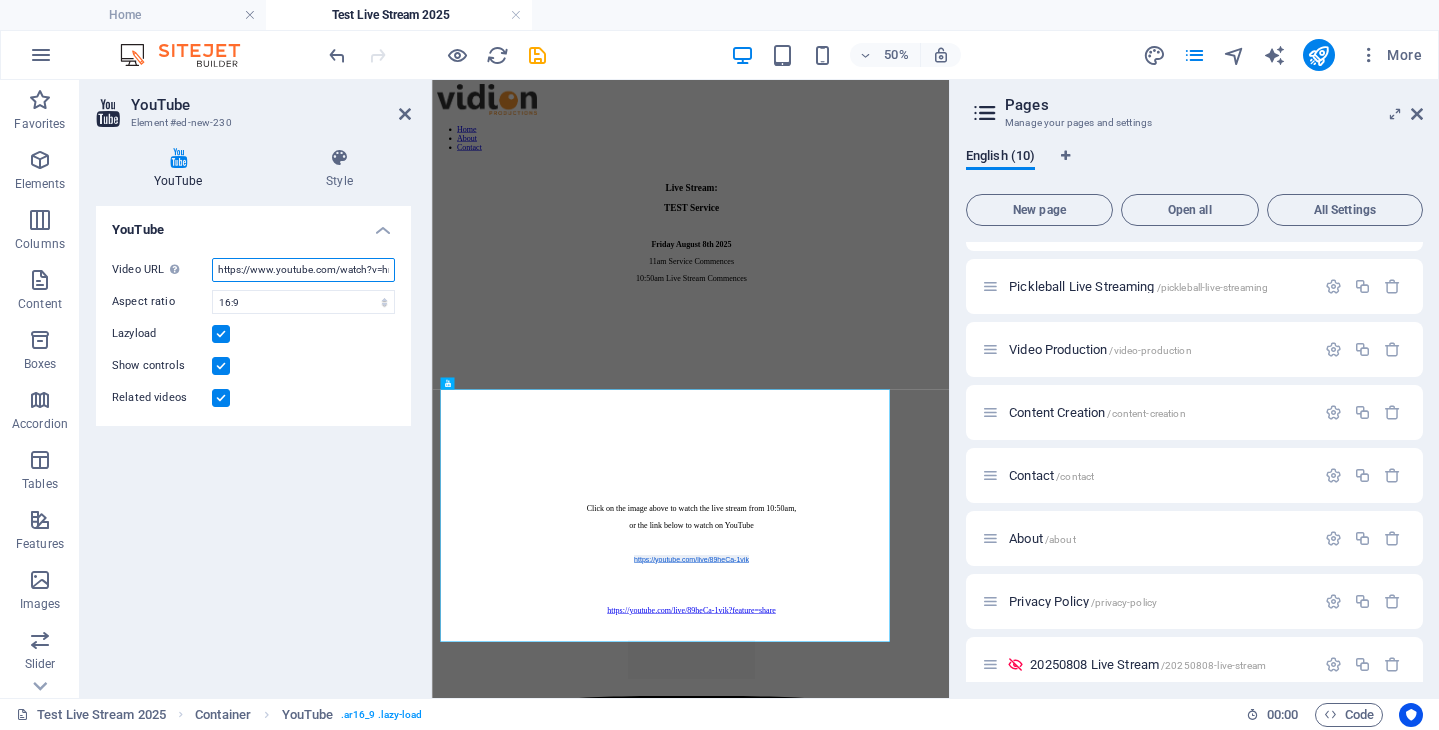 click on "https://www.youtube.com/watch?v=hnoviHgPHkY" at bounding box center [303, 270] 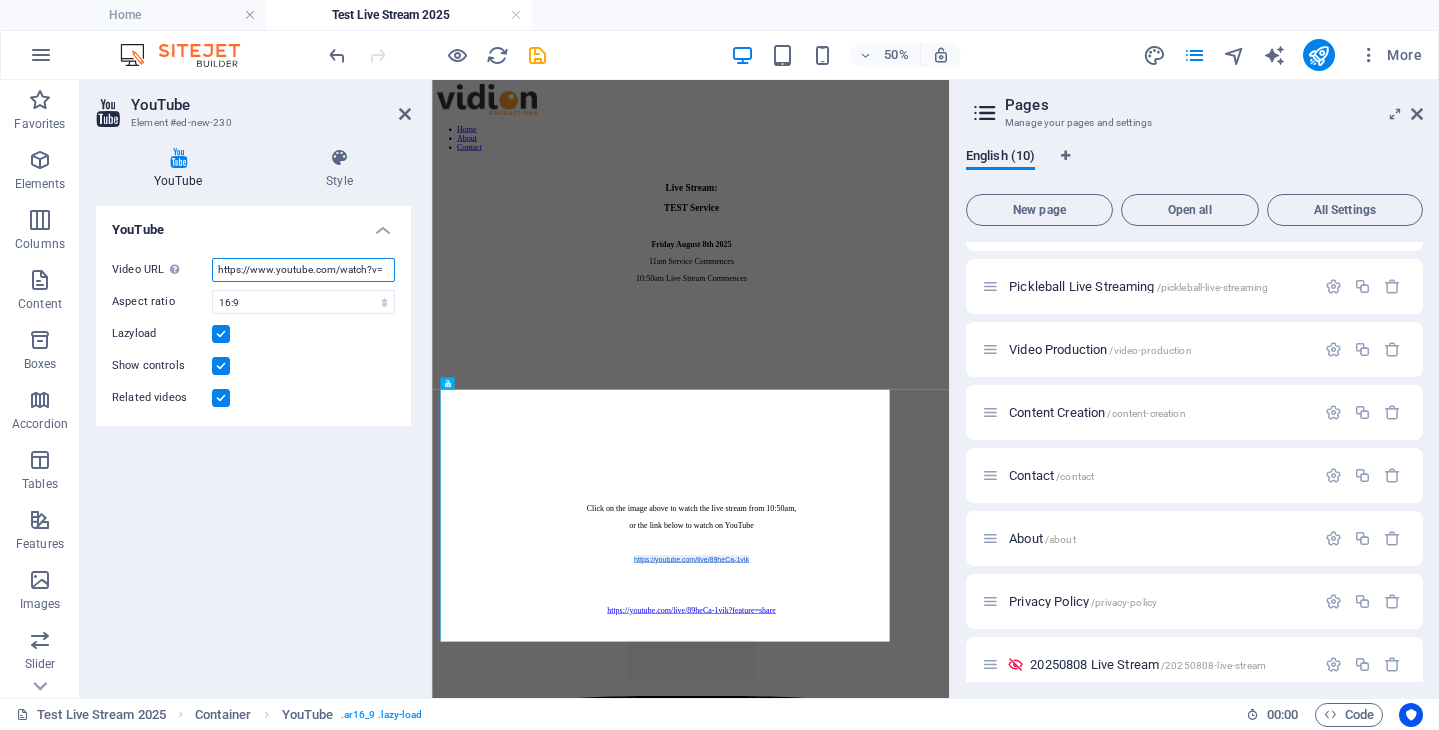 scroll, scrollTop: 0, scrollLeft: 0, axis: both 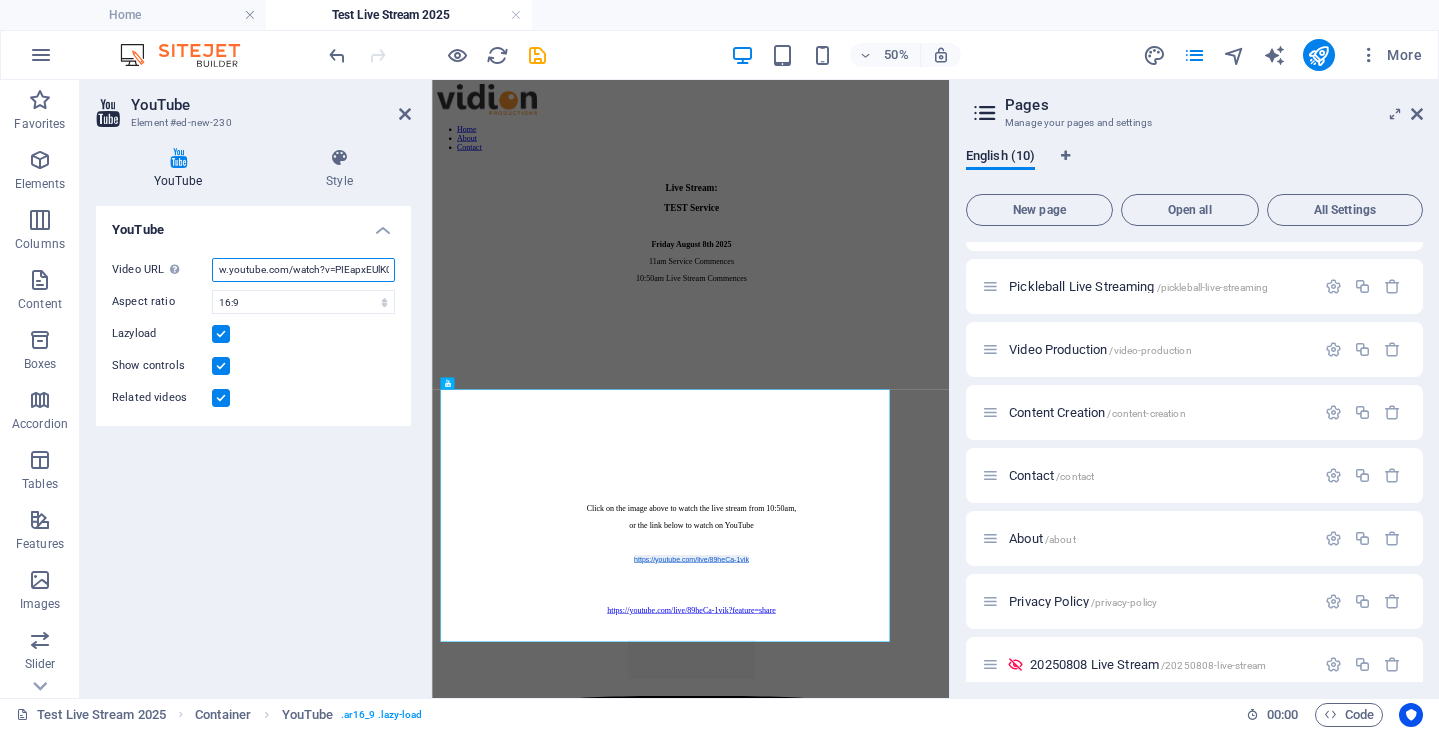 type on "https://www.youtube.com/watch?v=PIEapxEUlK0" 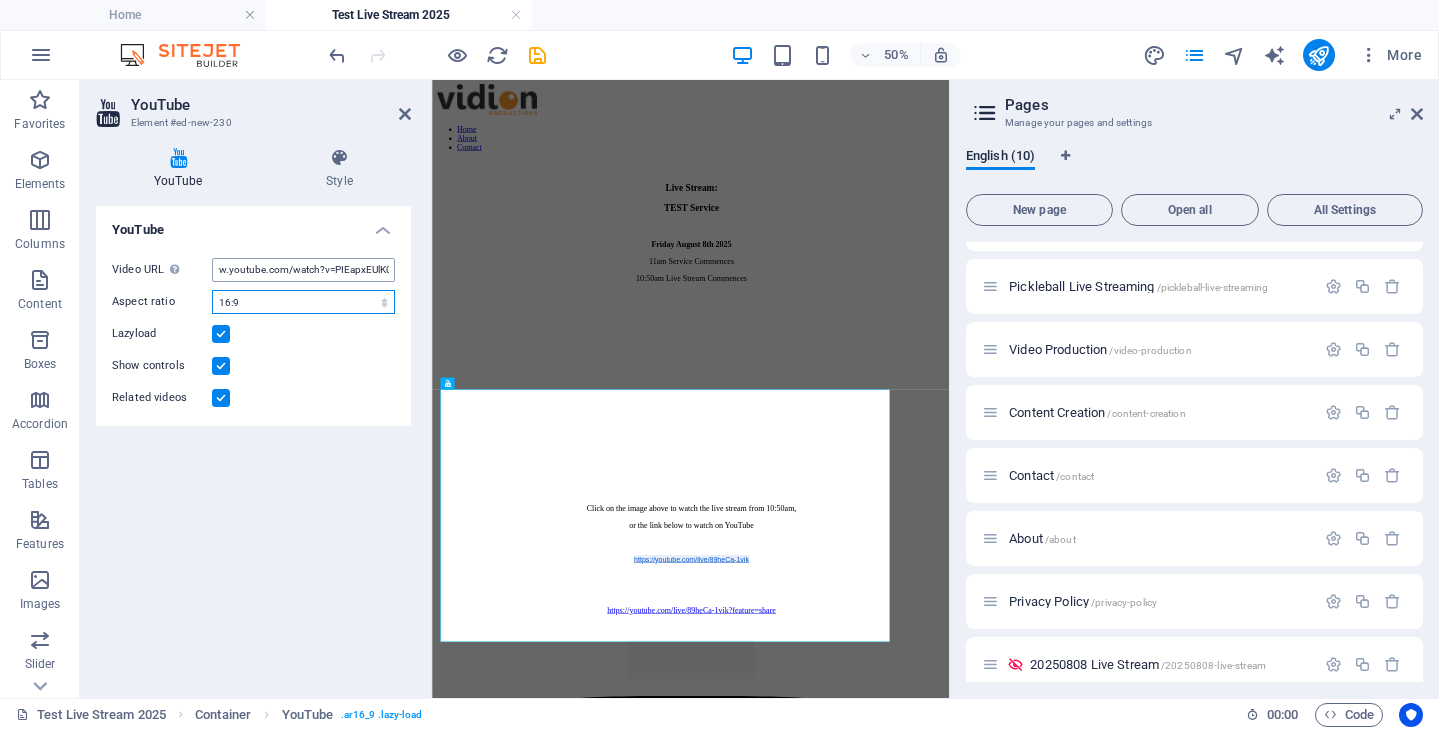 scroll, scrollTop: 0, scrollLeft: 0, axis: both 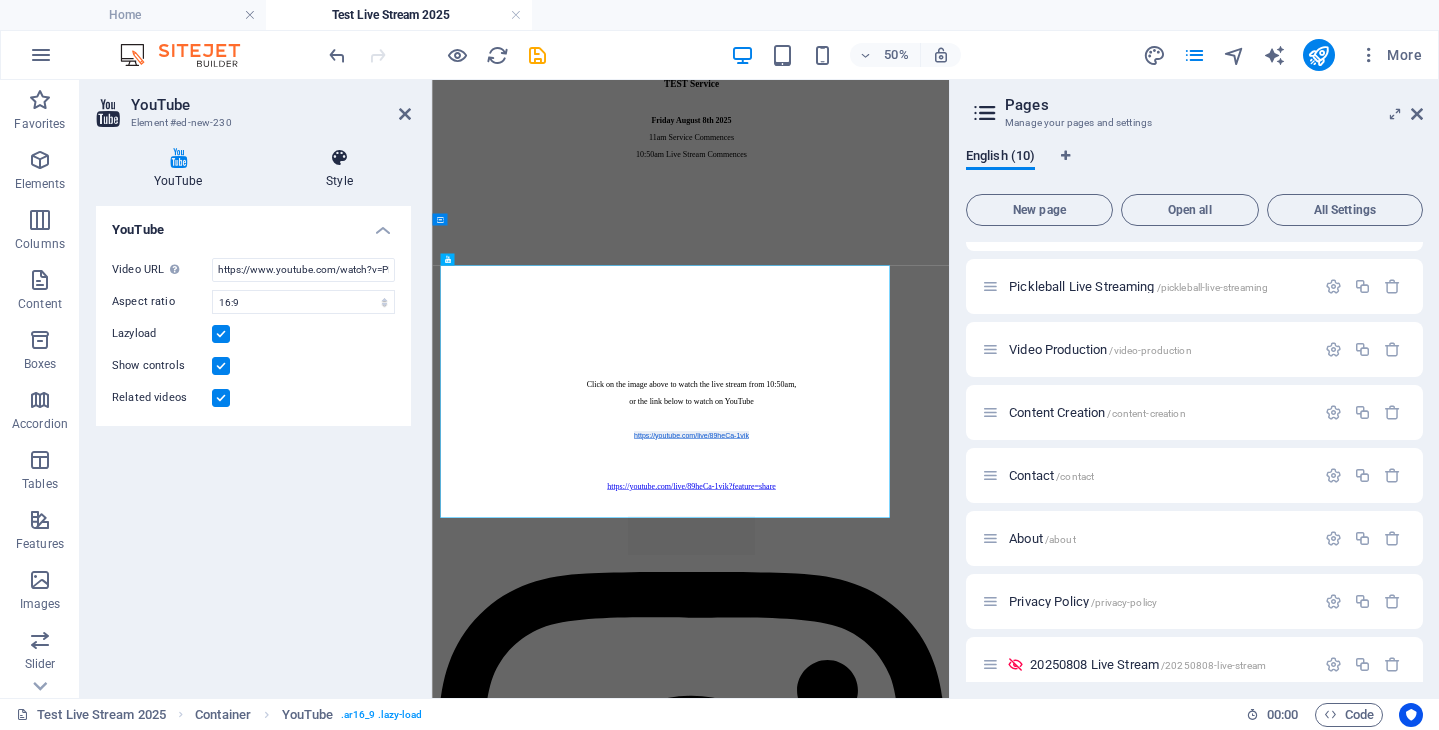 click at bounding box center (339, 158) 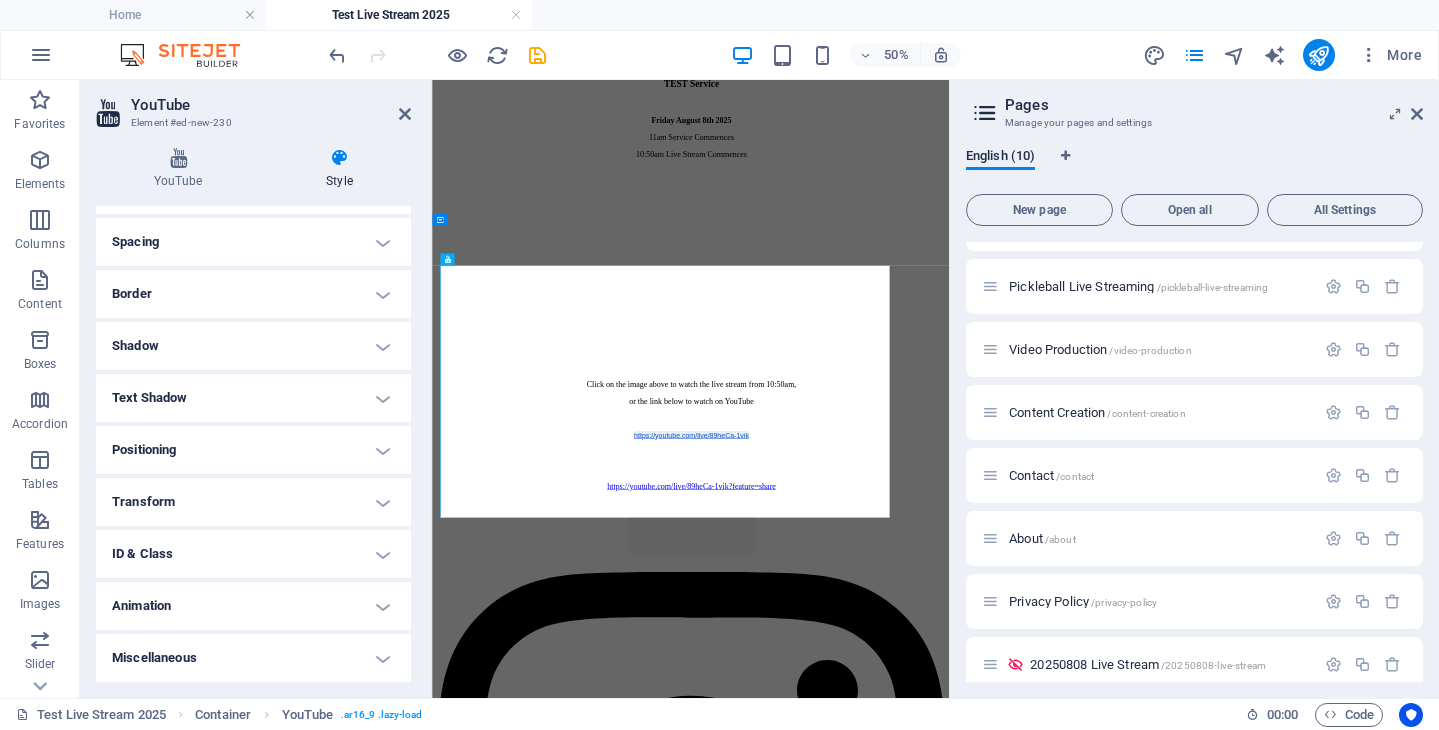 scroll, scrollTop: 0, scrollLeft: 0, axis: both 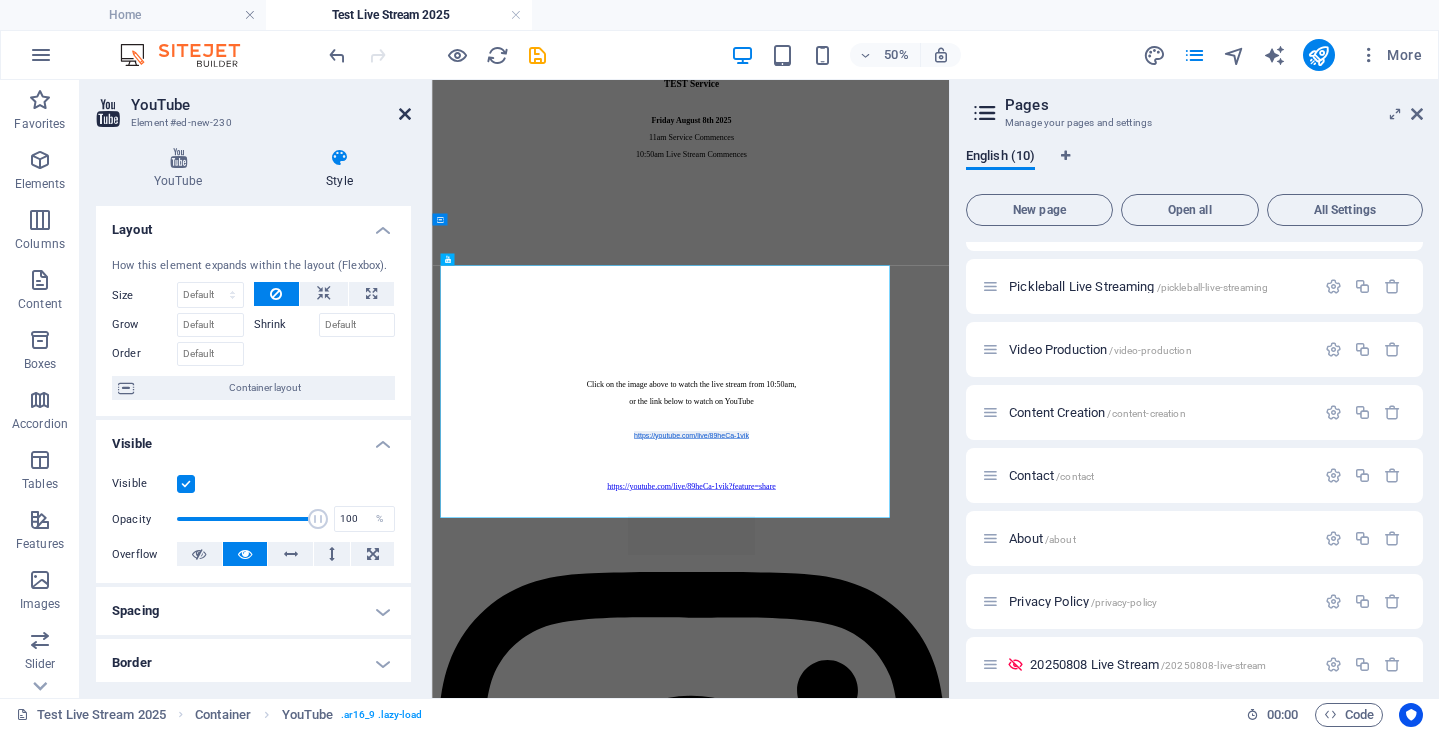 click at bounding box center [405, 114] 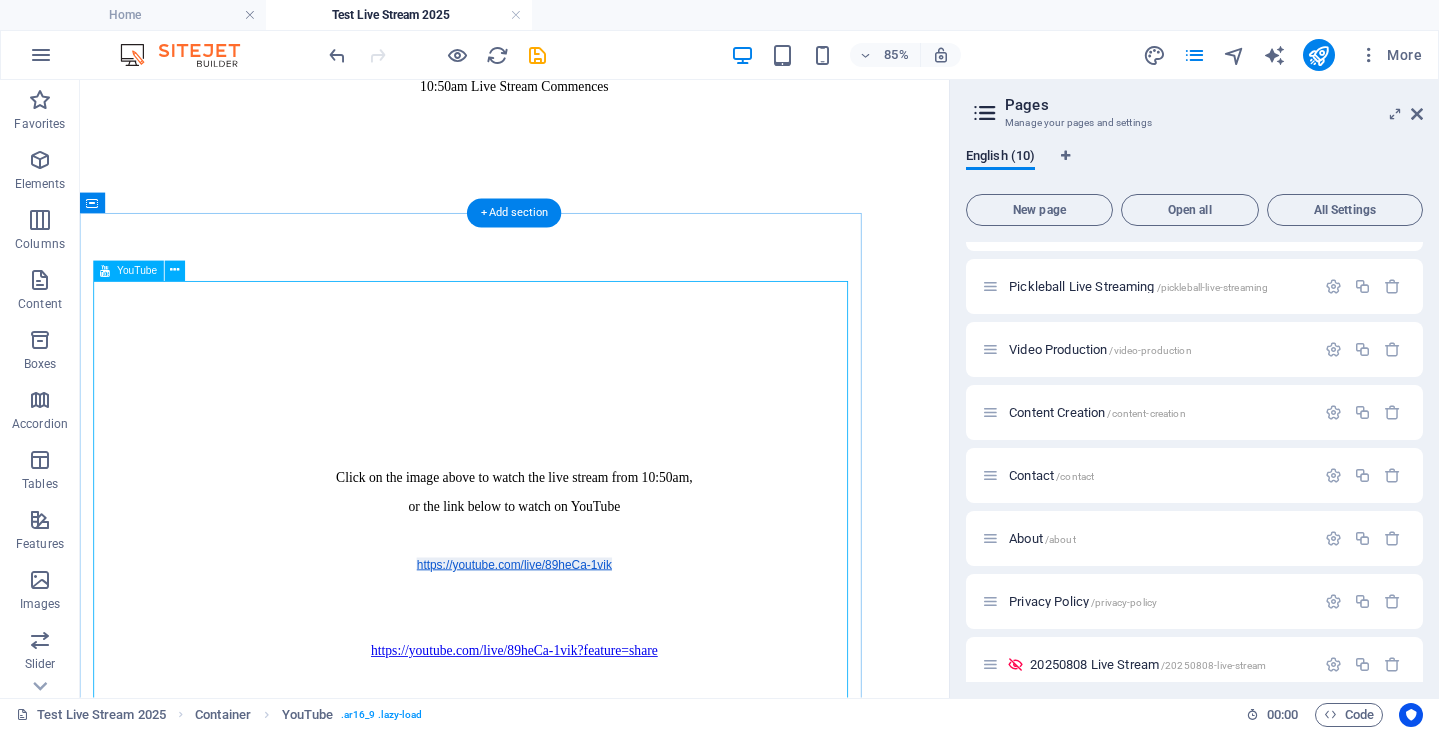 scroll, scrollTop: 396, scrollLeft: 0, axis: vertical 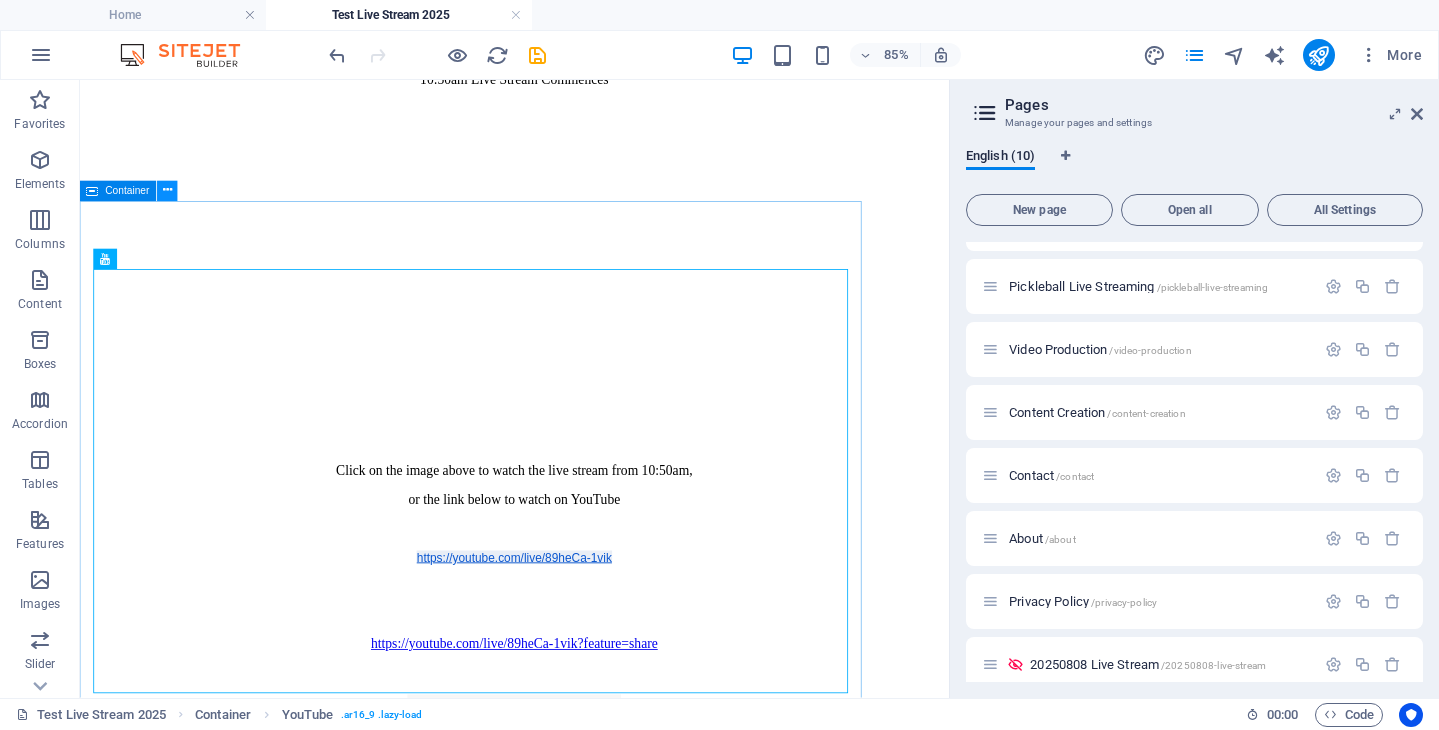 click at bounding box center (167, 191) 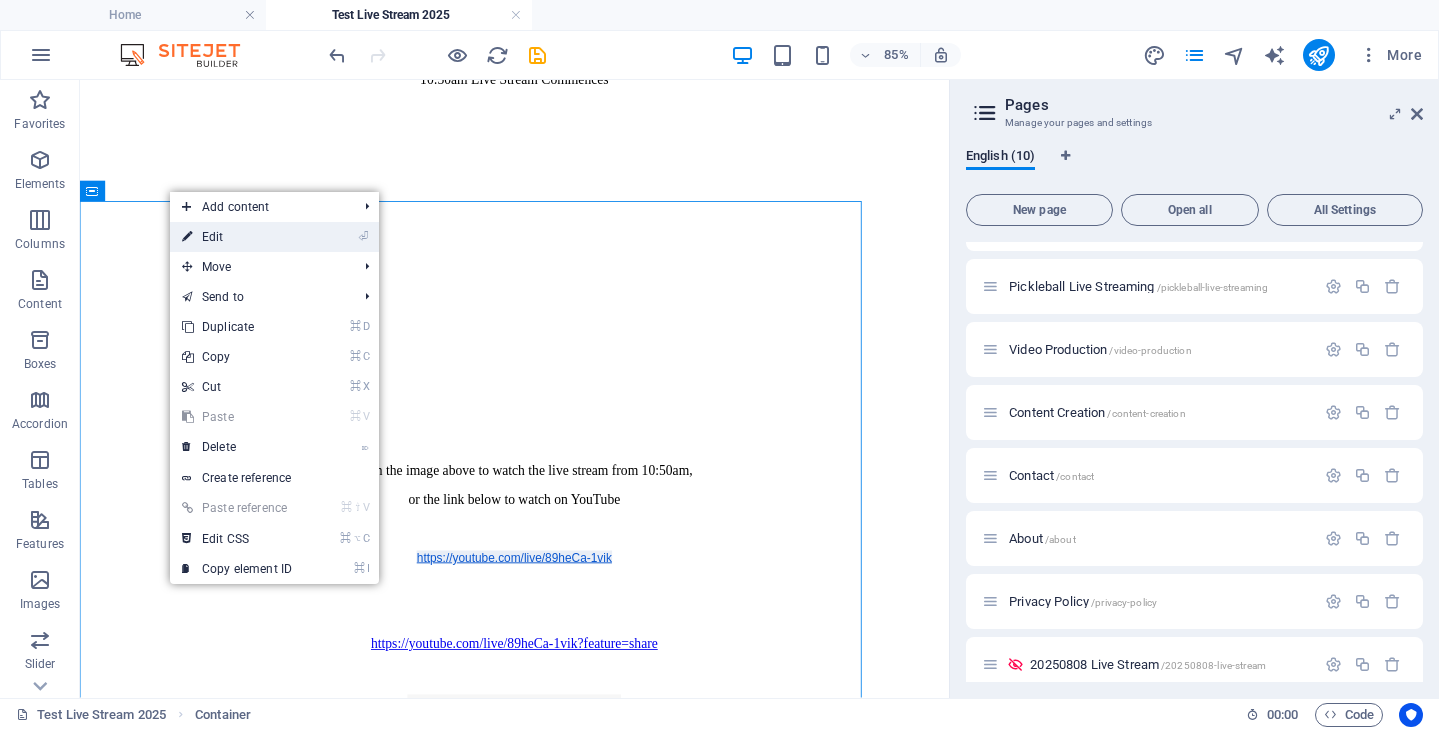 click on "⏎  Edit" at bounding box center [237, 237] 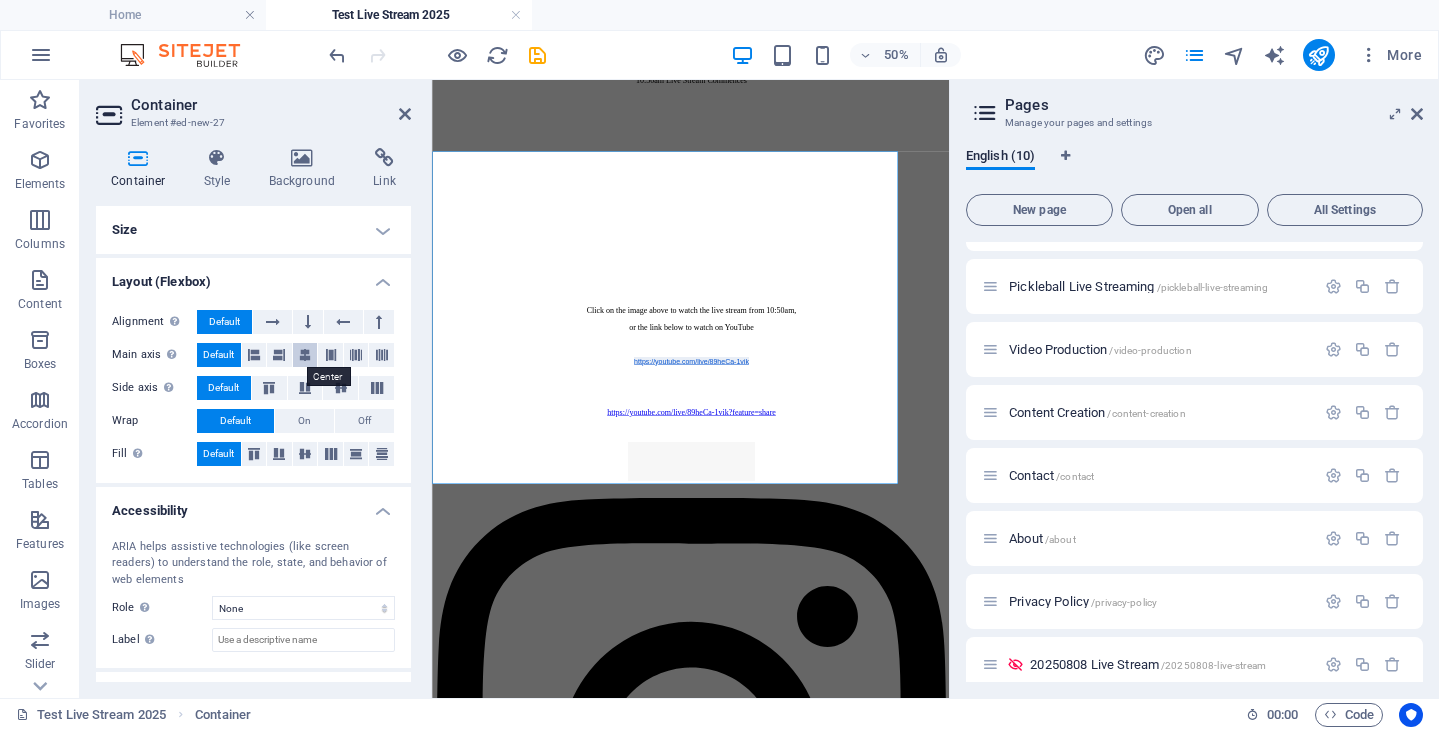 click at bounding box center [305, 355] 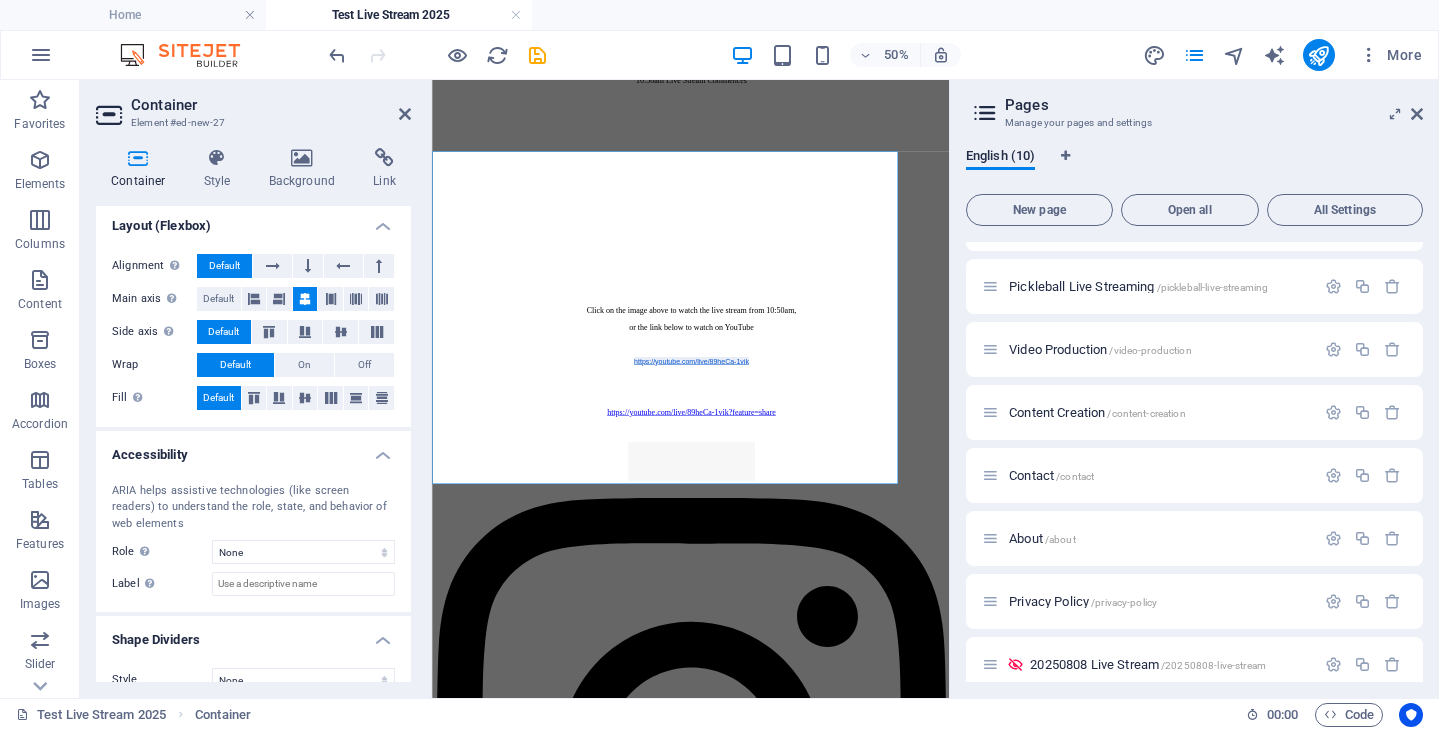 scroll, scrollTop: 0, scrollLeft: 0, axis: both 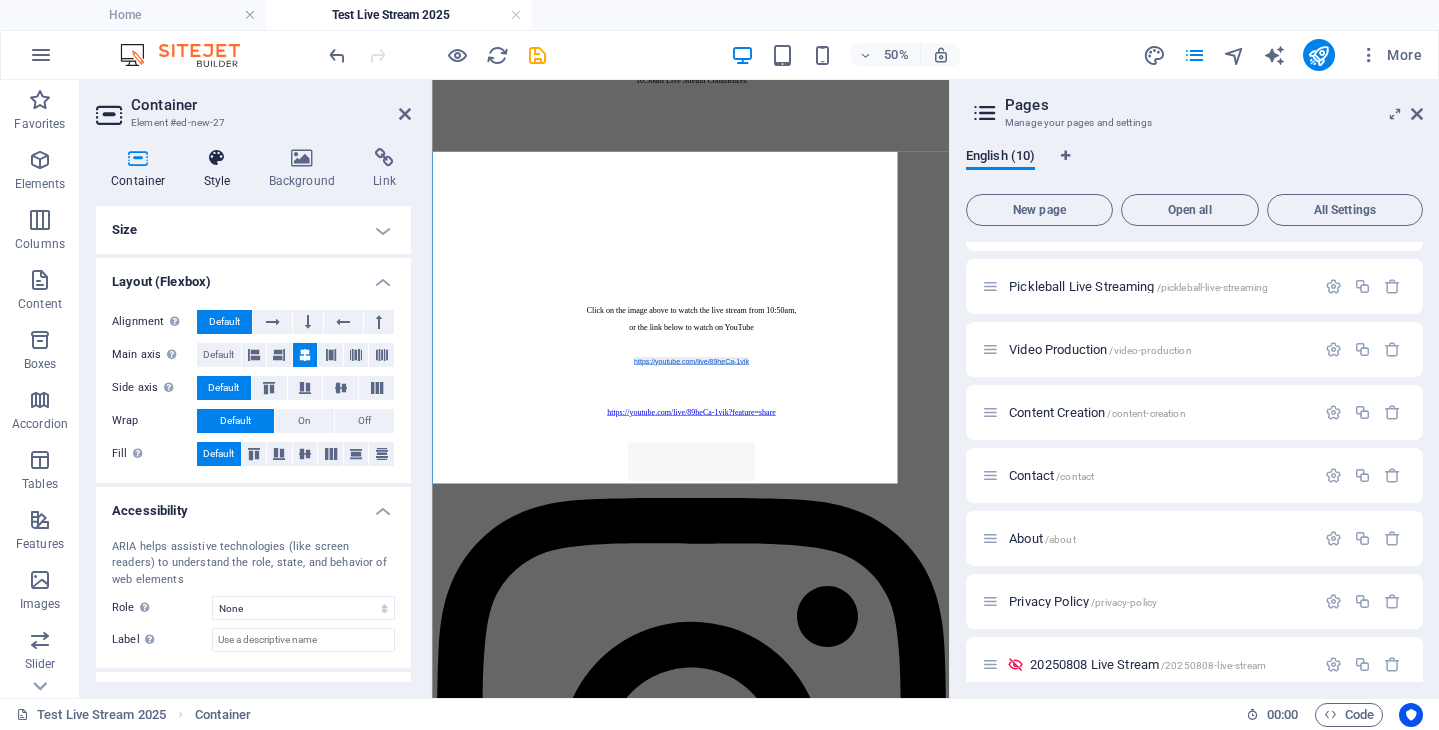 click at bounding box center [217, 158] 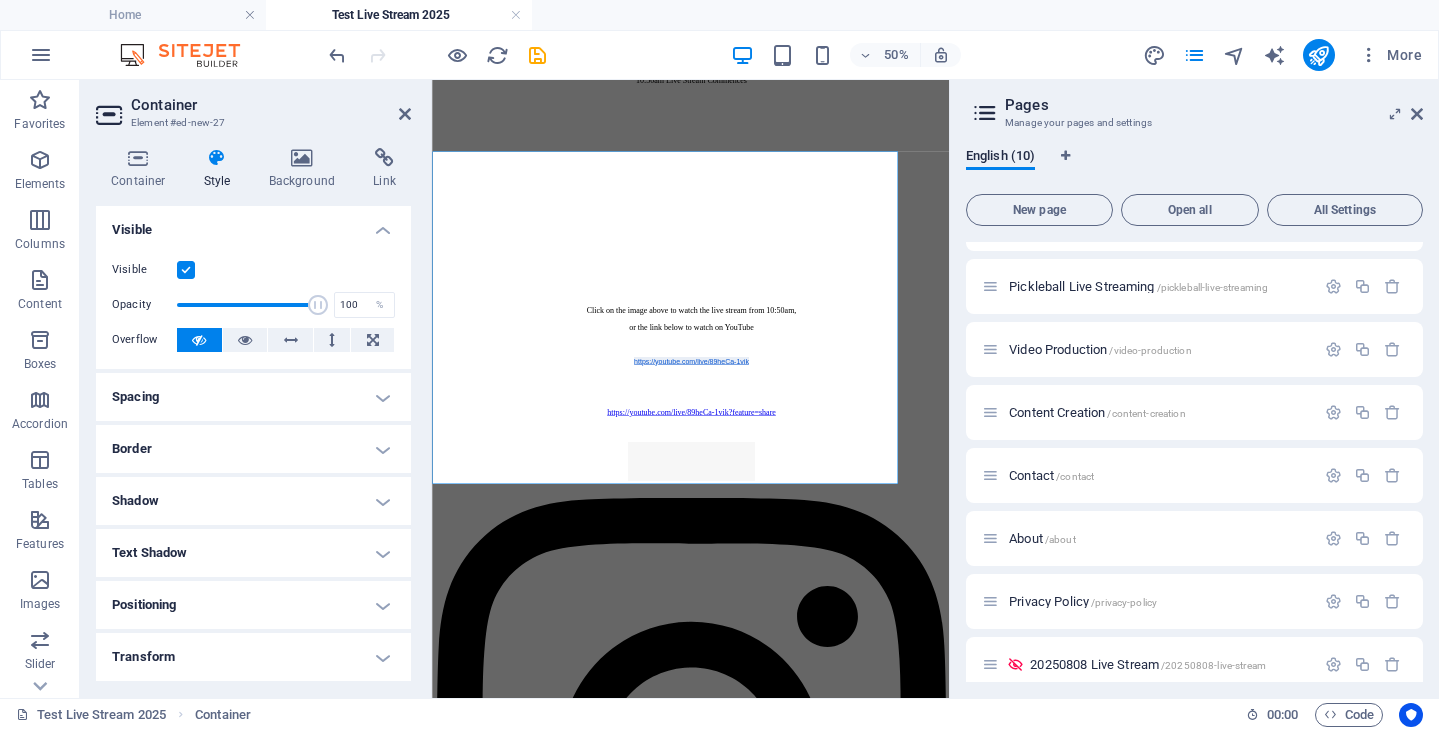 click on "Spacing" at bounding box center (253, 397) 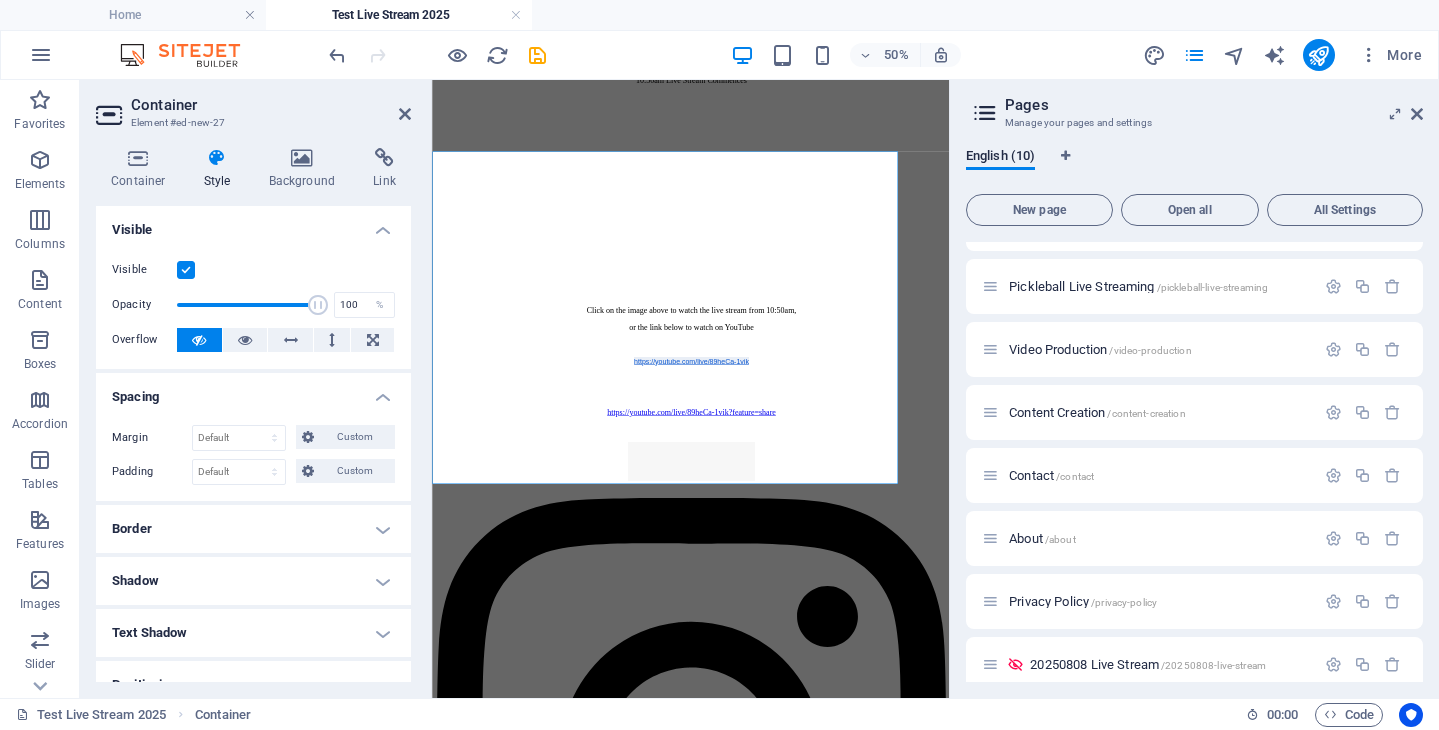 click on "Spacing" at bounding box center (253, 391) 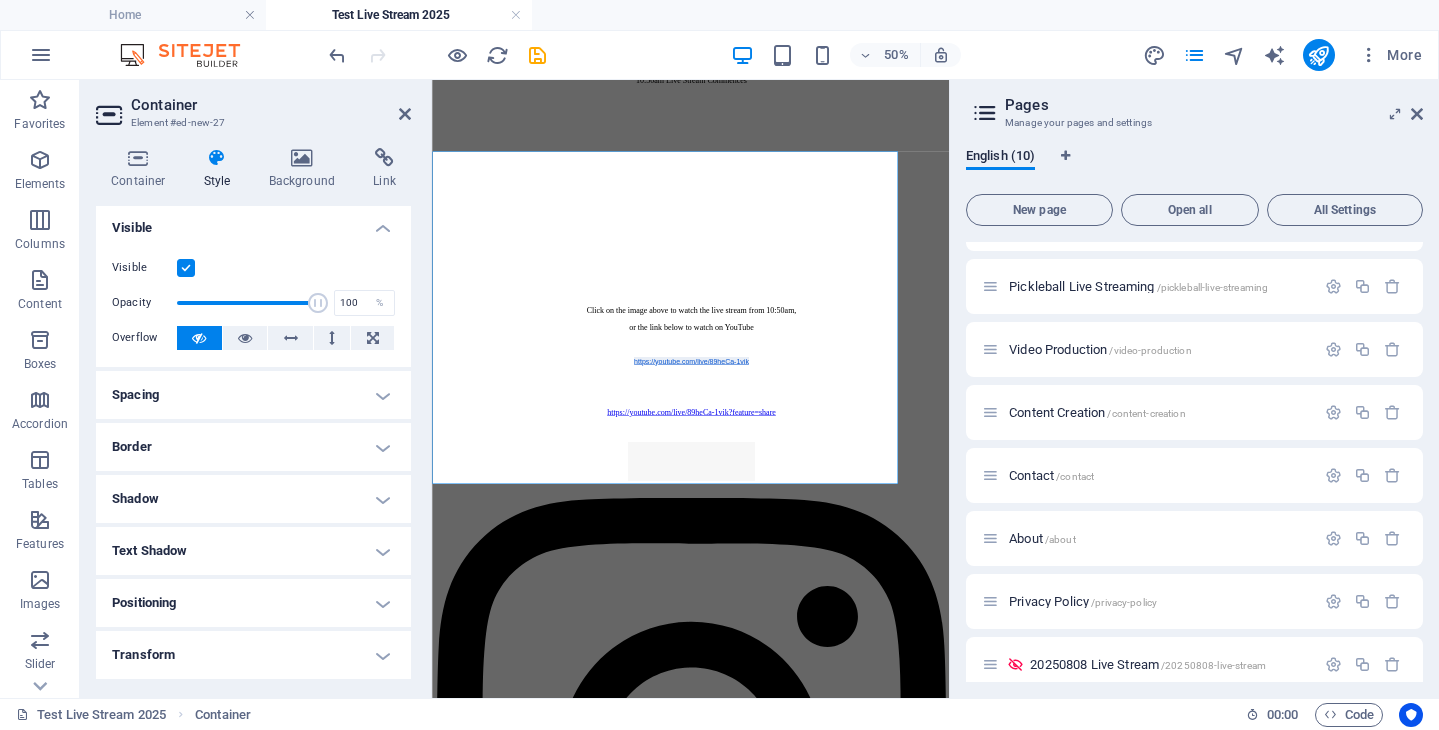 scroll, scrollTop: 0, scrollLeft: 0, axis: both 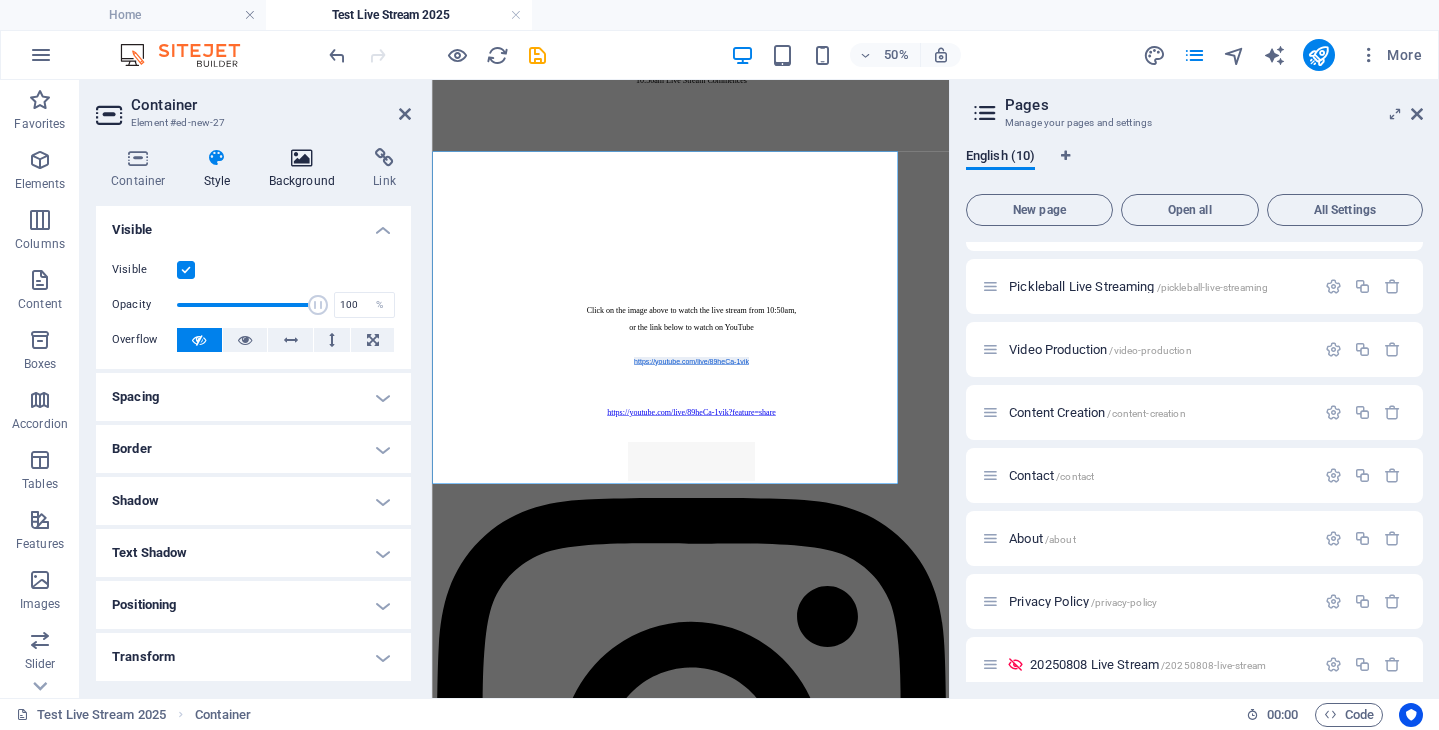 click on "Background" at bounding box center (306, 169) 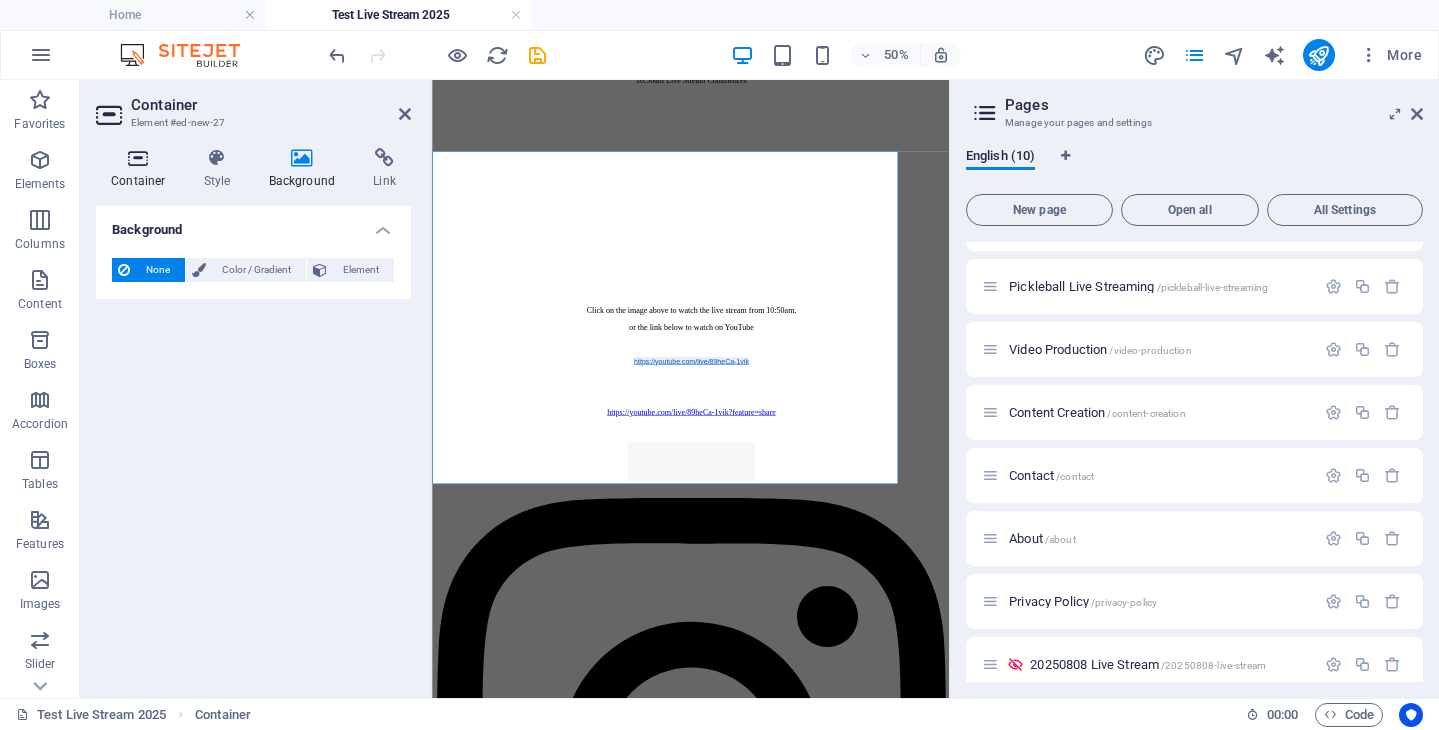 click at bounding box center (138, 158) 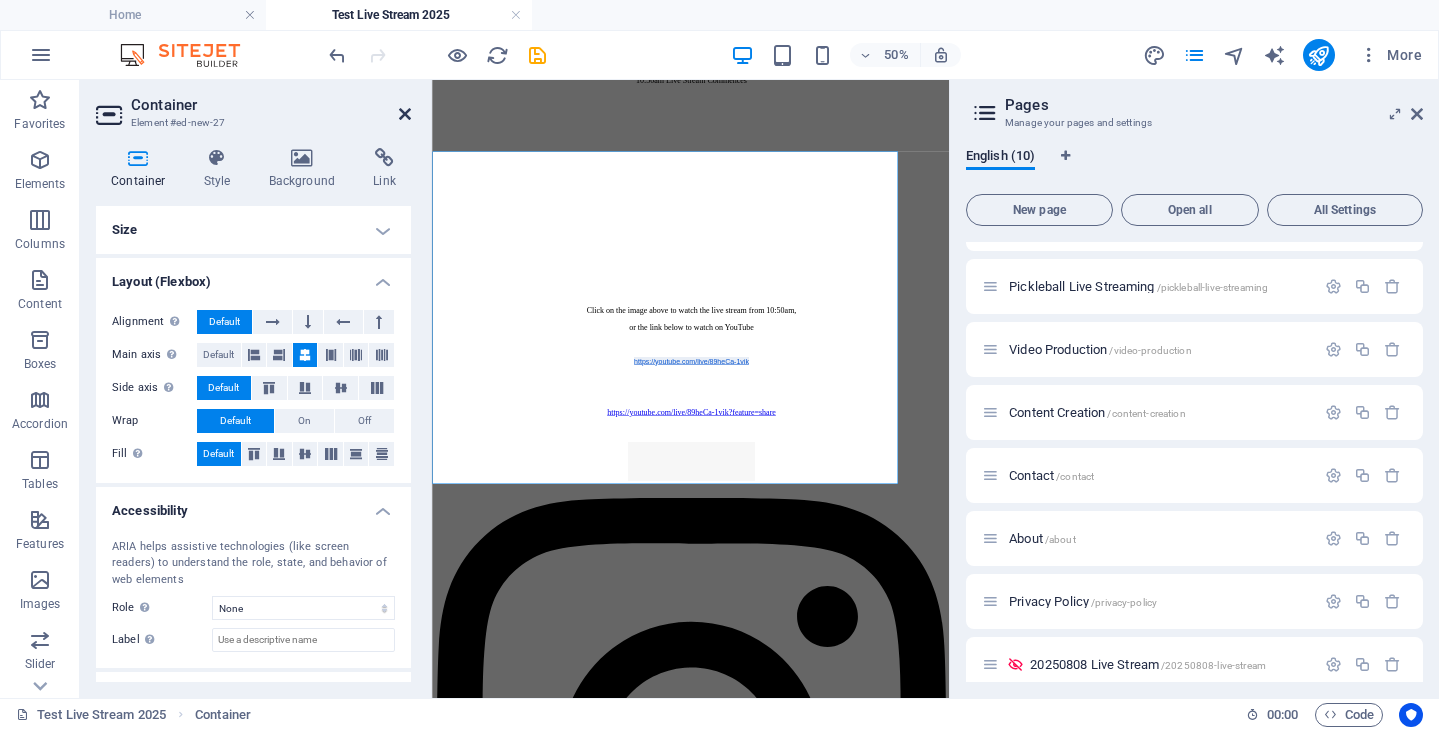 click at bounding box center [405, 114] 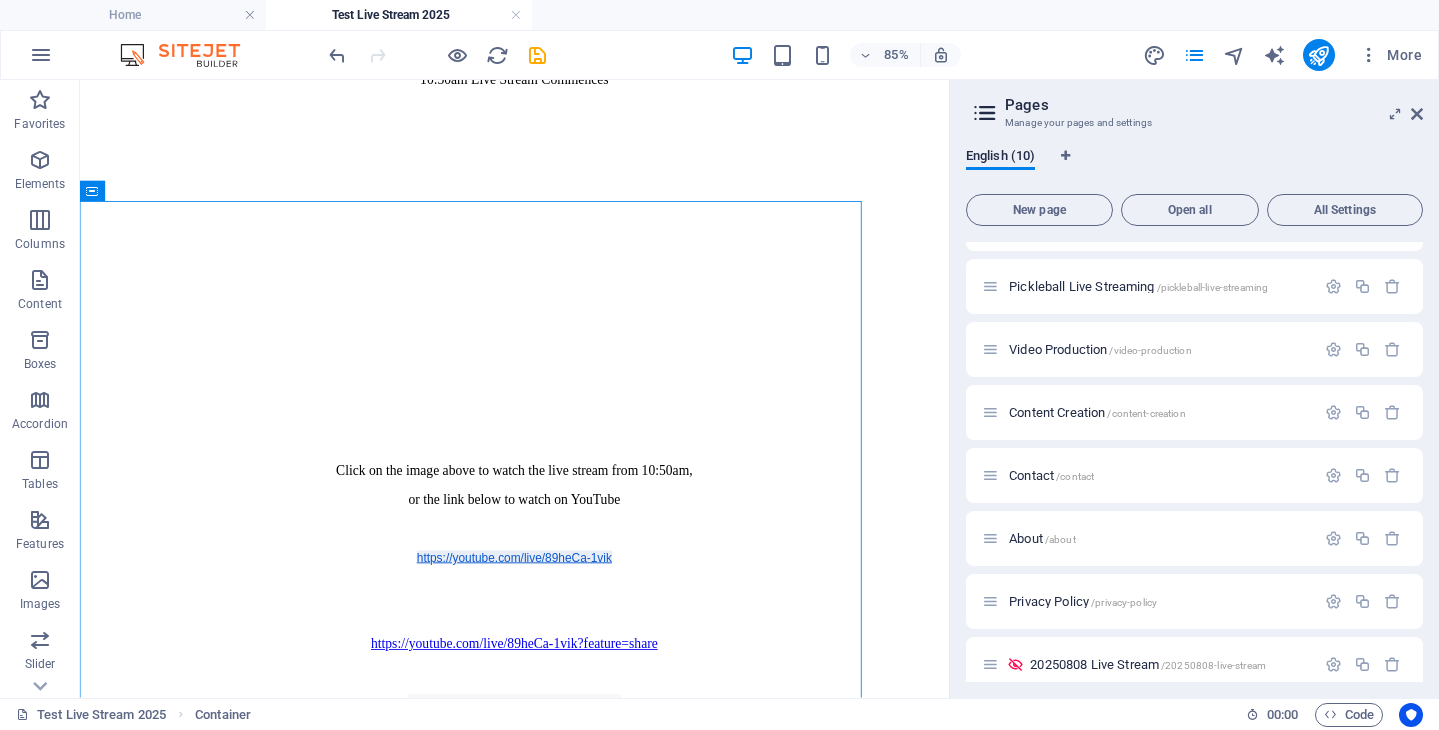 click on "Home About Contact Live Stream: TEST Service  Friday August 8th 2025 11am Service Commences 10:50am Live Stream Commences
Click on the image above to watch the live stream from 10:50am, or the link below to watch on YouTube https://youtube.com/live/89heCa-1vik https://youtube.com/live/89heCa-1vik?feature=share Contact  |  Privacy Policy" at bounding box center (591, 2200) 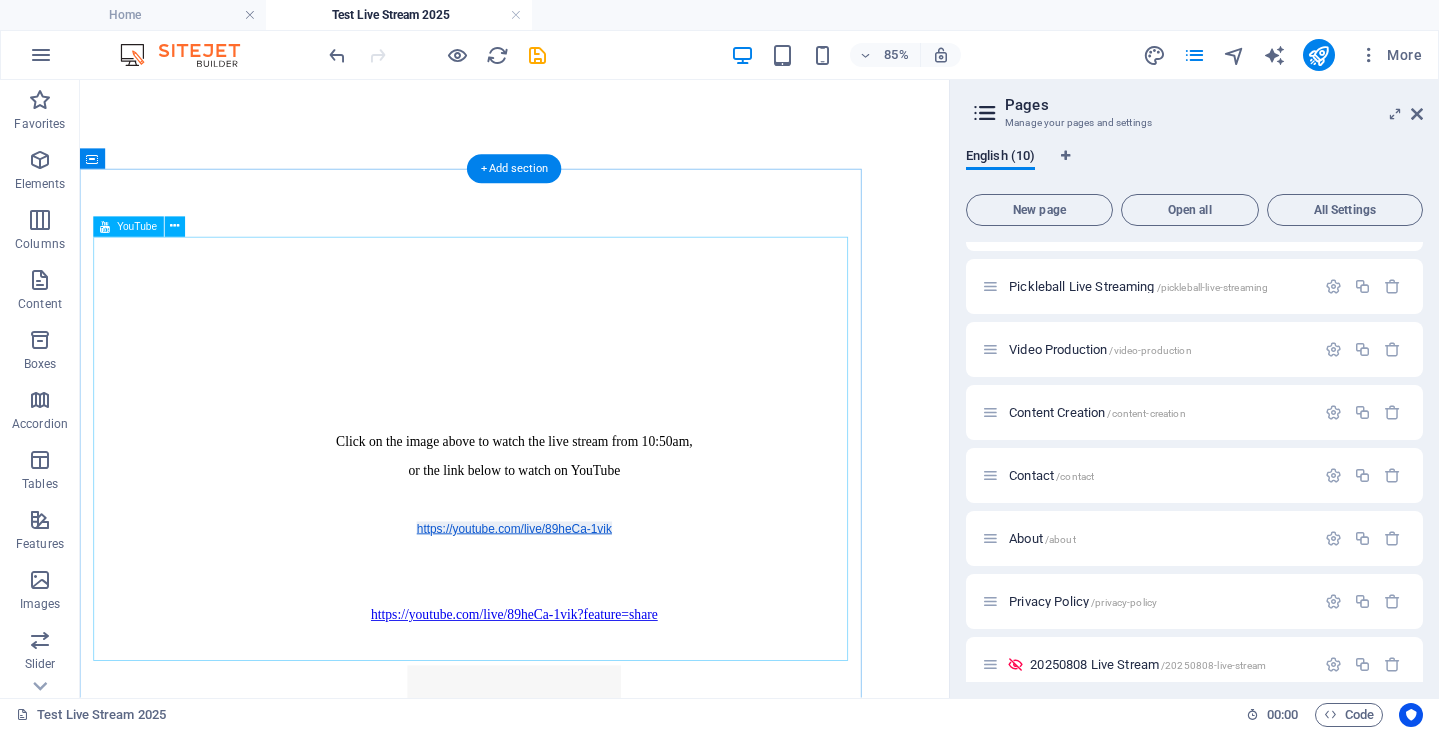 scroll, scrollTop: 434, scrollLeft: 0, axis: vertical 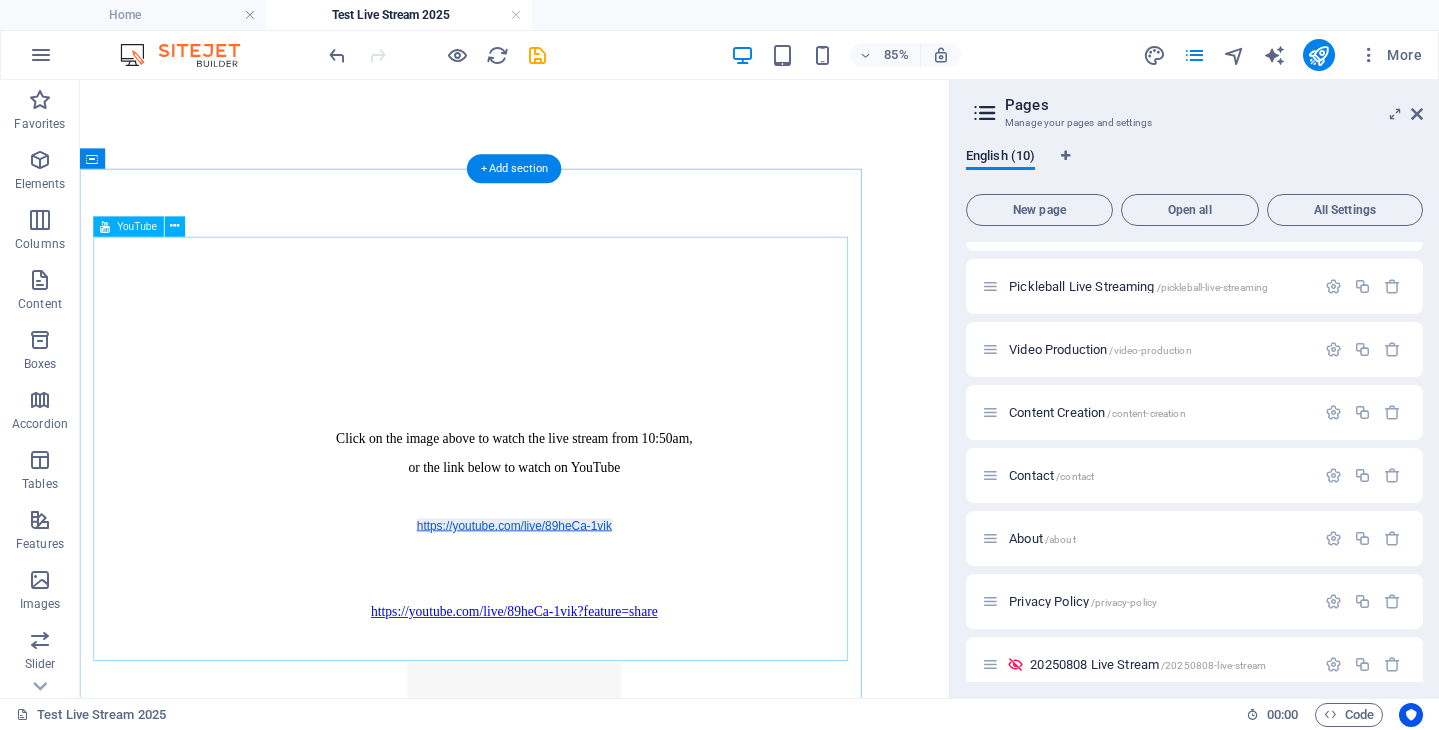 click at bounding box center [540, 246] 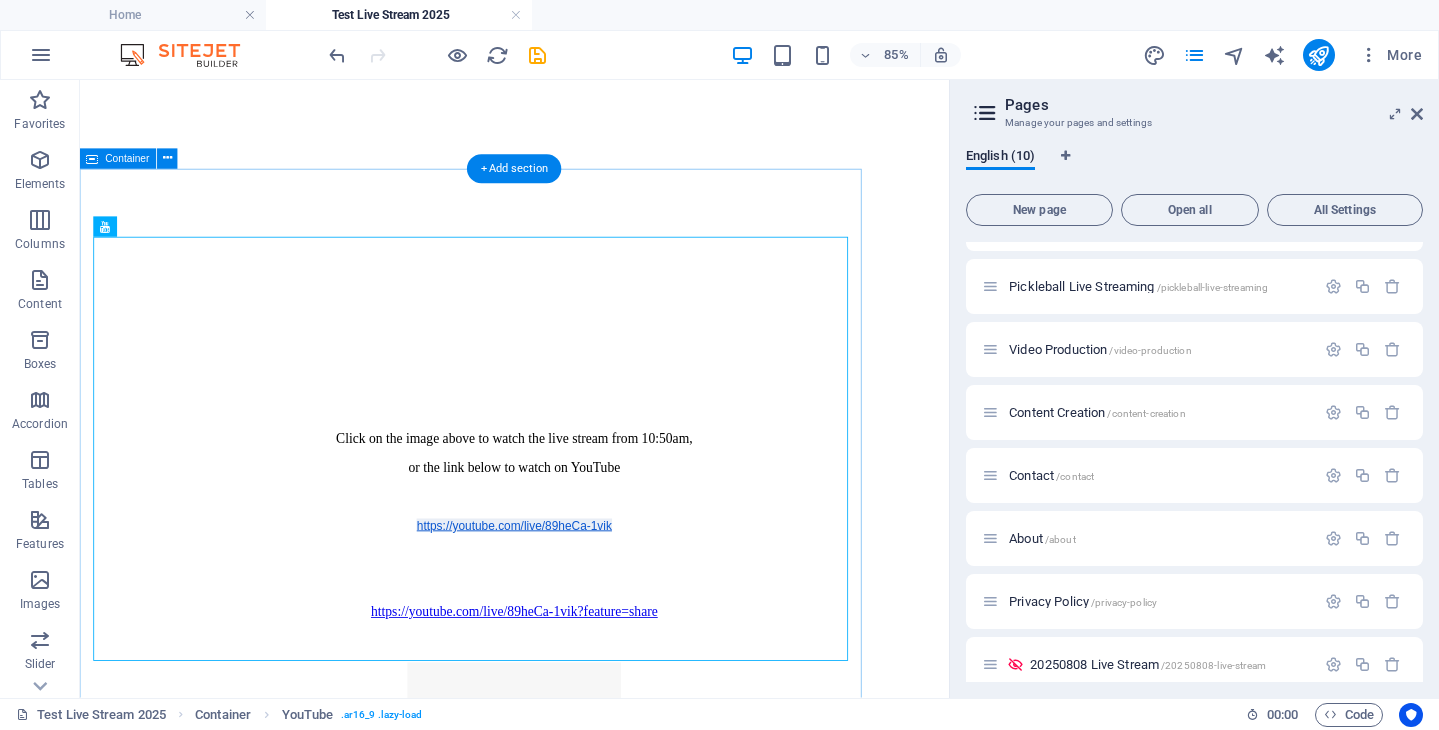 click at bounding box center [540, 246] 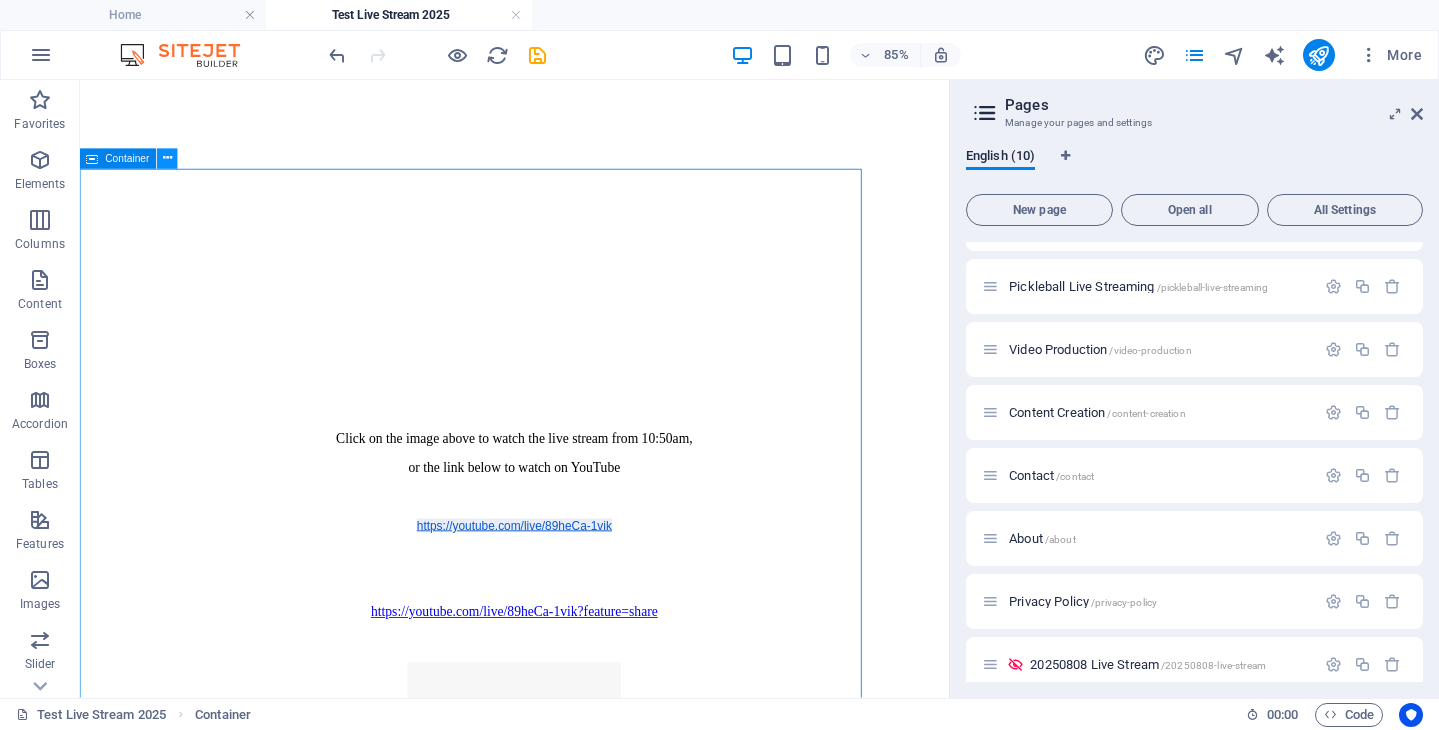click at bounding box center [167, 159] 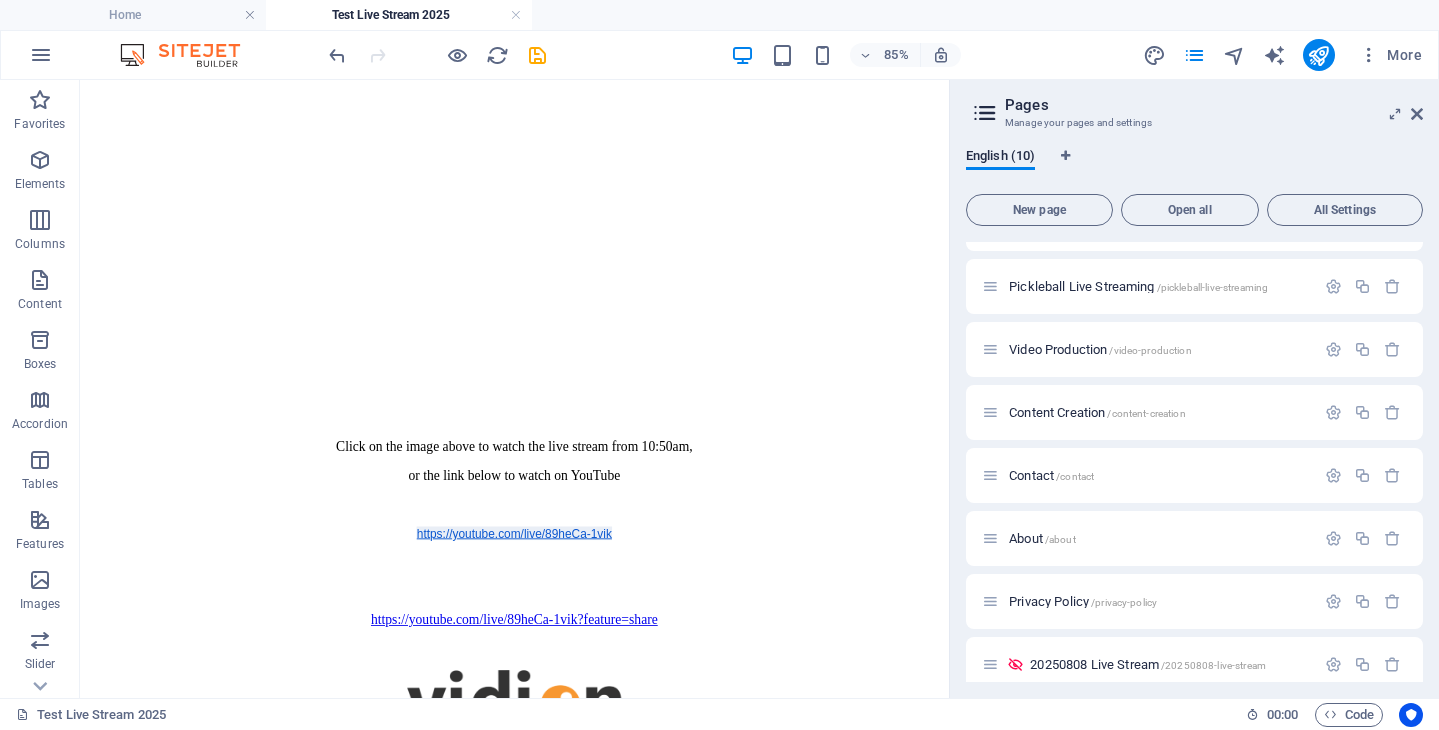 scroll, scrollTop: 426, scrollLeft: 0, axis: vertical 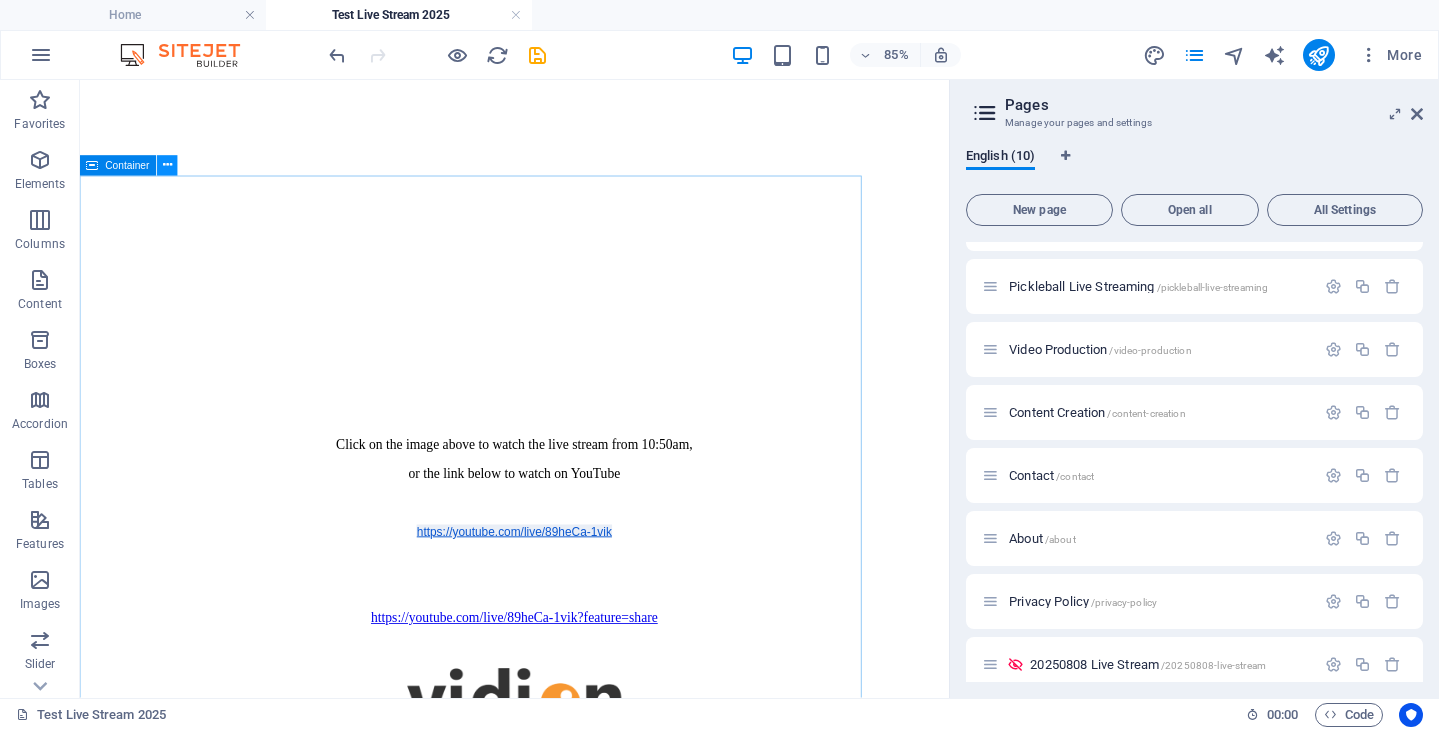 click at bounding box center [167, 166] 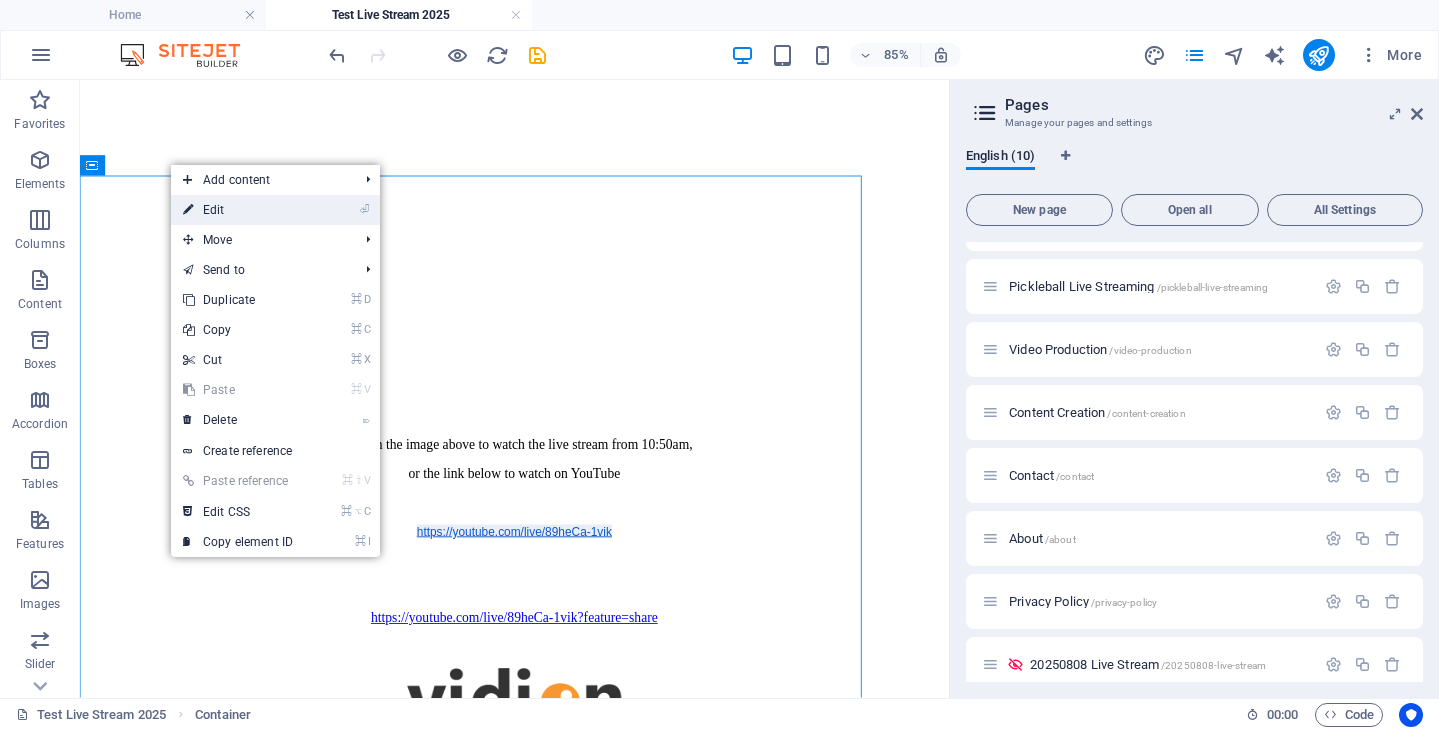 click on "⏎  Edit" at bounding box center [238, 210] 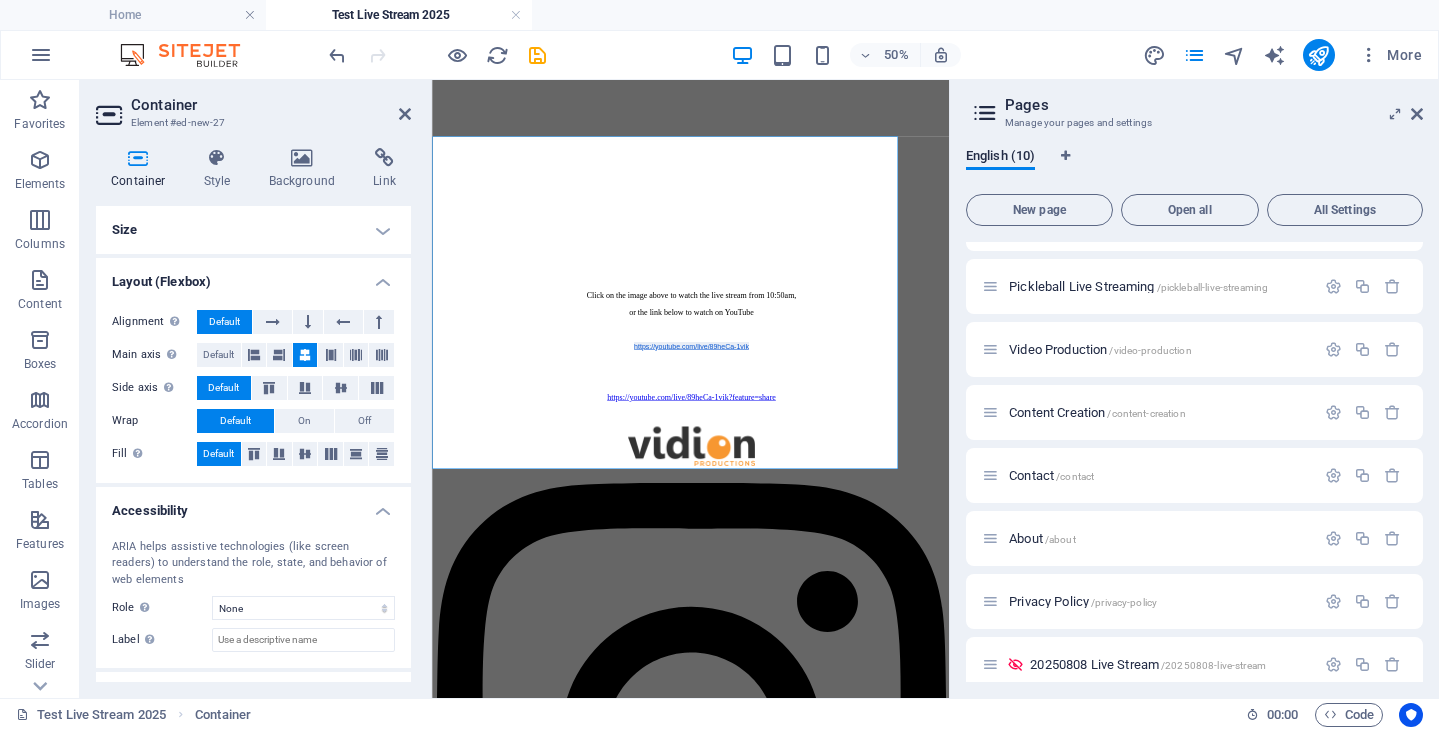 click on "Size" at bounding box center [253, 230] 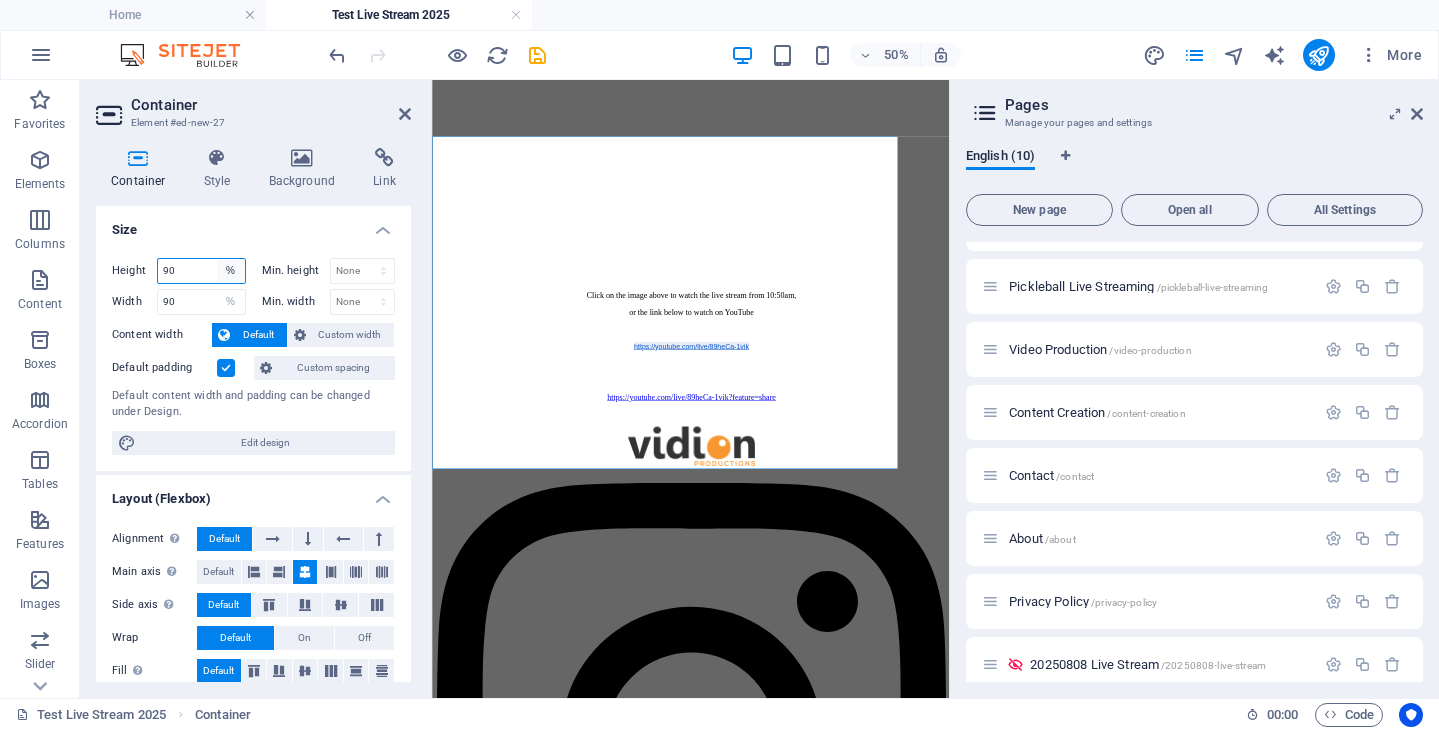 click on "Default px rem % vh vw" at bounding box center [231, 271] 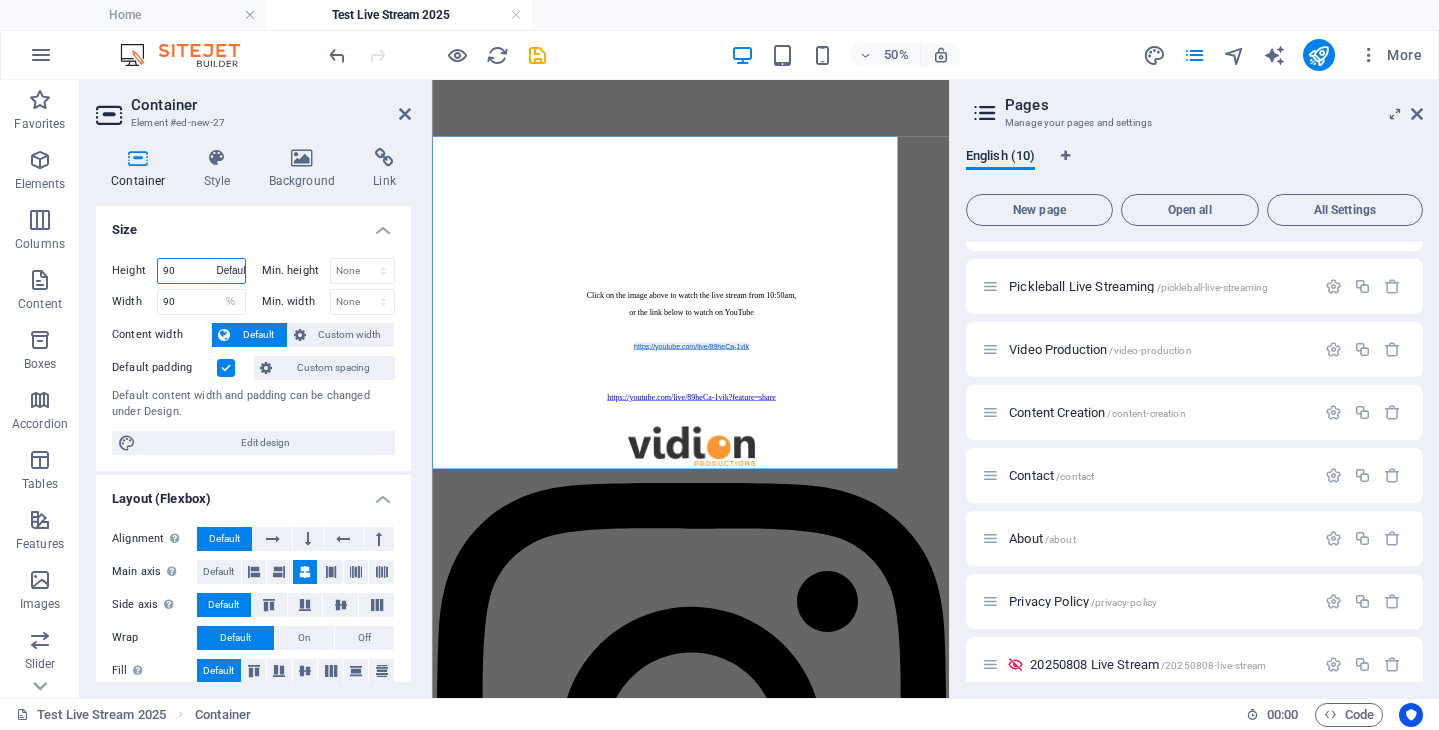 click on "Default px rem % vh vw" at bounding box center (231, 271) 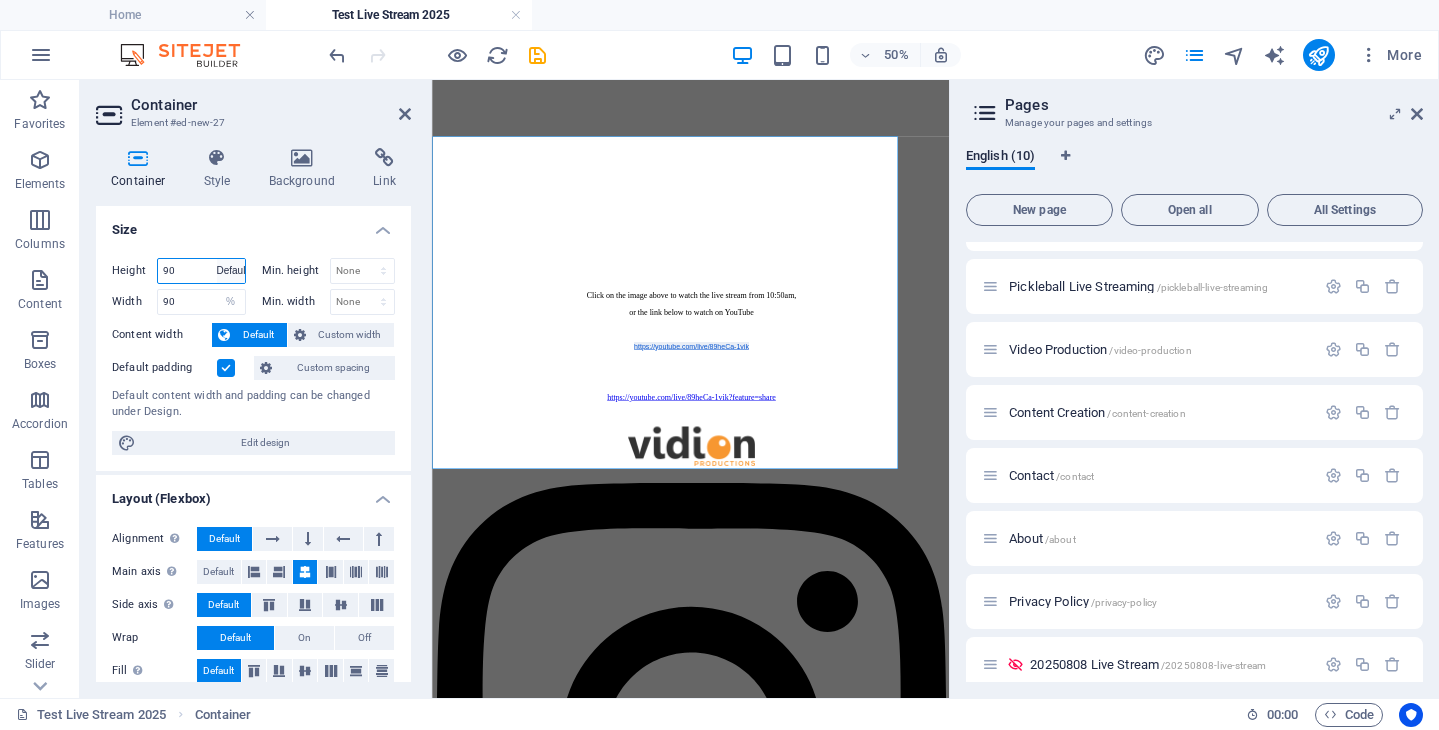 select on "DISABLED_OPTION_VALUE" 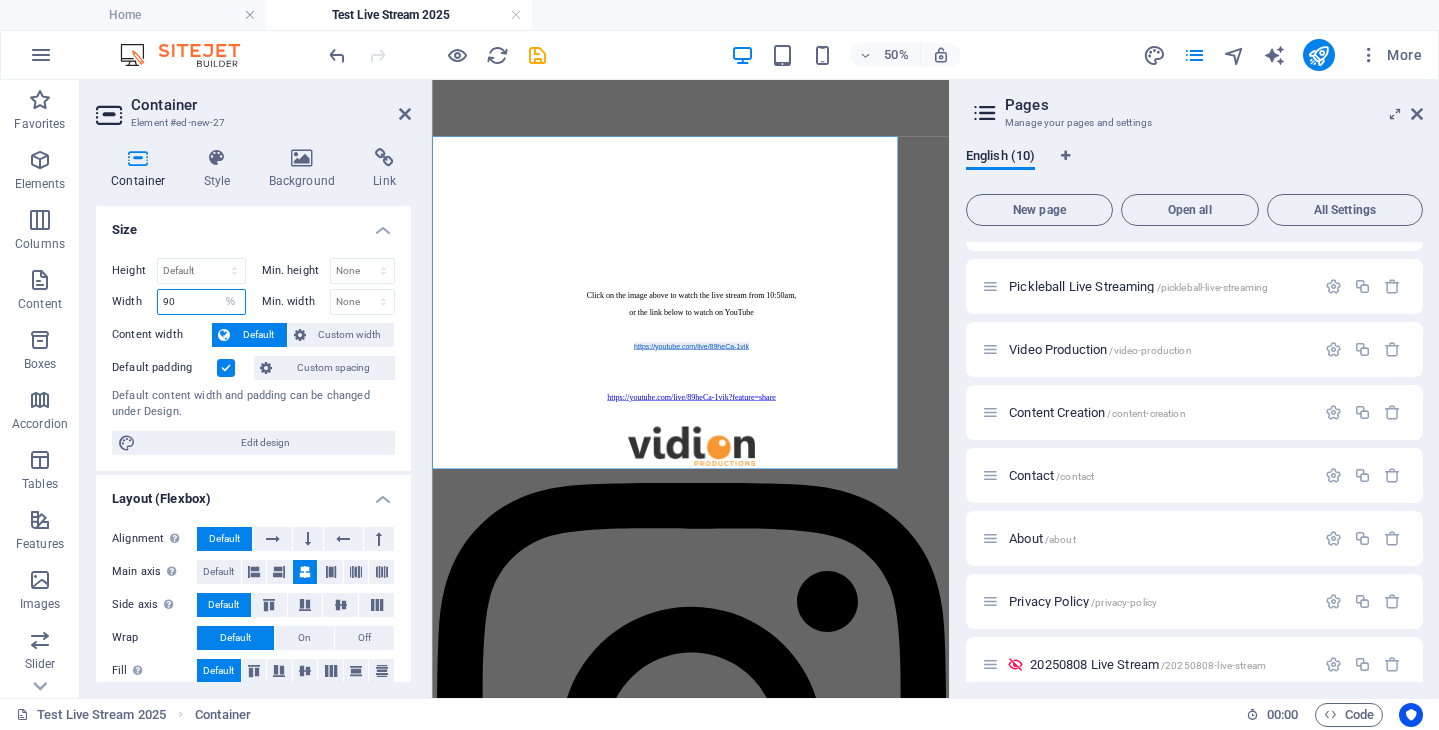 click on "90" at bounding box center [201, 302] 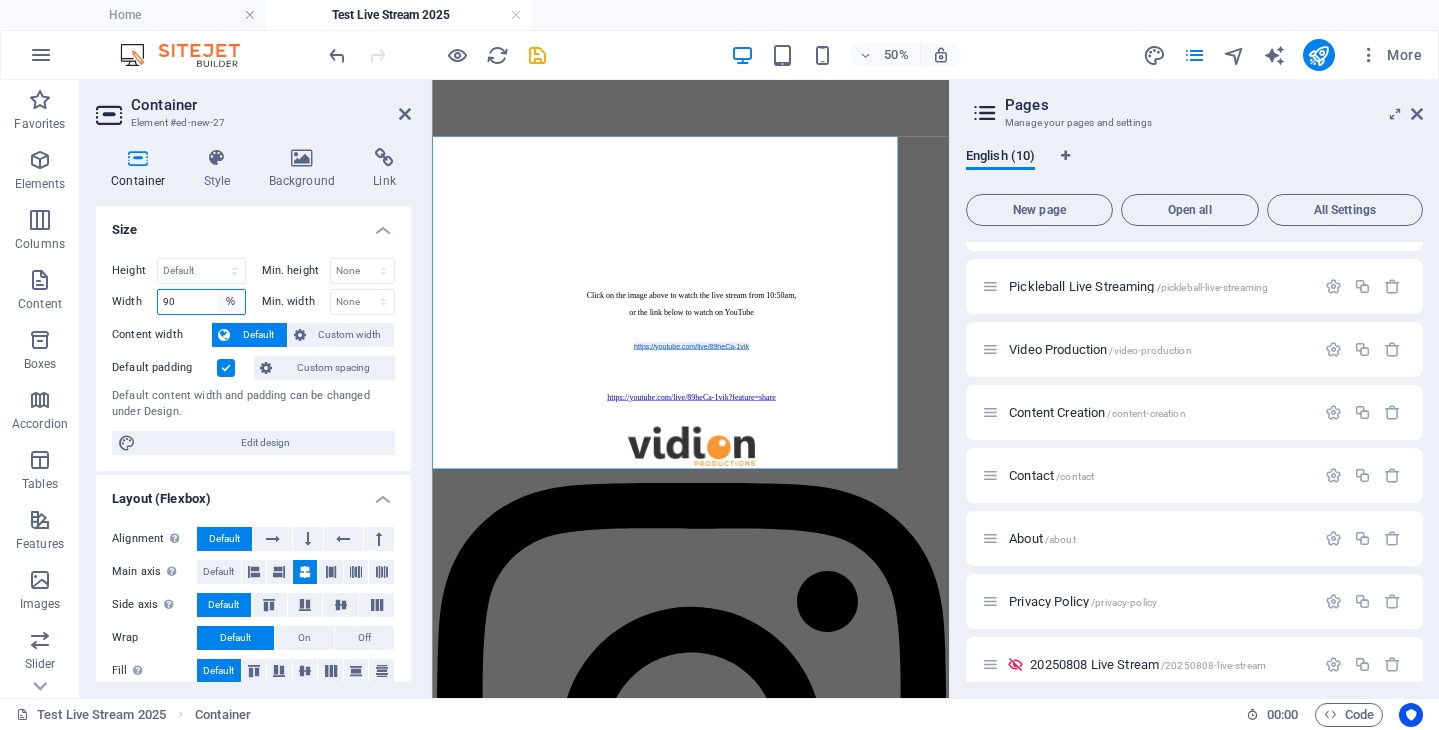 click on "Default px rem % em vh vw" at bounding box center [231, 302] 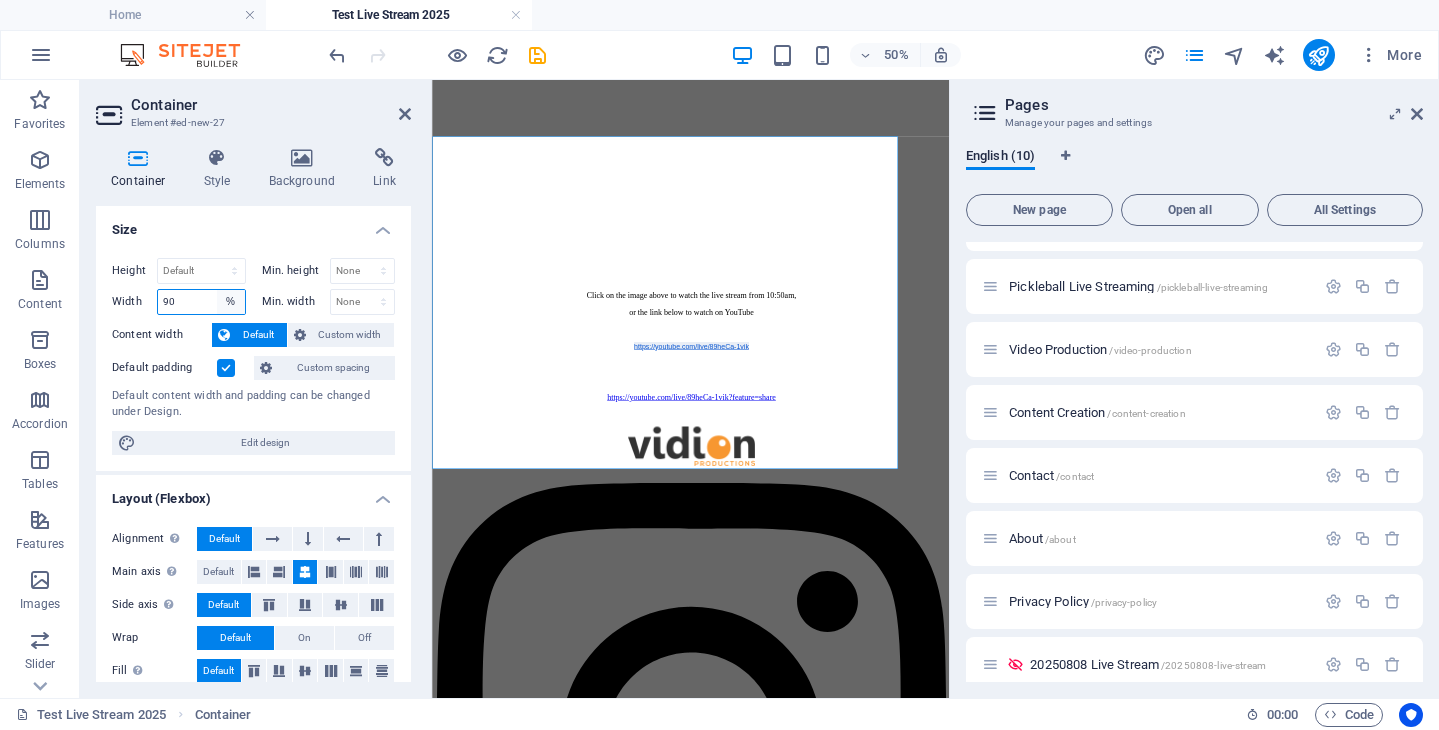 select on "default" 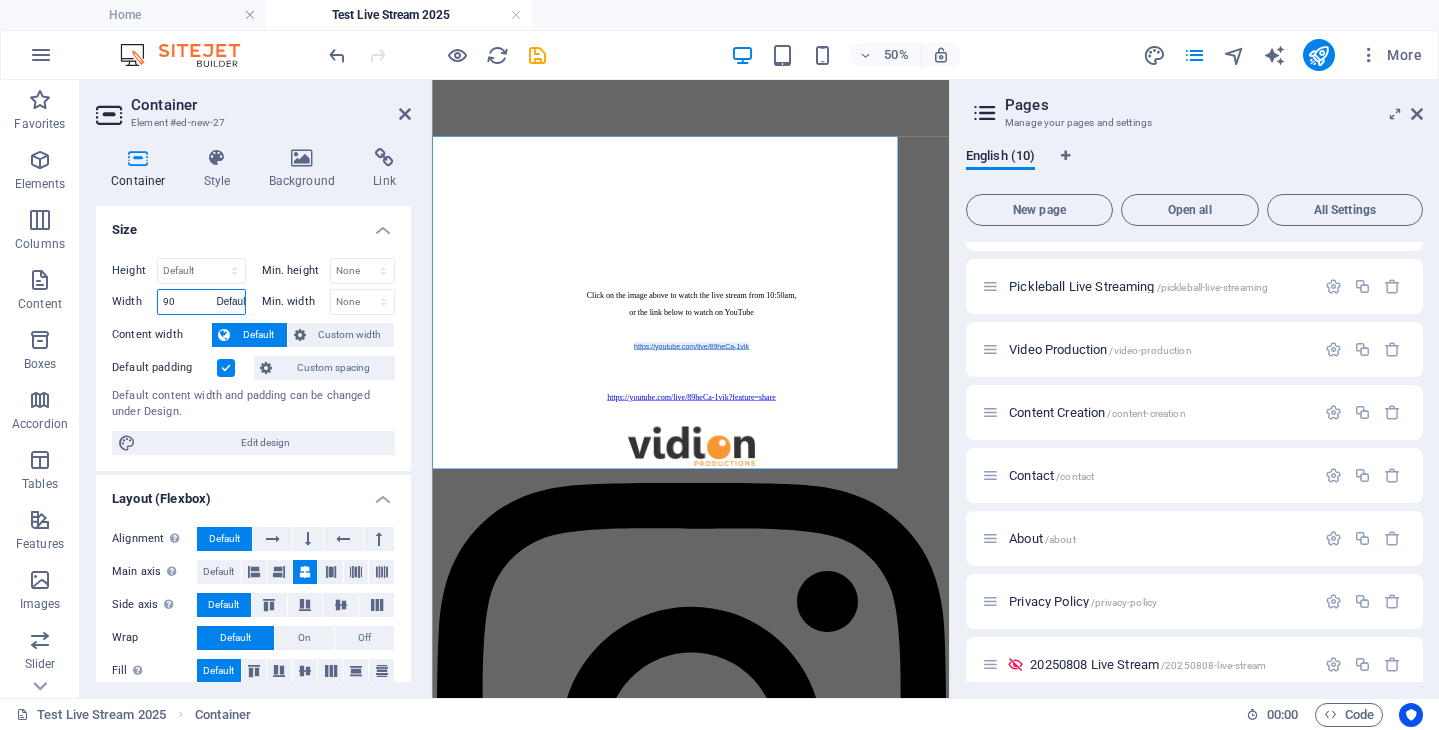 click on "Default px rem % em vh vw" at bounding box center (231, 302) 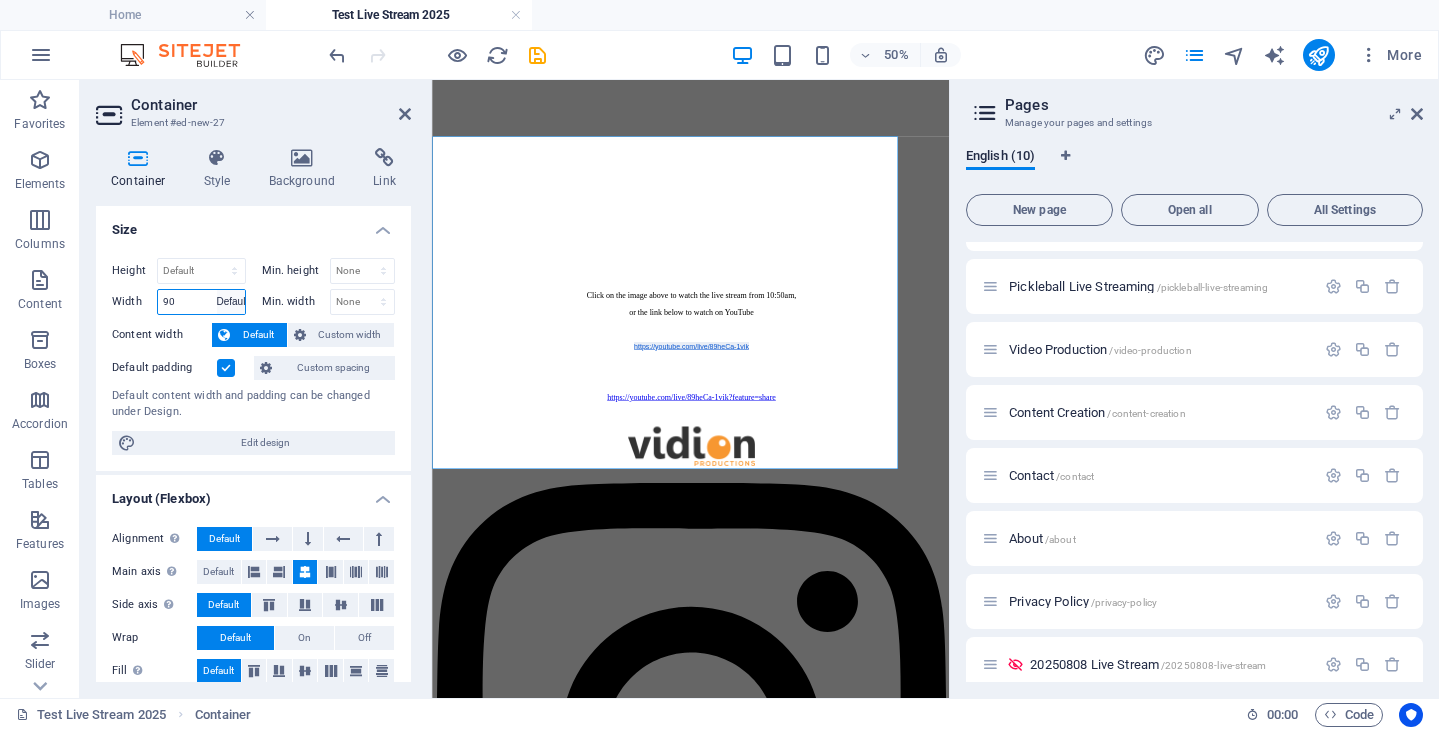 select on "DISABLED_OPTION_VALUE" 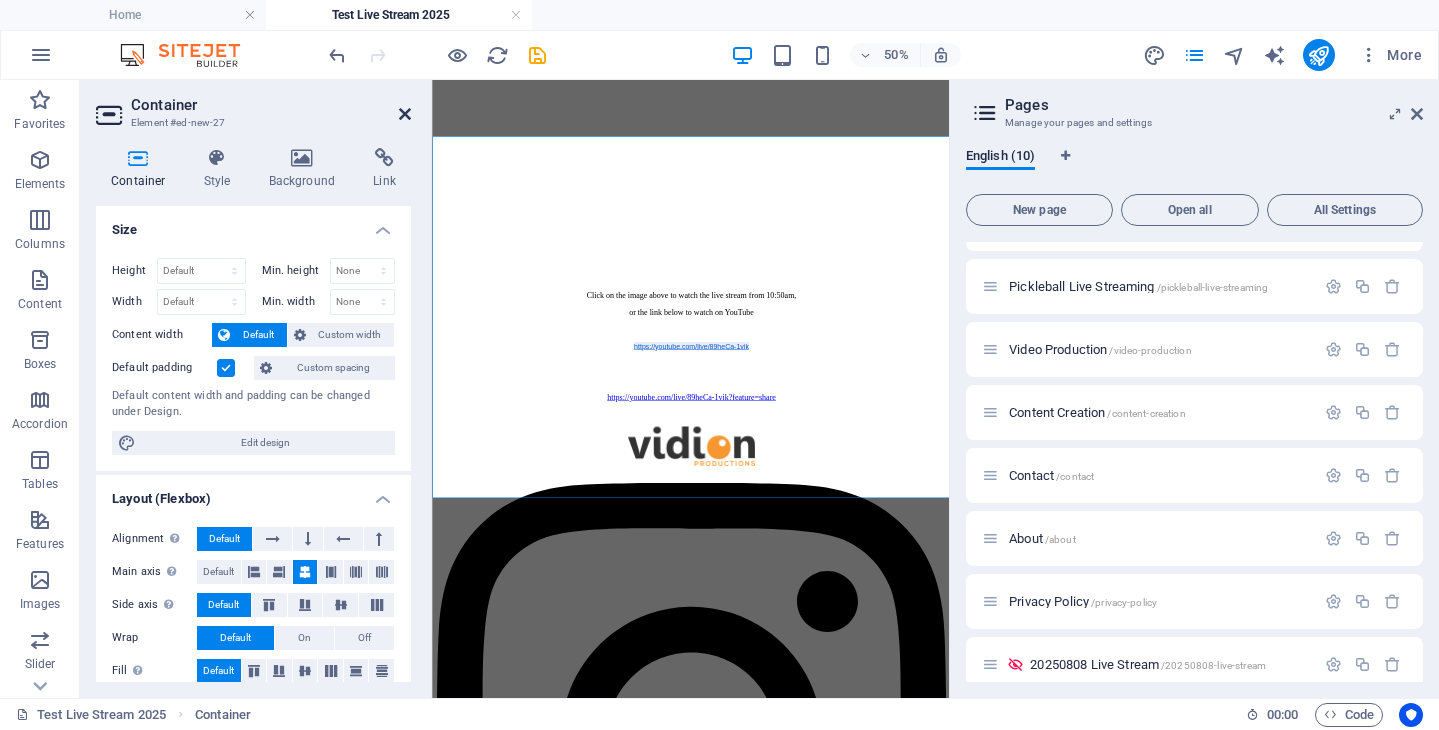 click at bounding box center [405, 114] 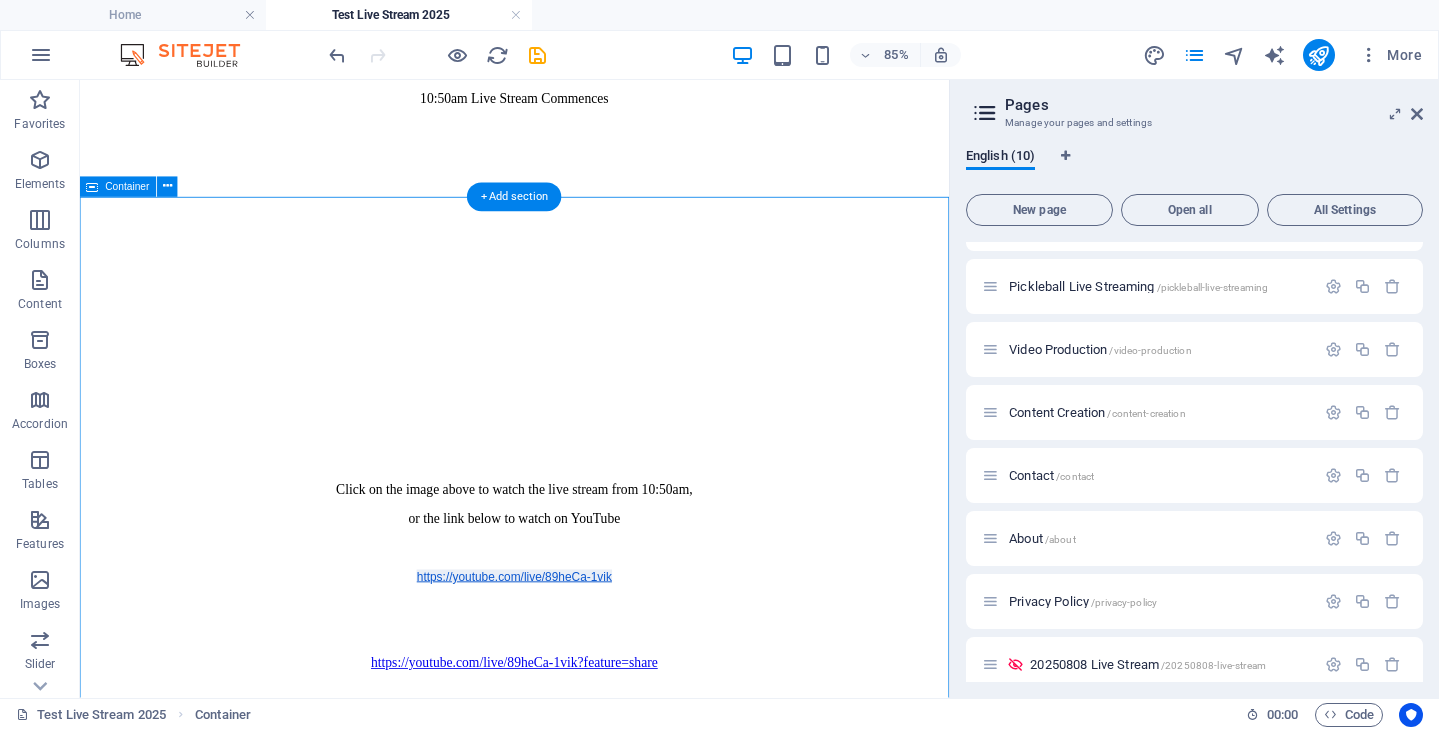 scroll, scrollTop: 403, scrollLeft: 0, axis: vertical 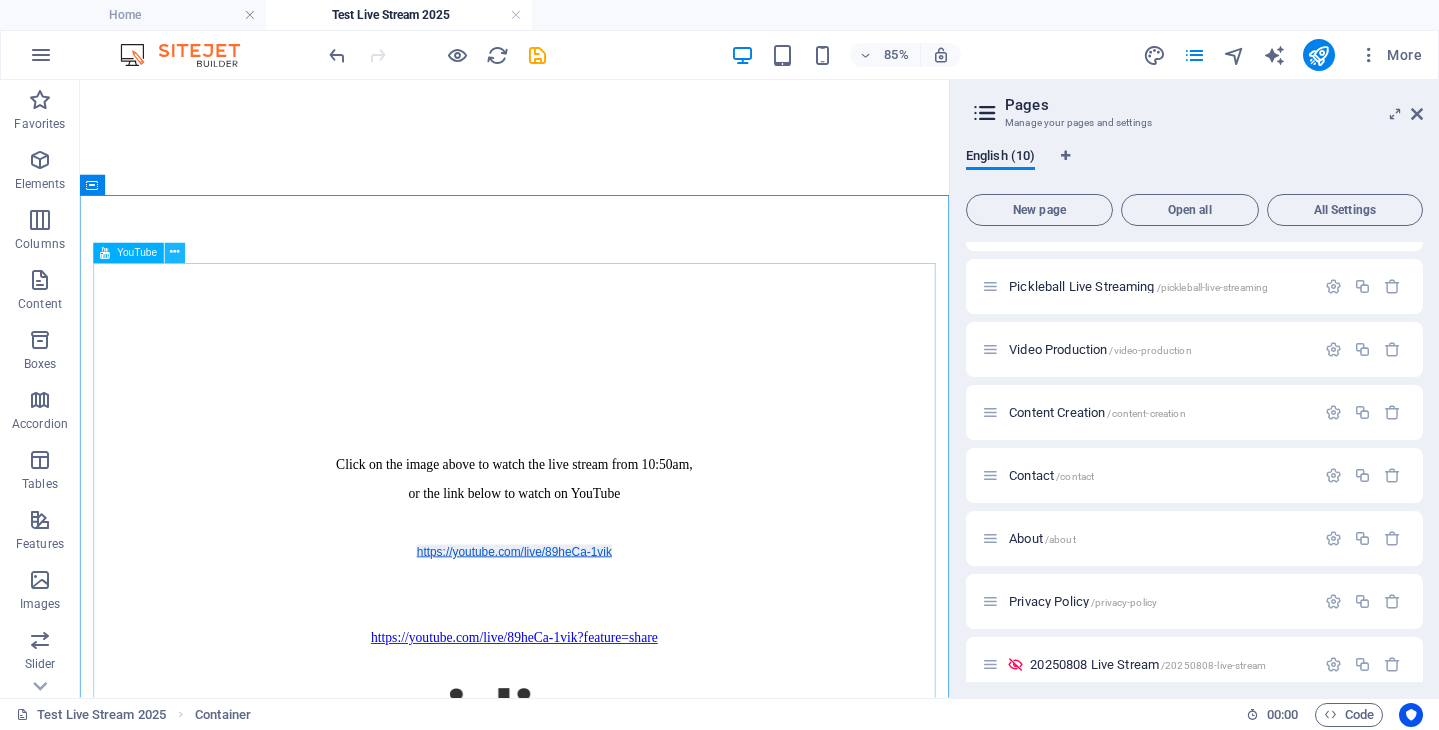 click at bounding box center (175, 253) 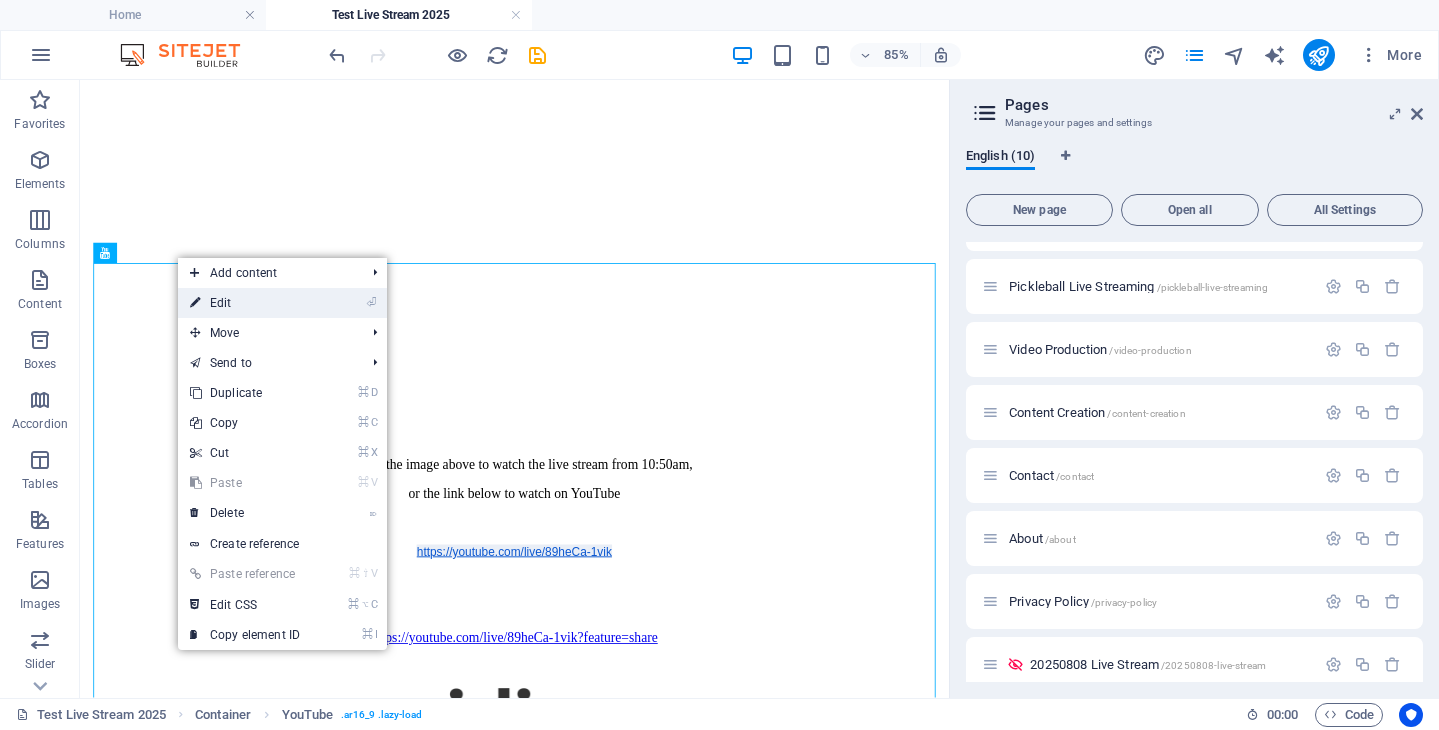 click on "⏎  Edit" at bounding box center (245, 303) 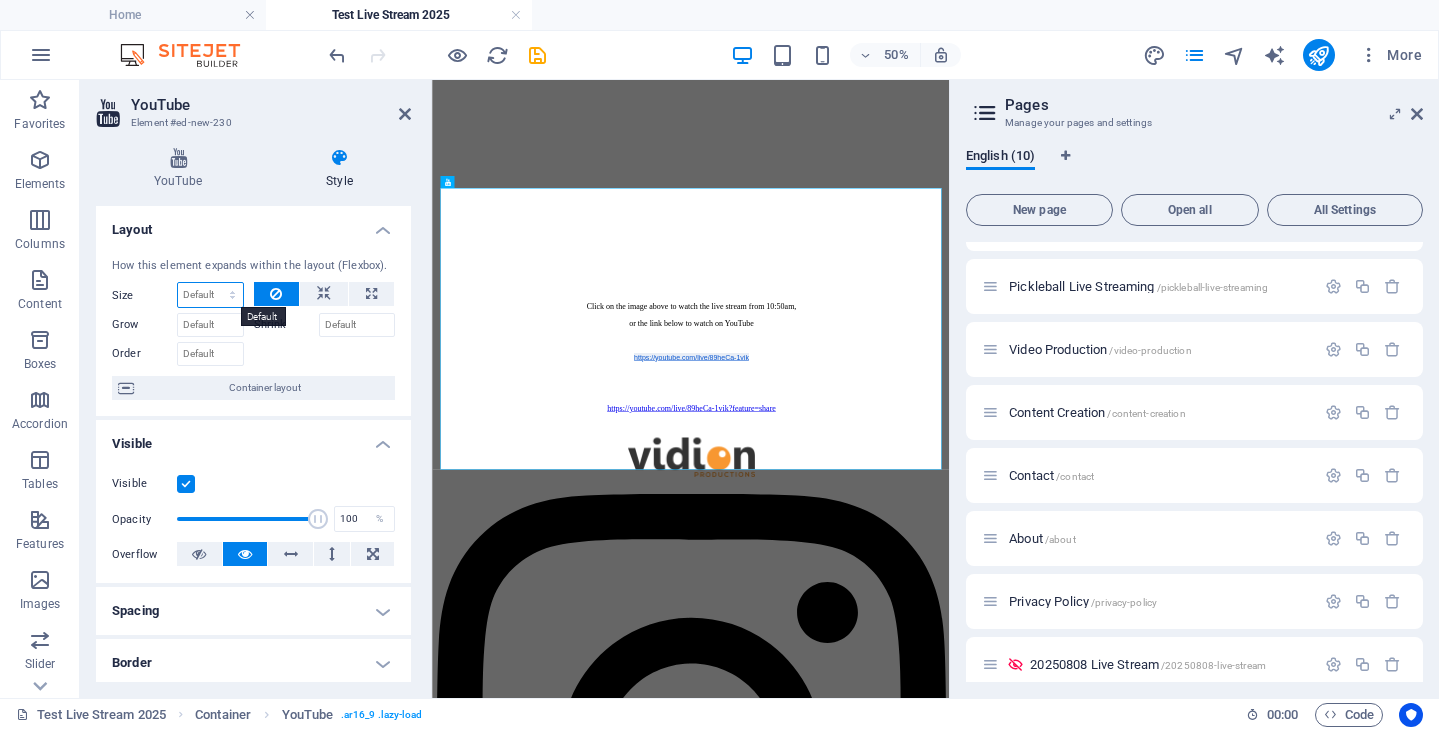 click on "Default auto px % 1/1 1/2 1/3 1/4 1/5 1/6 1/7 1/8 1/9 1/10" at bounding box center (210, 295) 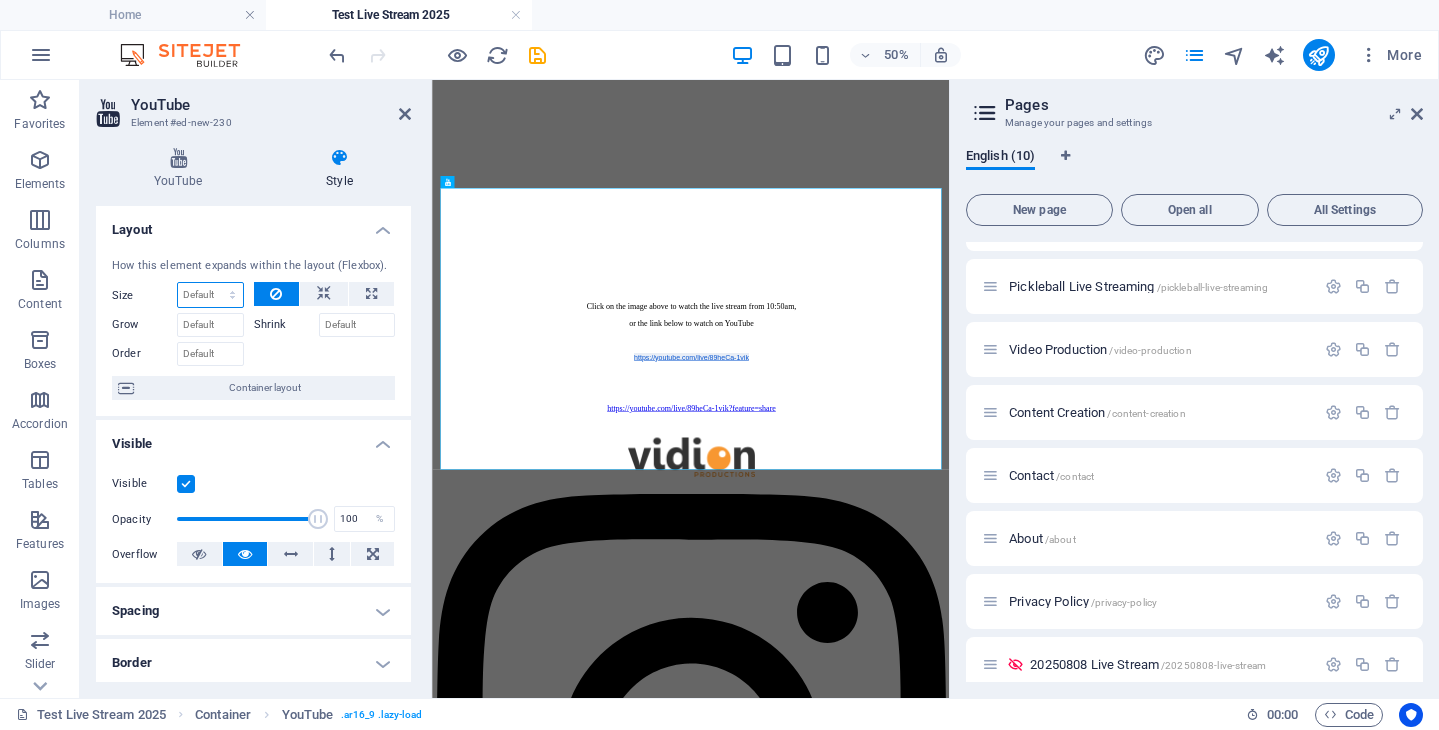 select on "%" 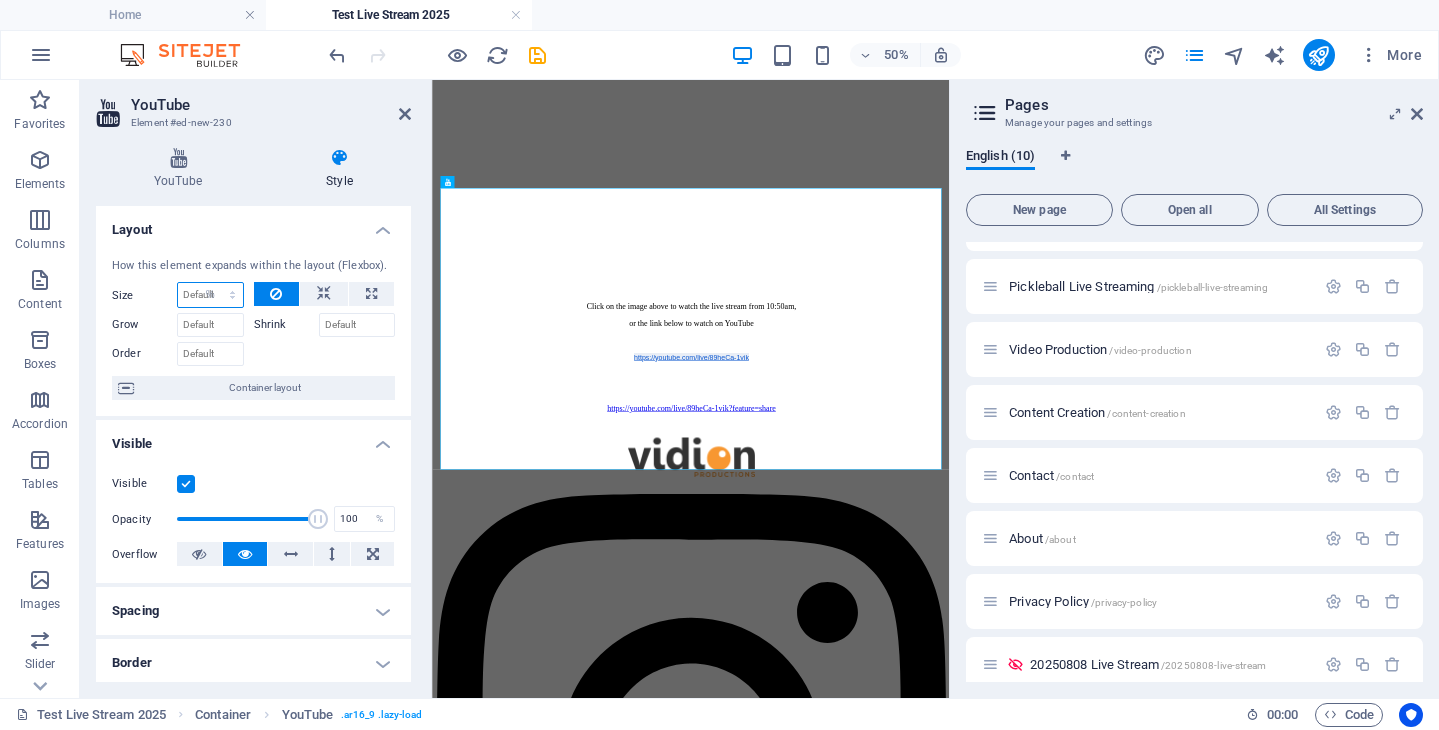 click on "Default auto px % 1/1 1/2 1/3 1/4 1/5 1/6 1/7 1/8 1/9 1/10" at bounding box center (210, 295) 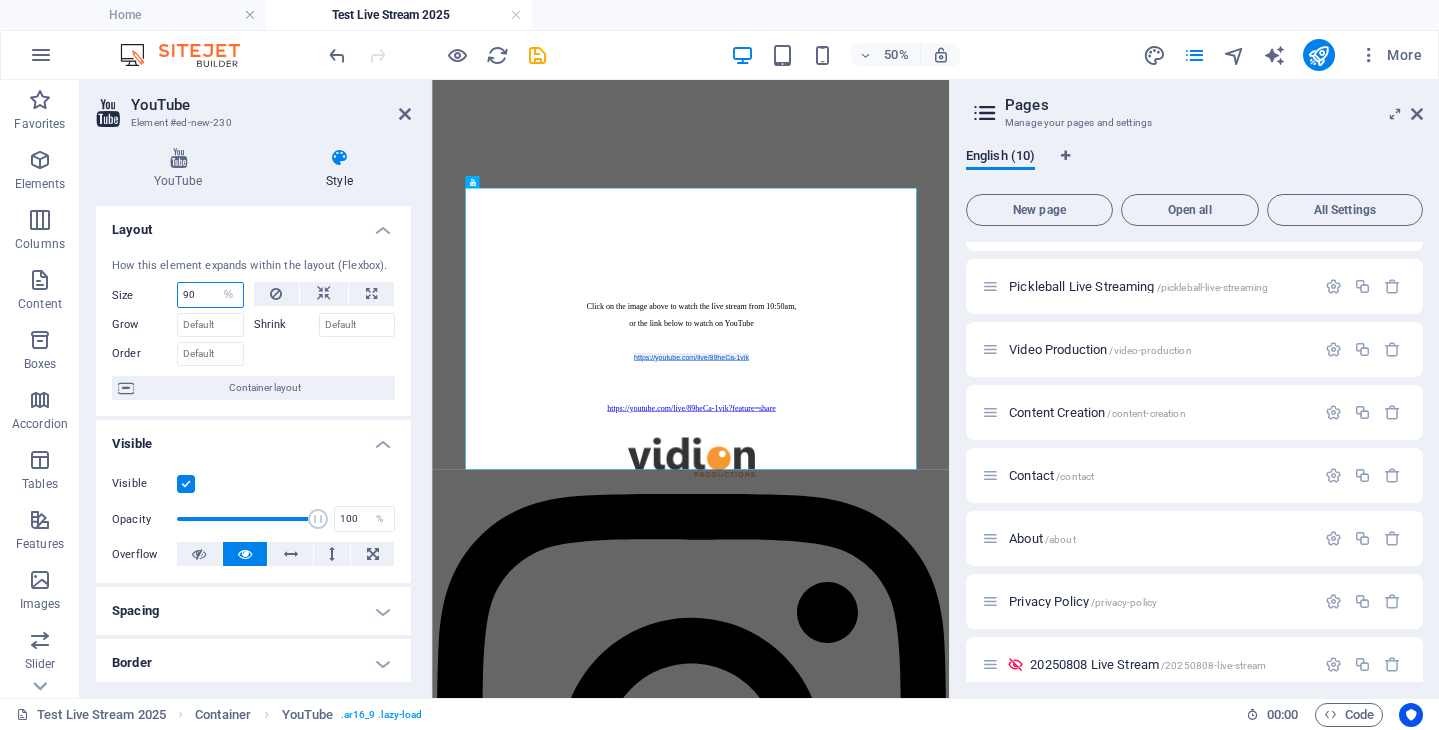 type on "90" 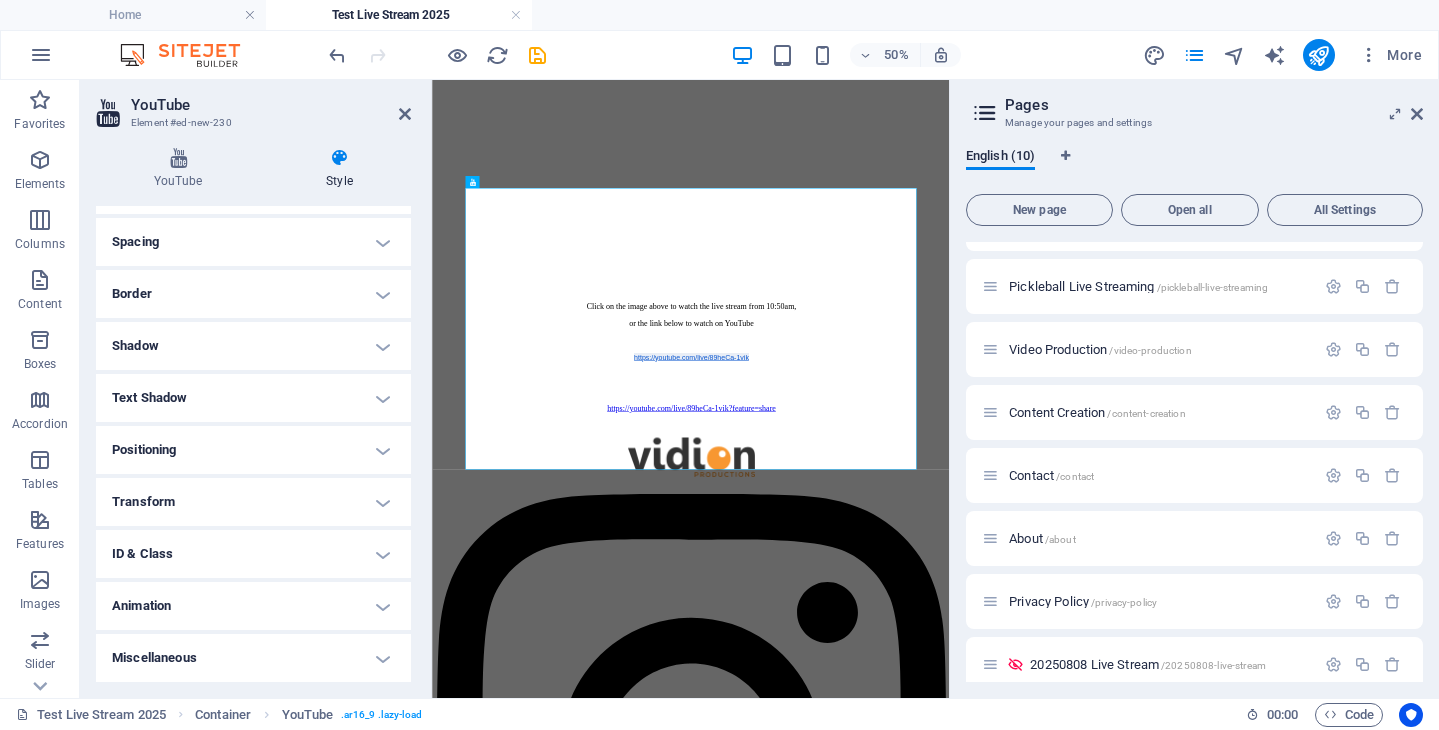 scroll, scrollTop: 0, scrollLeft: 0, axis: both 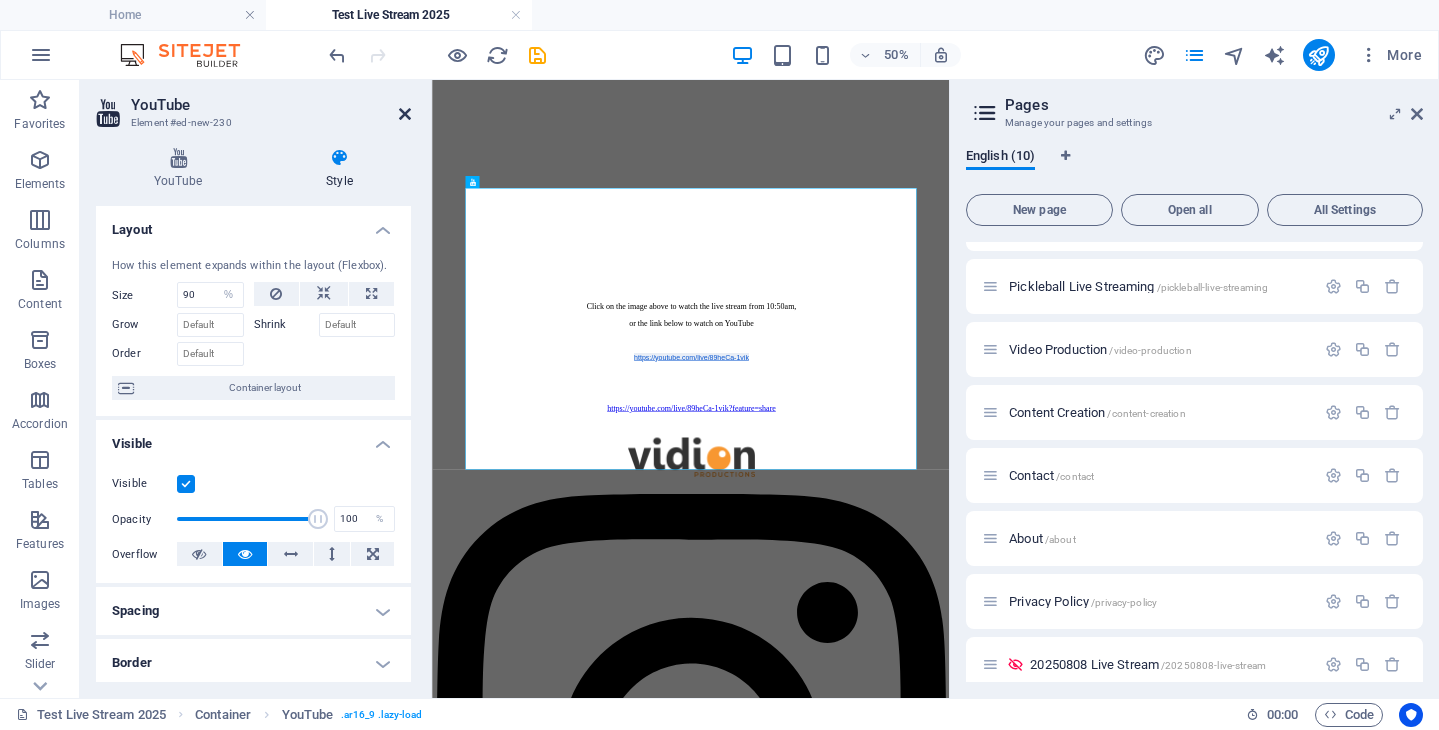 click at bounding box center [405, 114] 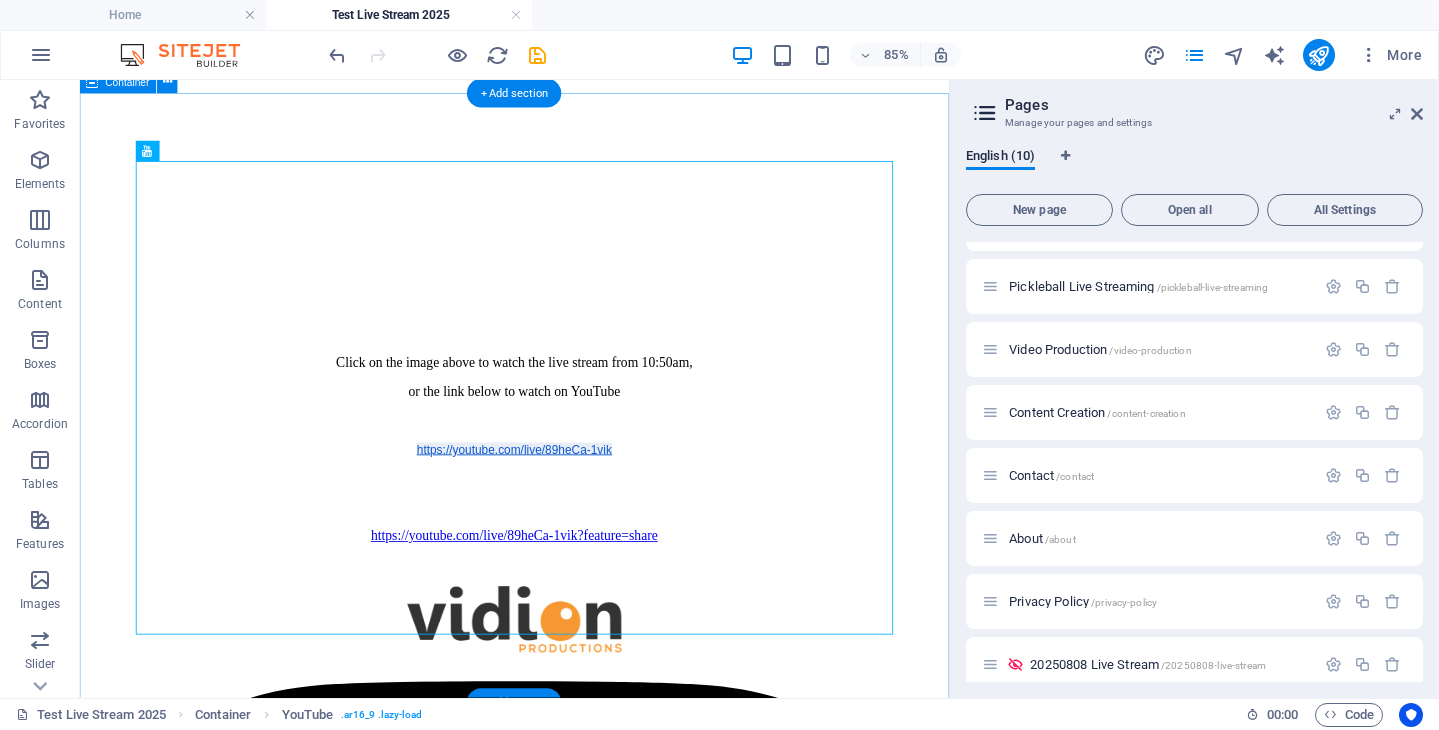 scroll, scrollTop: 530, scrollLeft: 0, axis: vertical 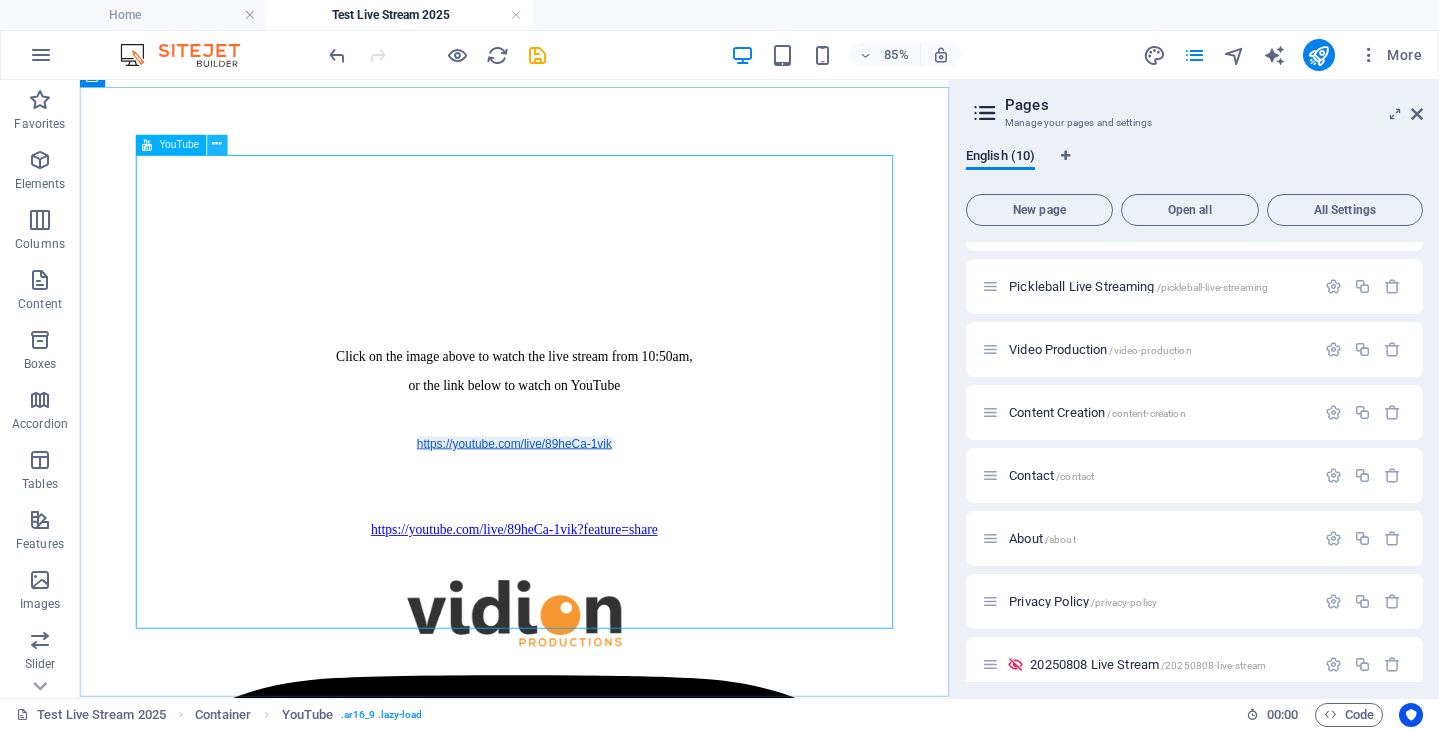 click at bounding box center [217, 145] 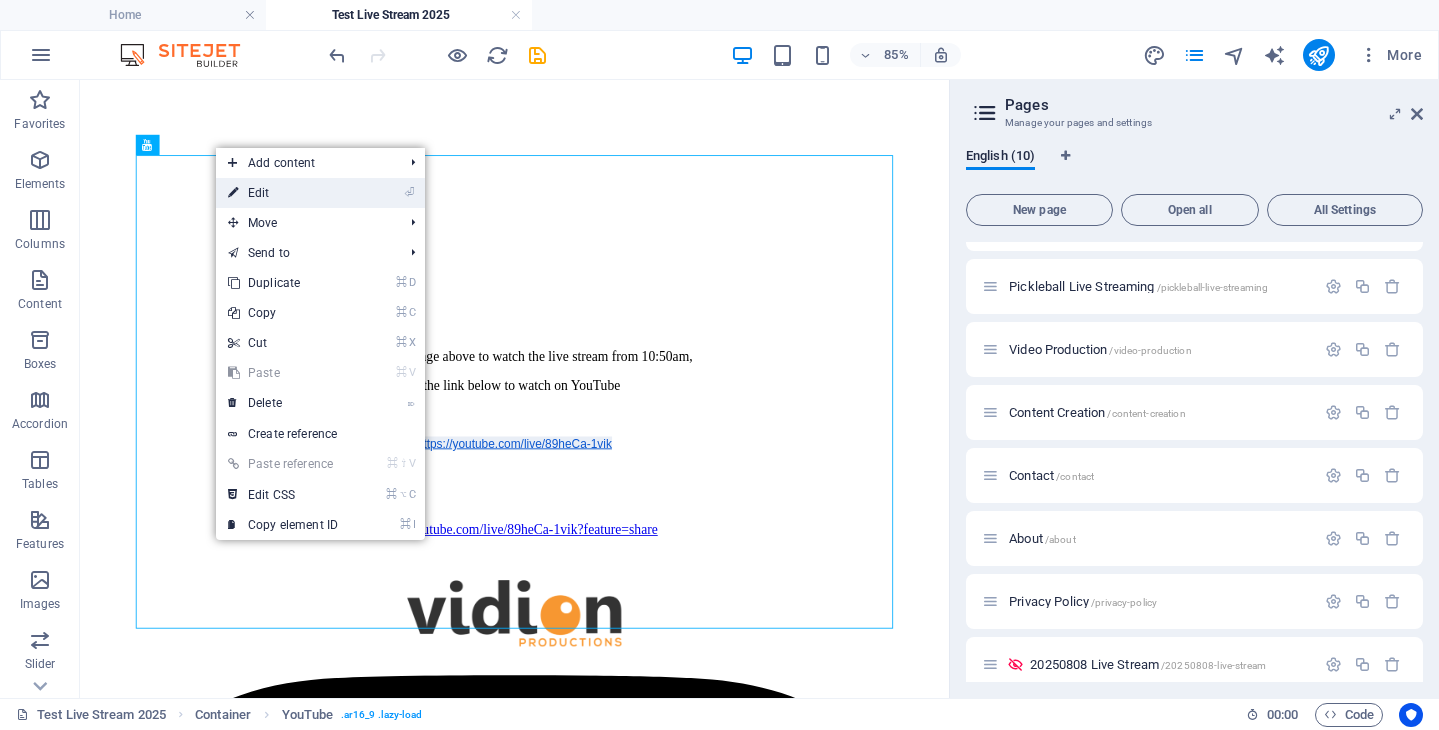 click on "⏎  Edit" at bounding box center [283, 193] 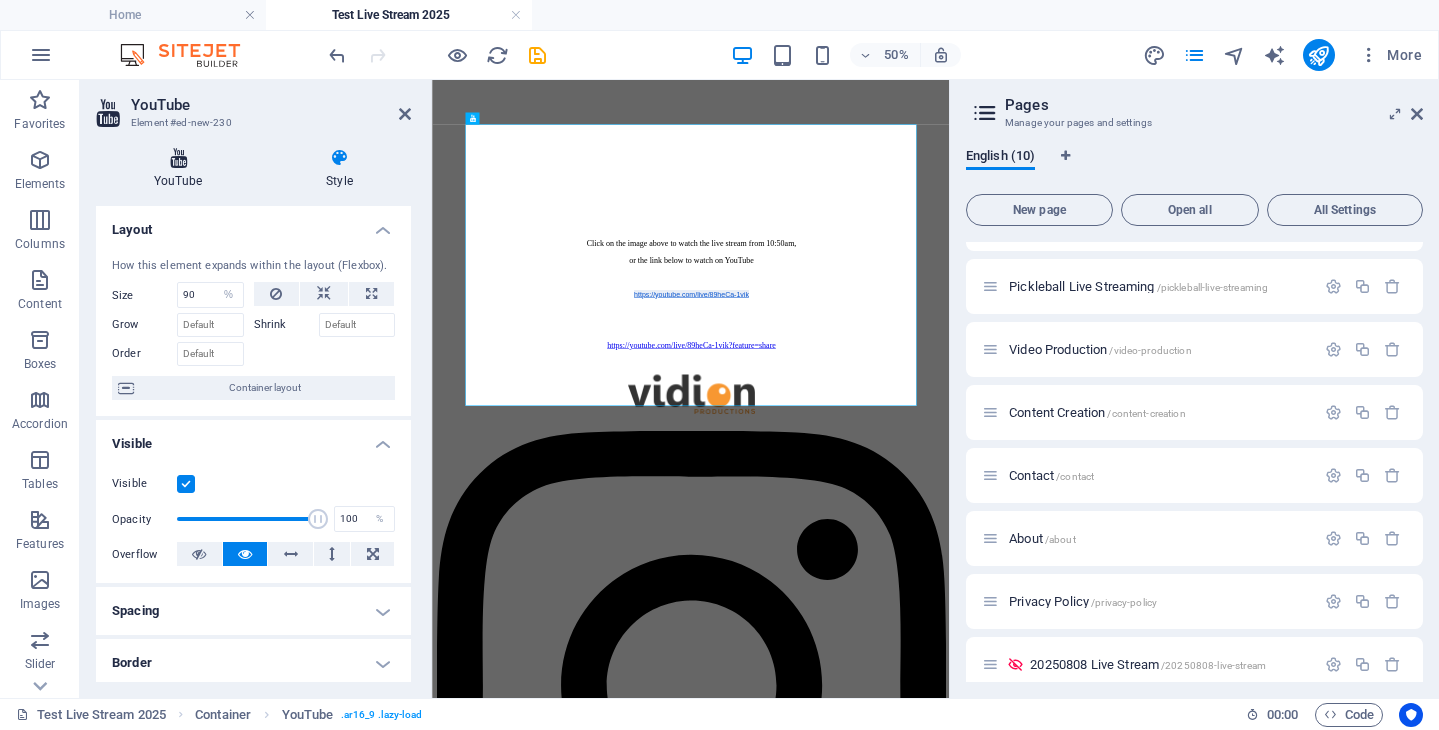 click at bounding box center (178, 158) 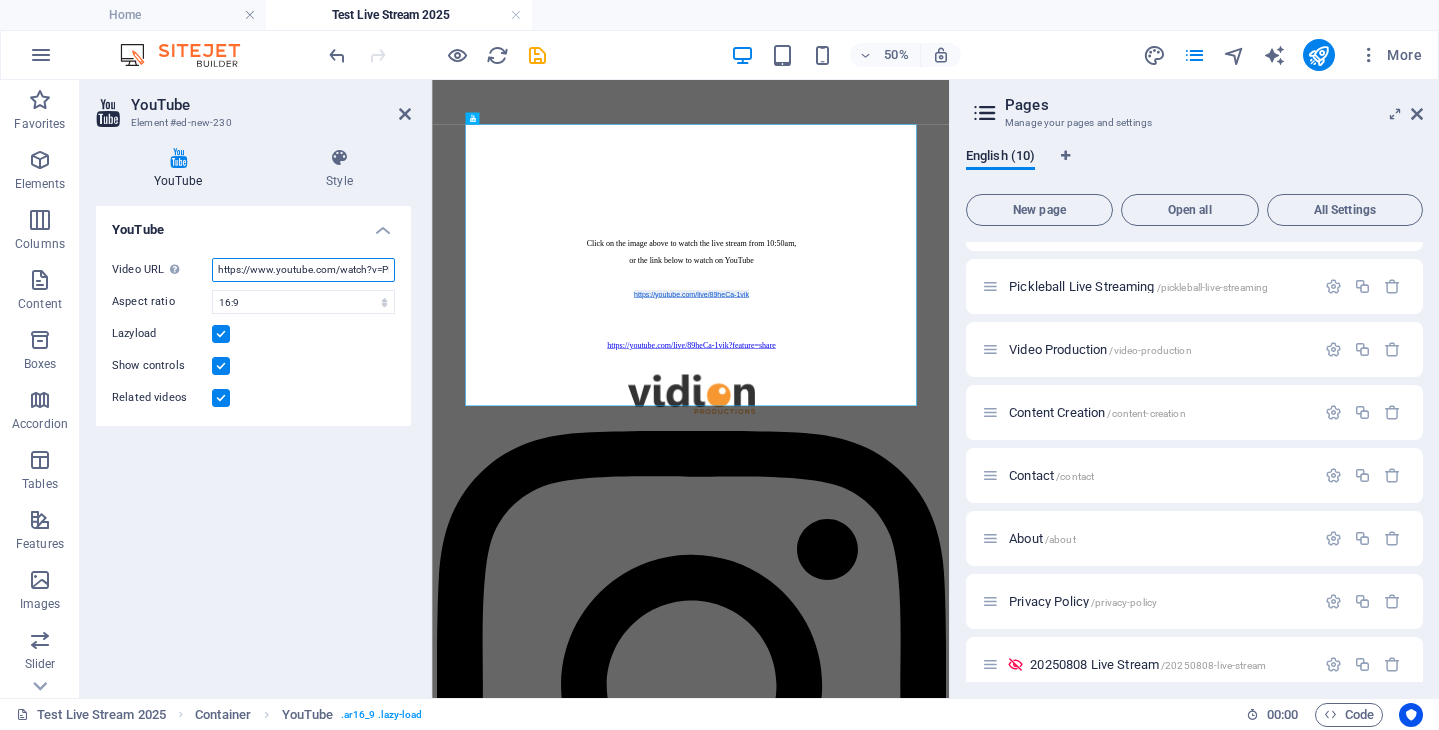 click on "https://www.youtube.com/watch?v=PIEapxEUlK0" at bounding box center (303, 270) 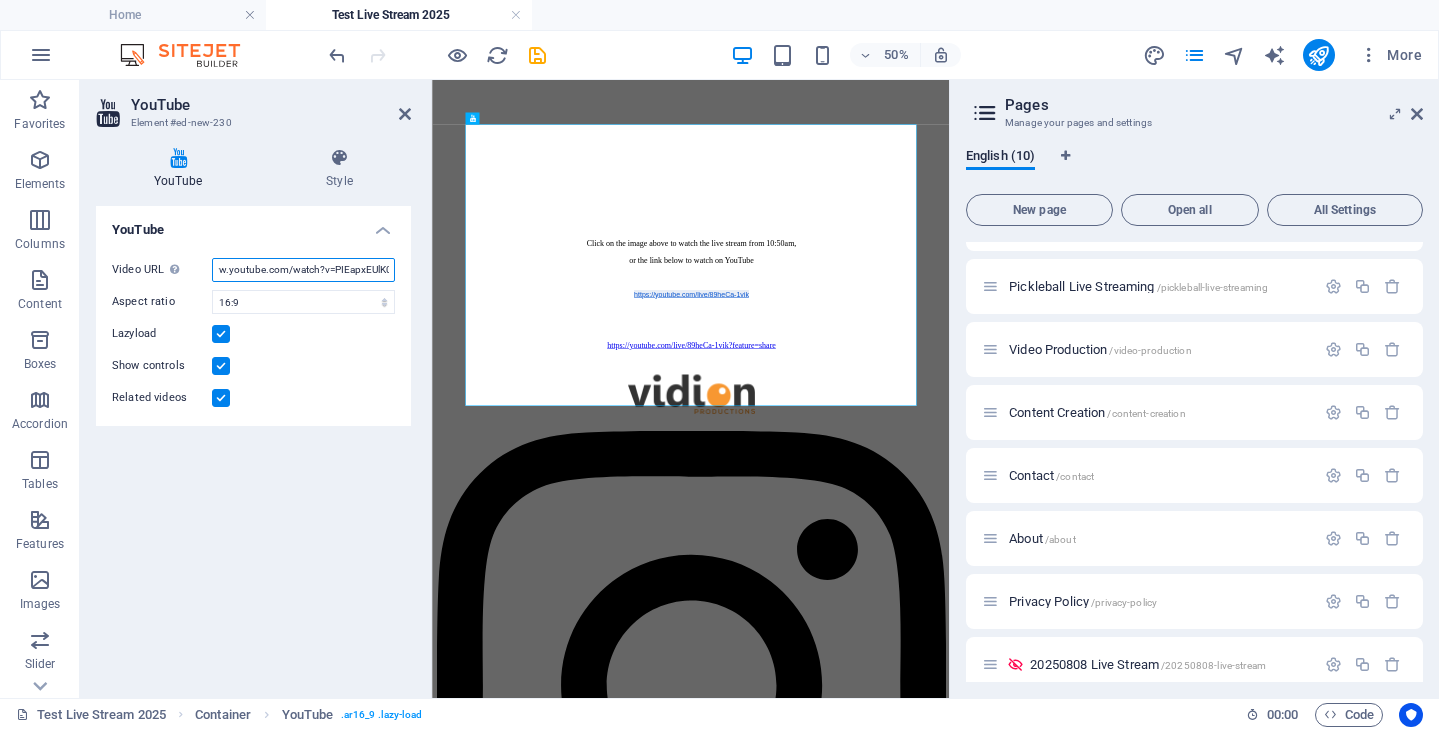 scroll, scrollTop: 0, scrollLeft: 0, axis: both 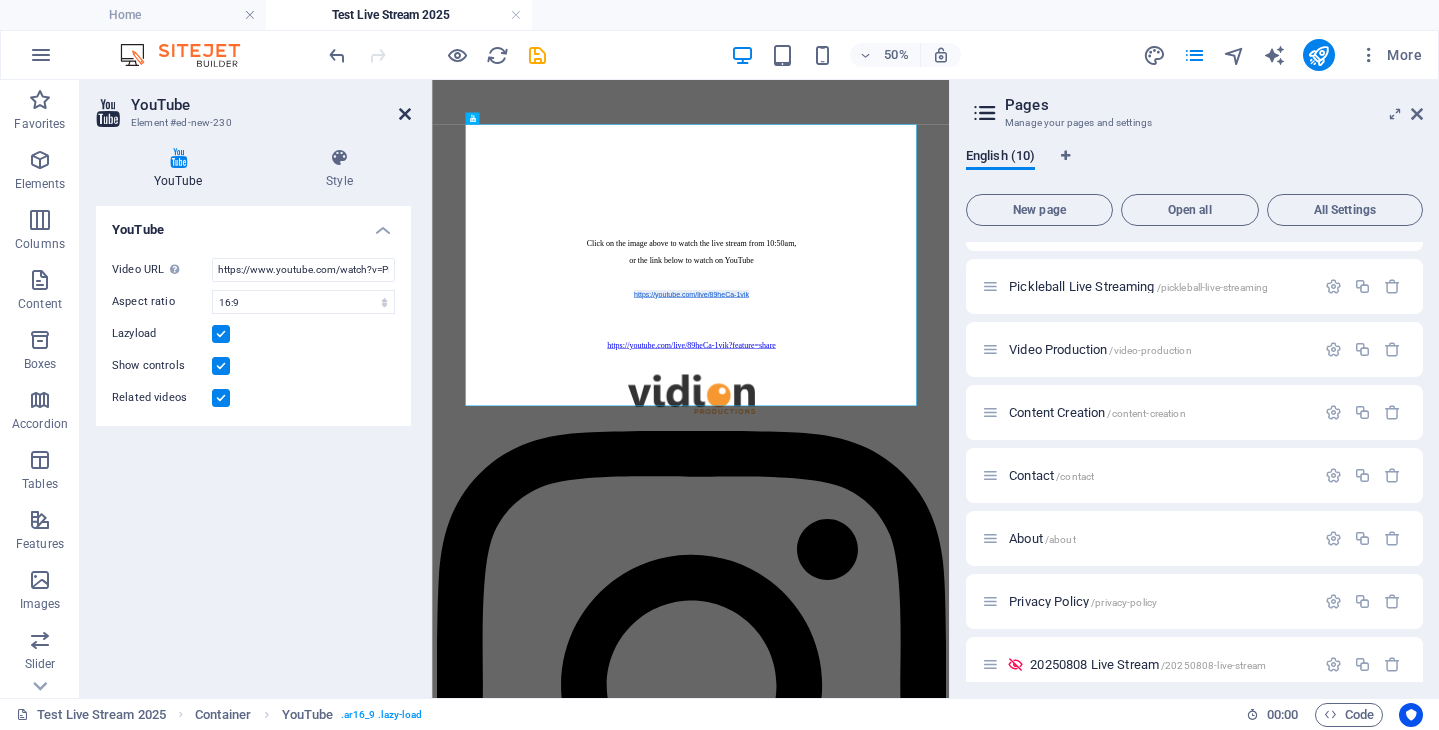 click at bounding box center (405, 114) 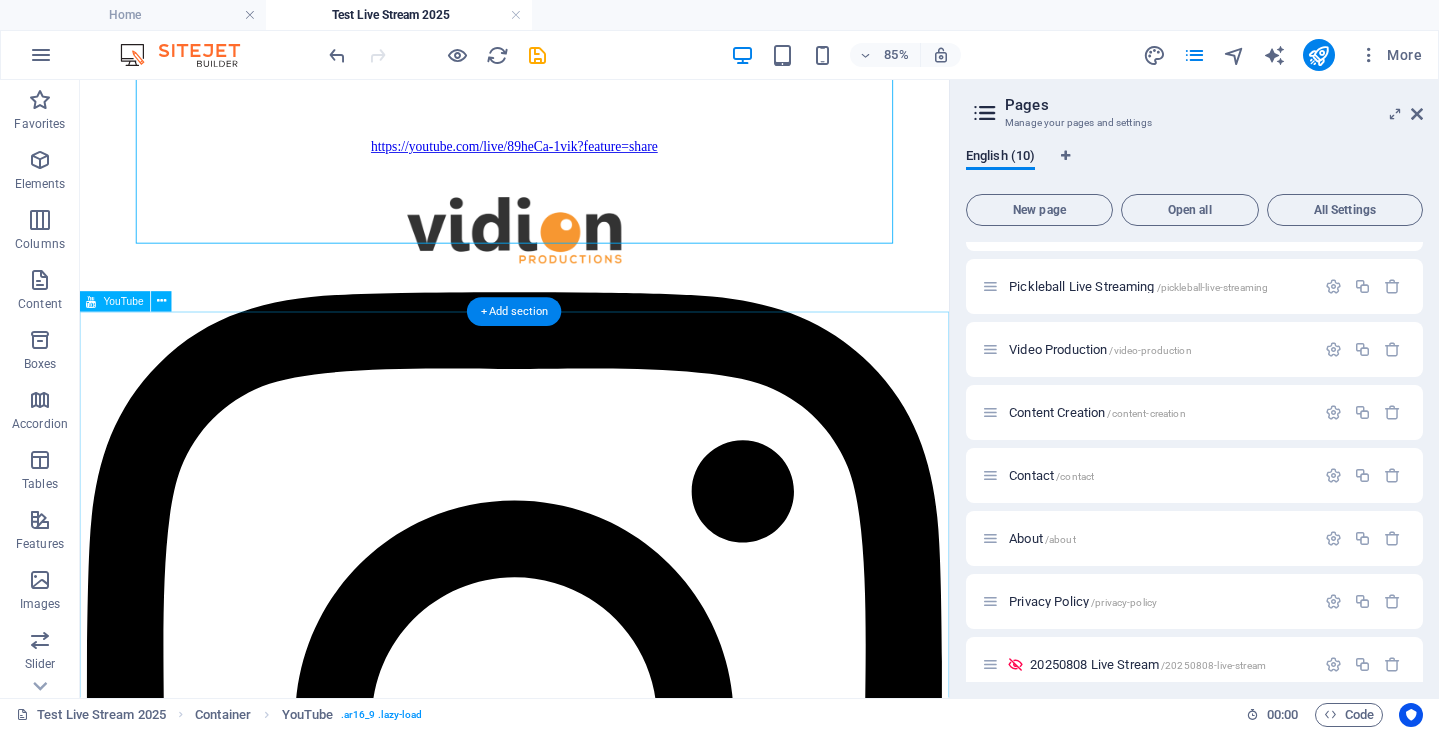 scroll, scrollTop: 983, scrollLeft: 0, axis: vertical 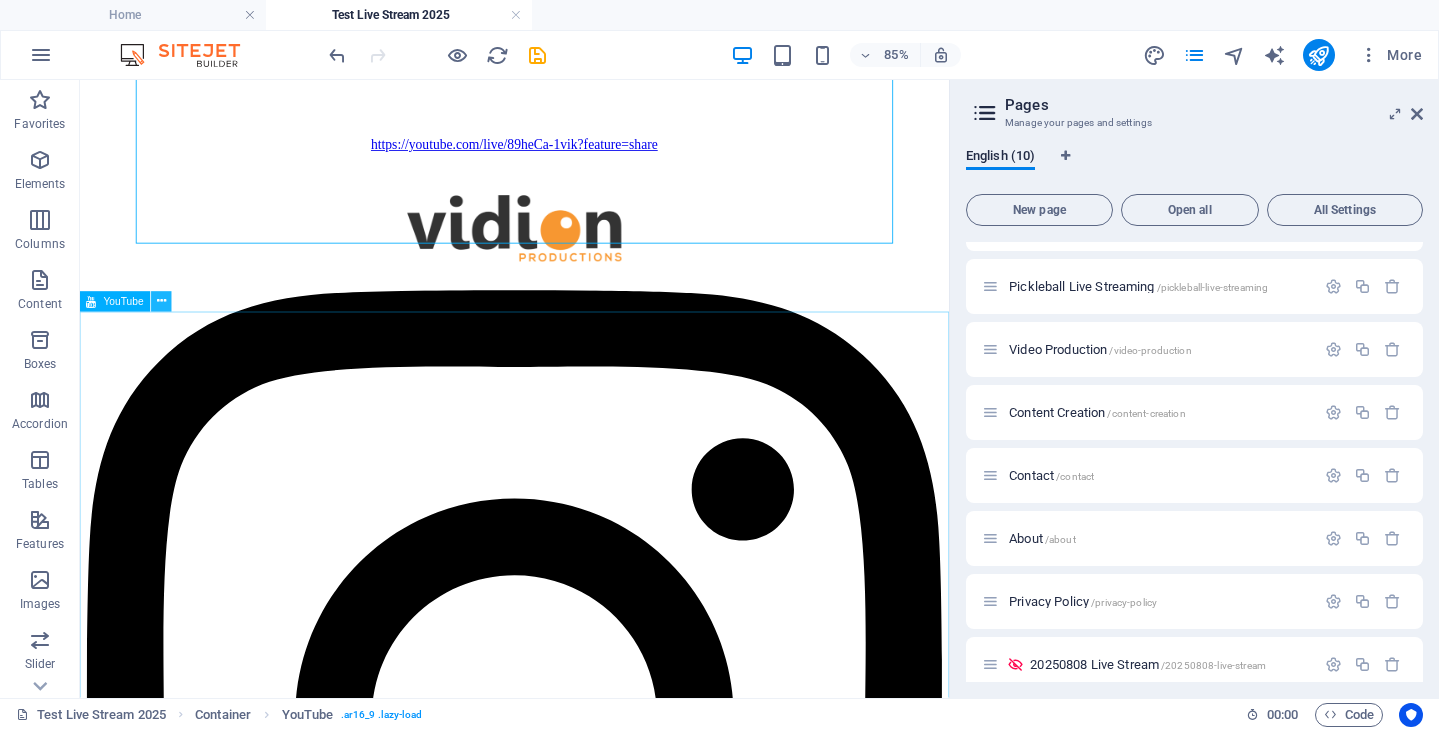 click at bounding box center (161, 302) 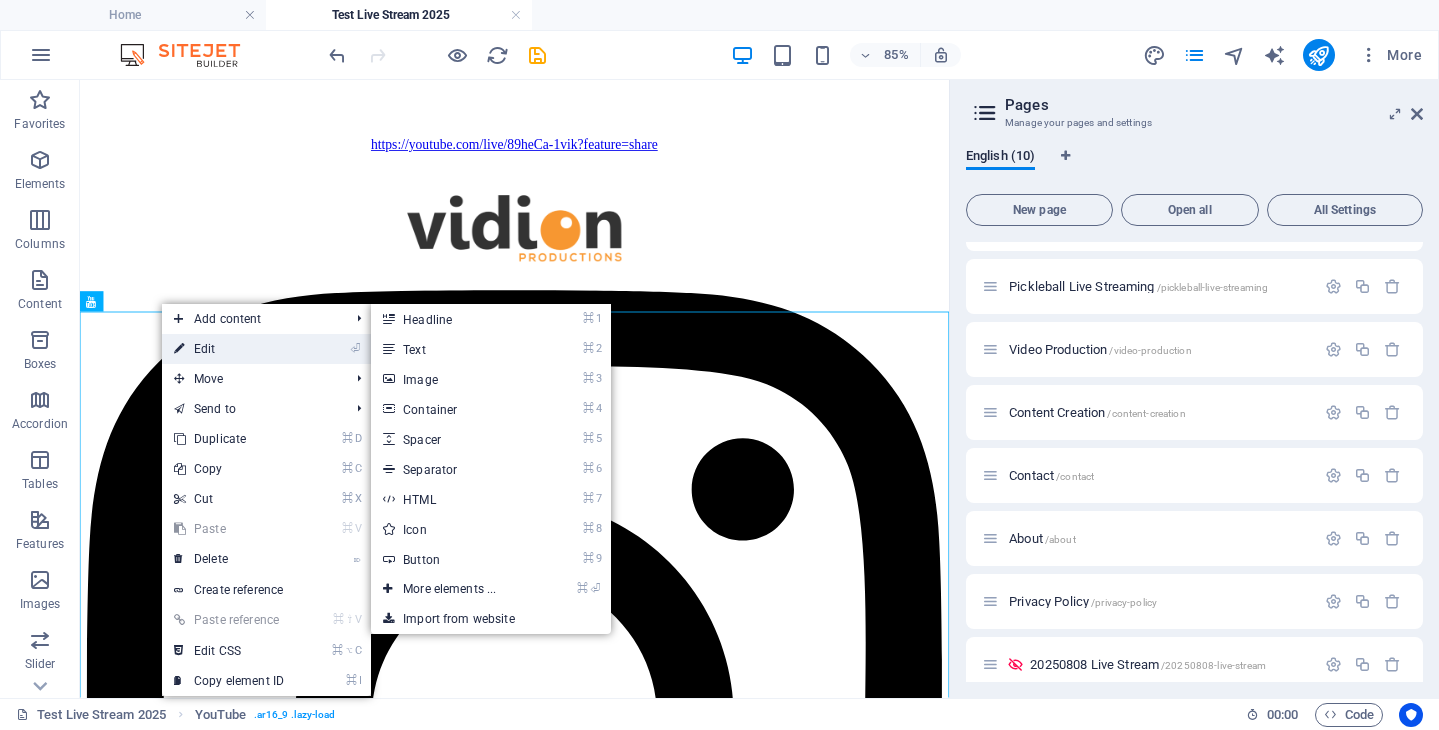 click on "⏎  Edit" at bounding box center [229, 349] 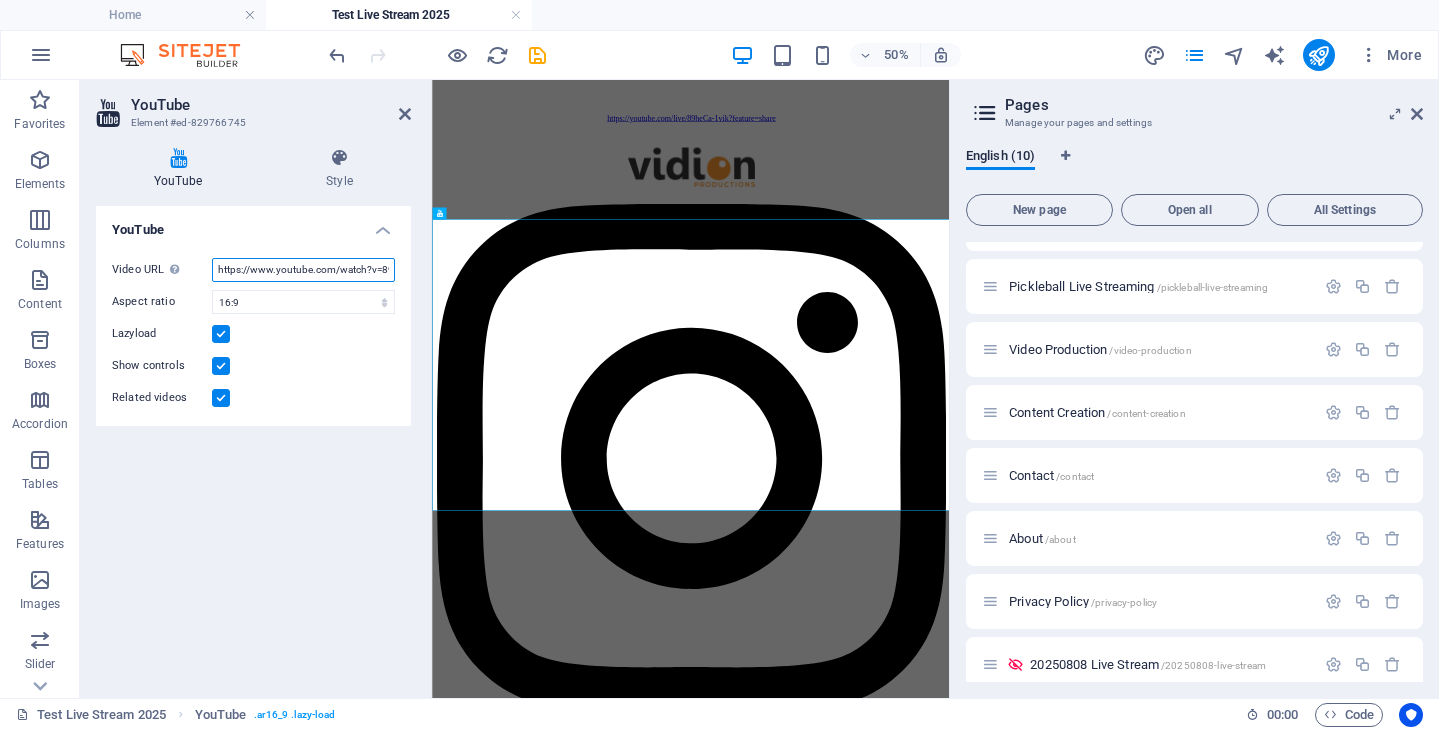 click on "https://www.youtube.com/watch?v=89heCa-1vik" at bounding box center (303, 270) 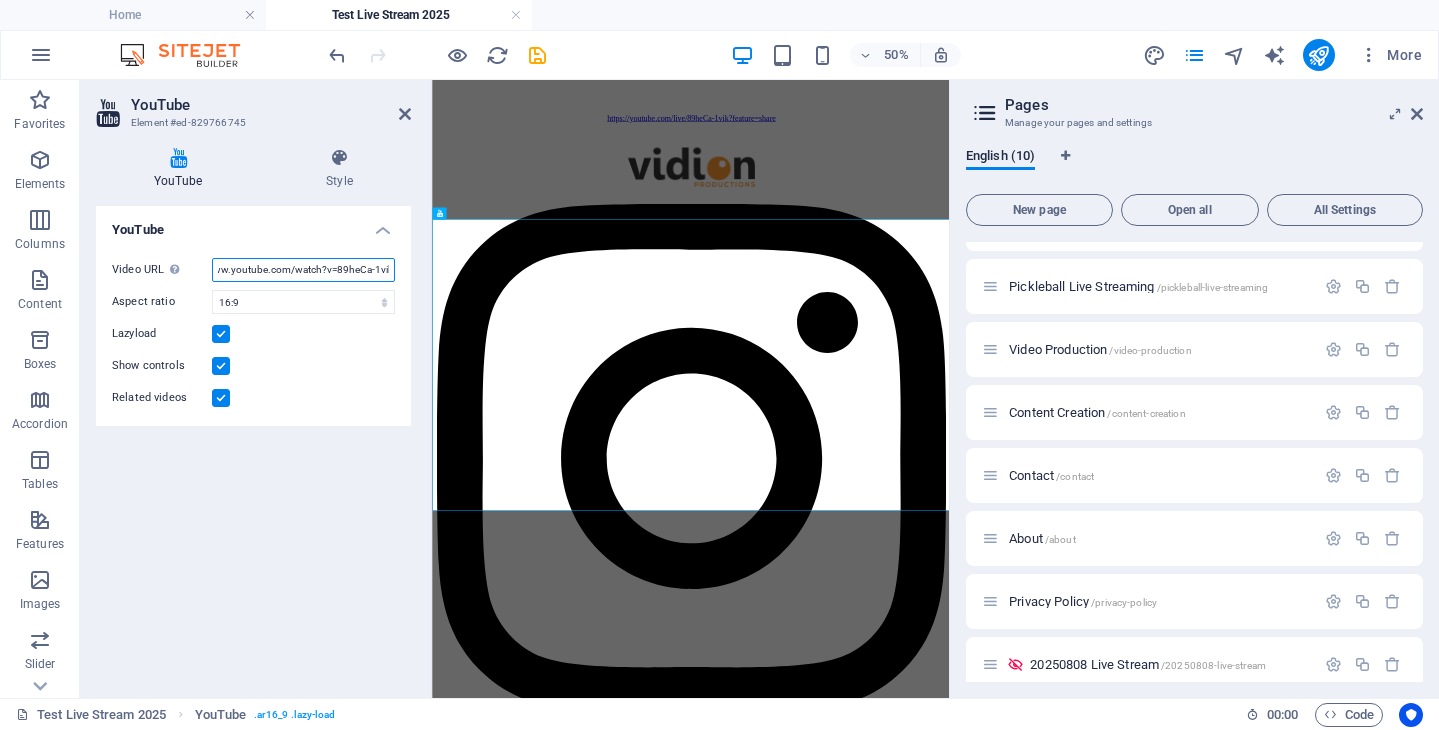 scroll, scrollTop: 0, scrollLeft: 0, axis: both 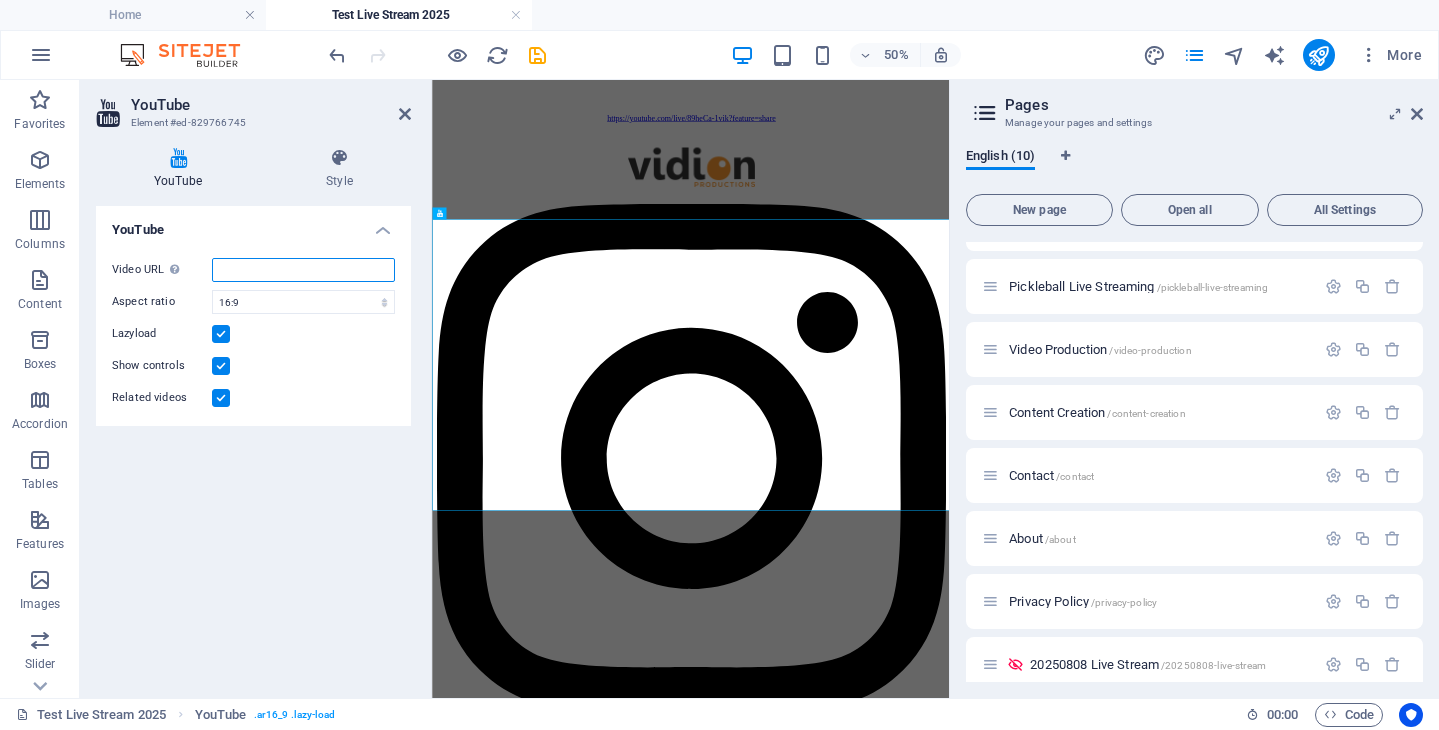 paste on "https://www.youtube.com/watch?v=PIEapxEUlK0" 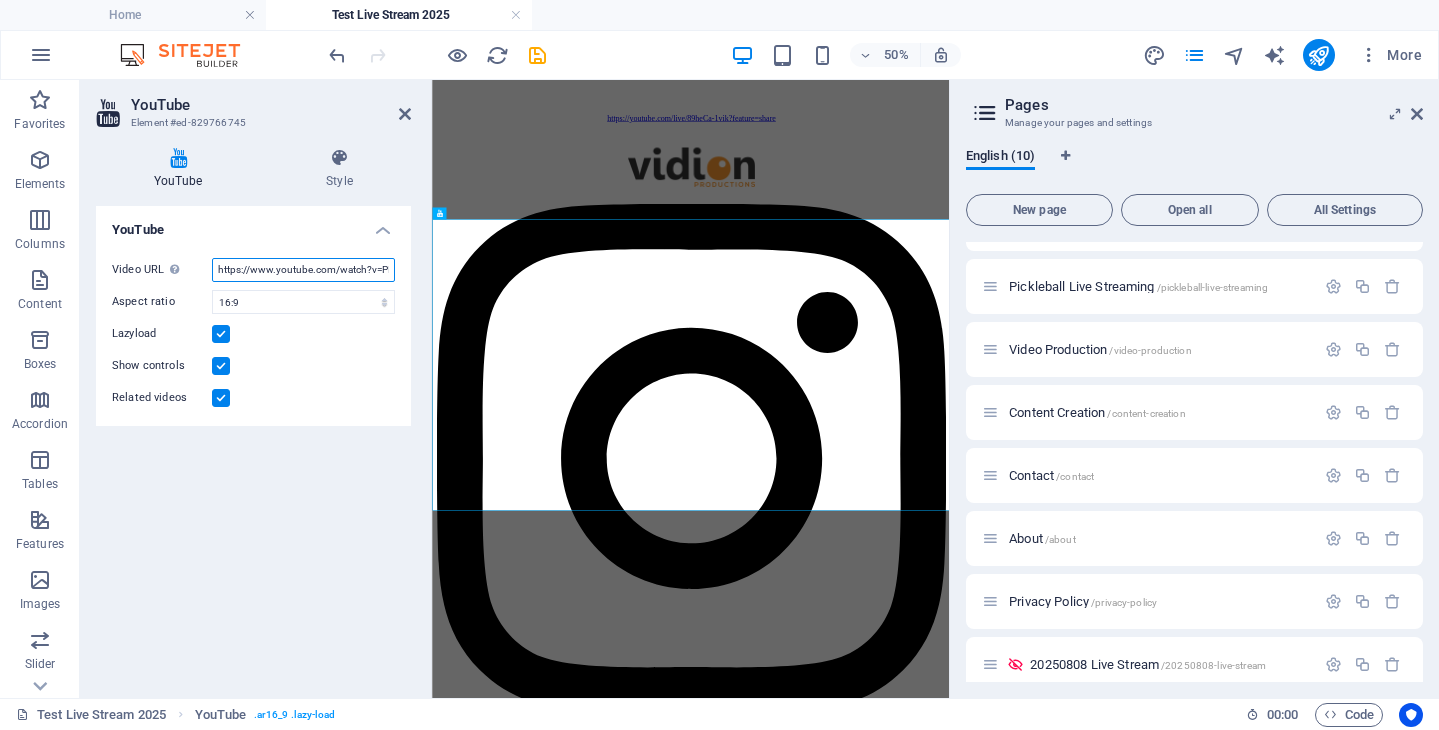 scroll, scrollTop: 0, scrollLeft: 47, axis: horizontal 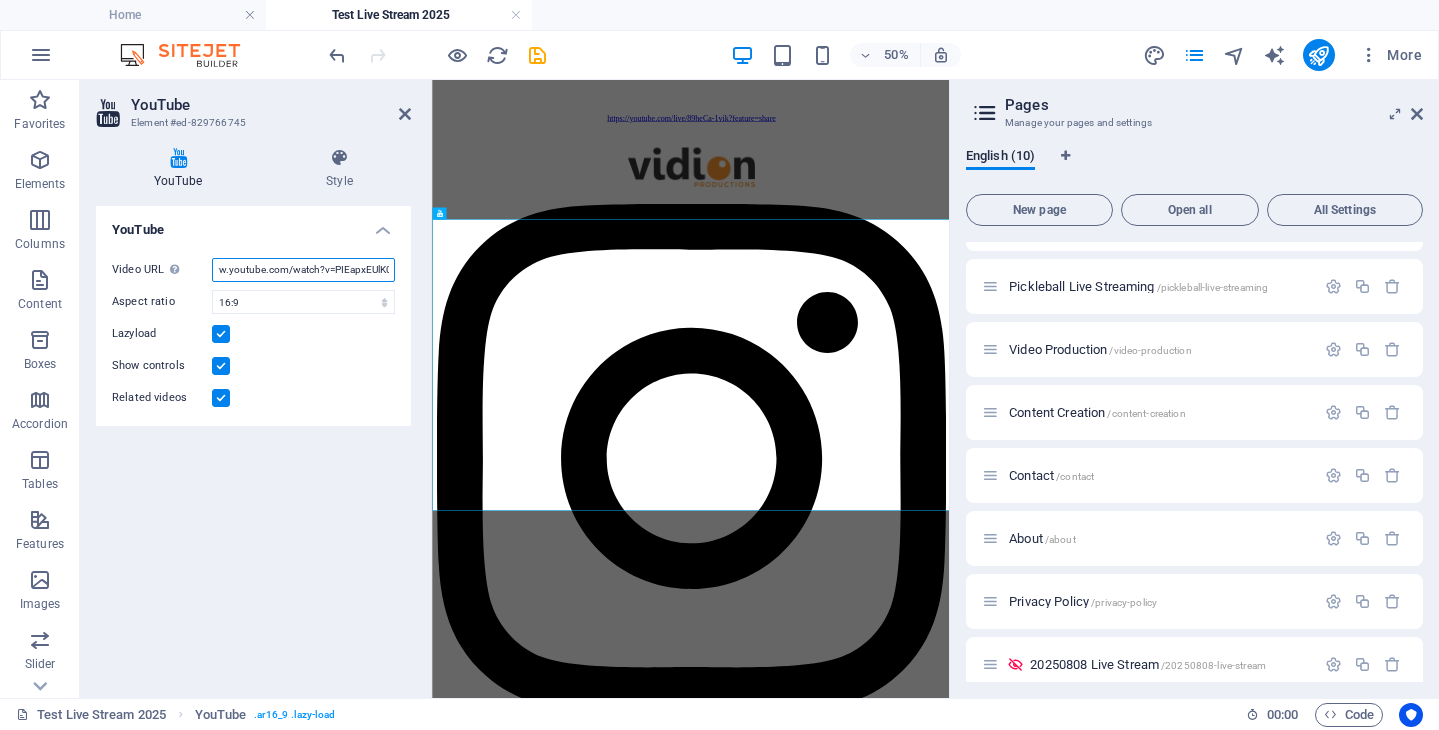 type on "https://www.youtube.com/watch?v=PIEapxEUlK0" 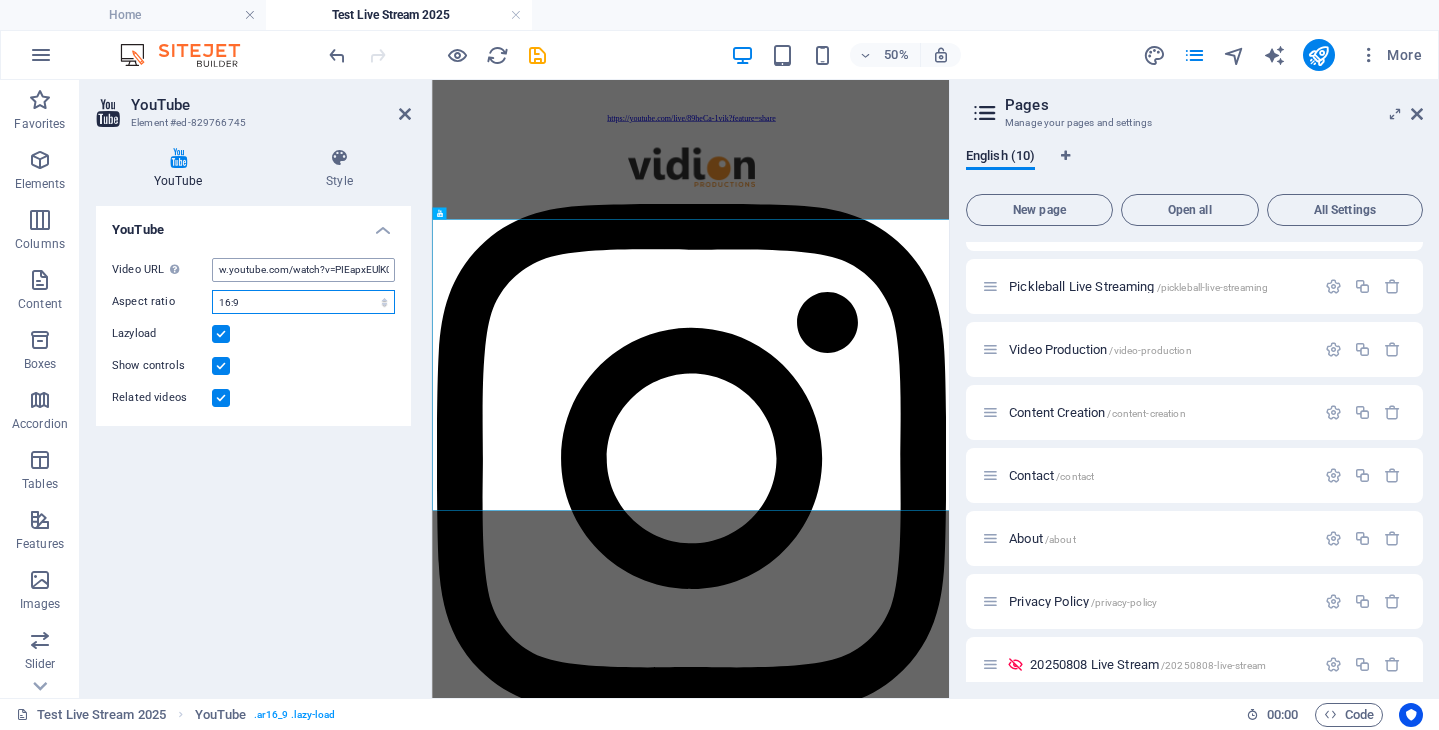 scroll, scrollTop: 0, scrollLeft: 0, axis: both 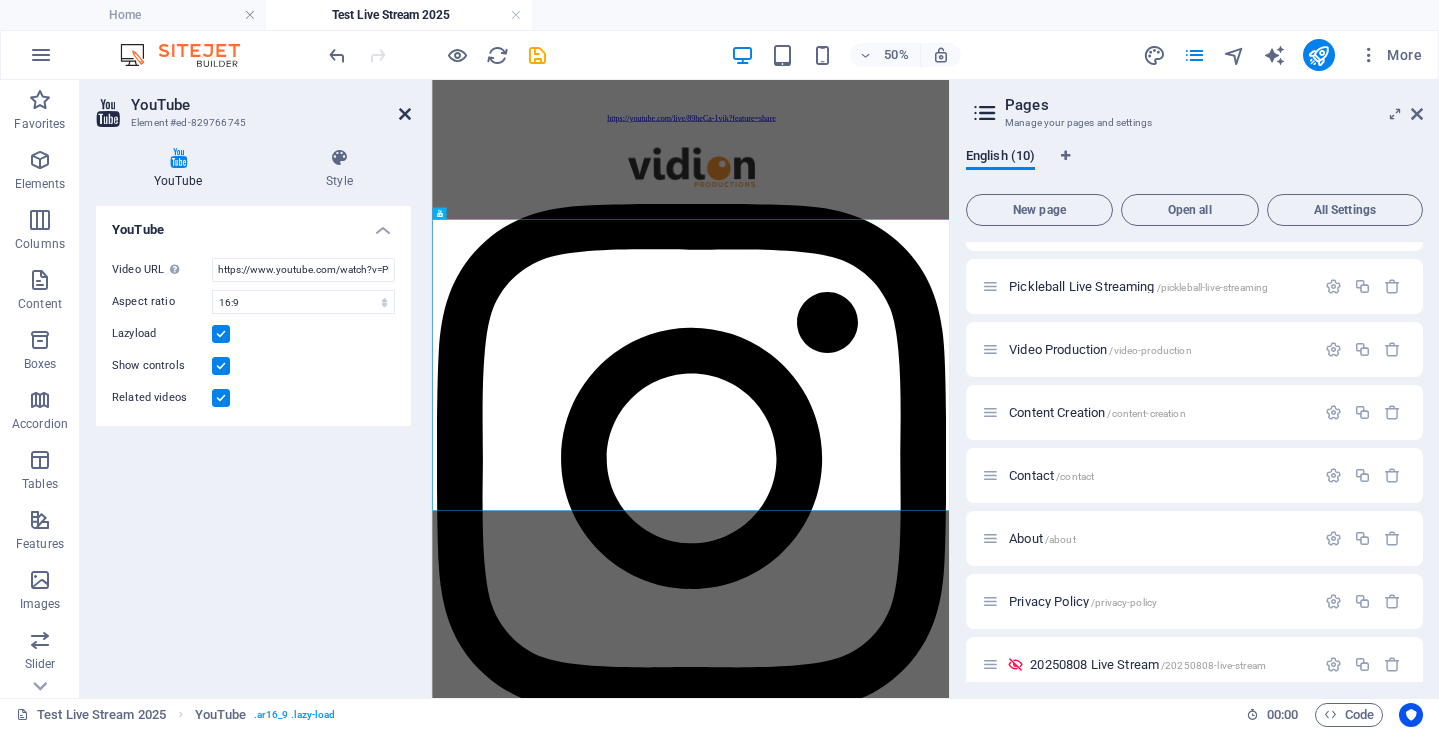 click at bounding box center (405, 114) 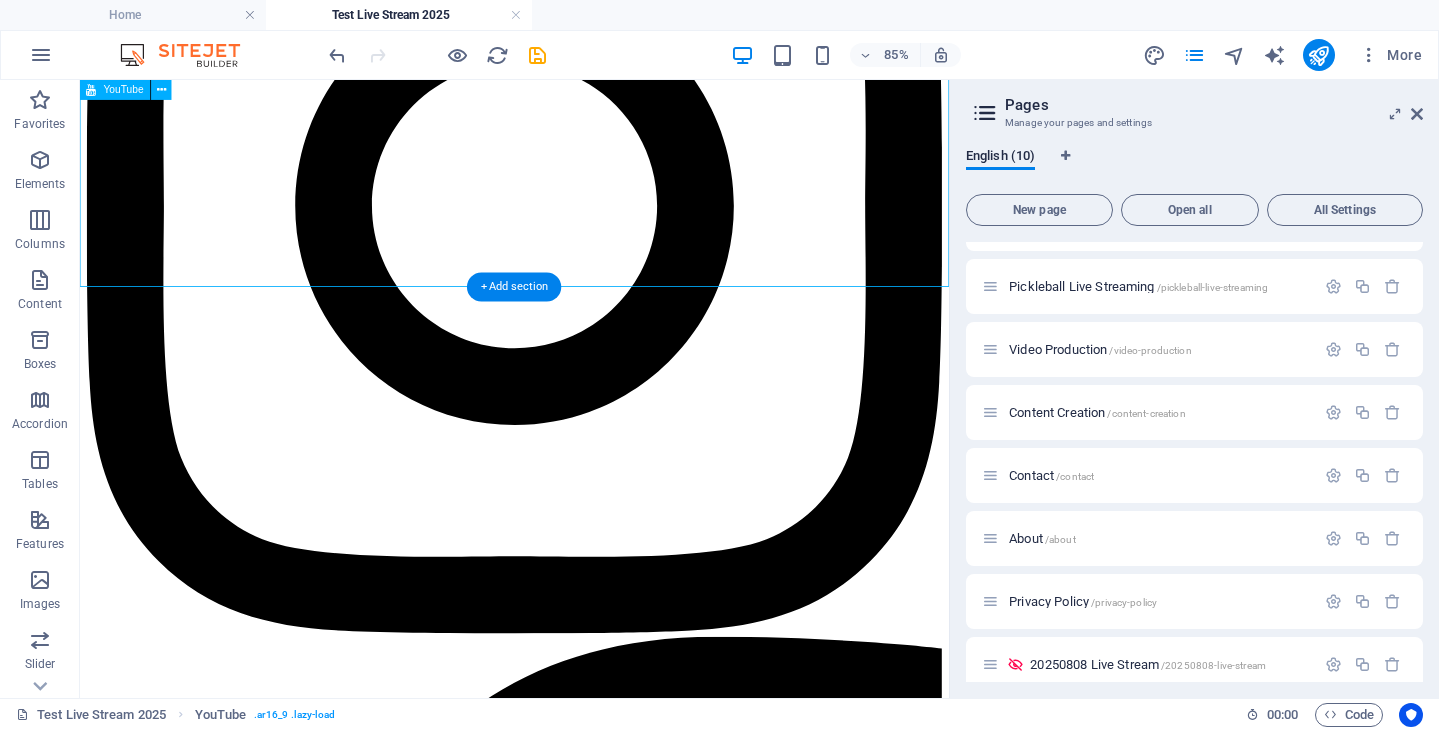 scroll, scrollTop: 1588, scrollLeft: 0, axis: vertical 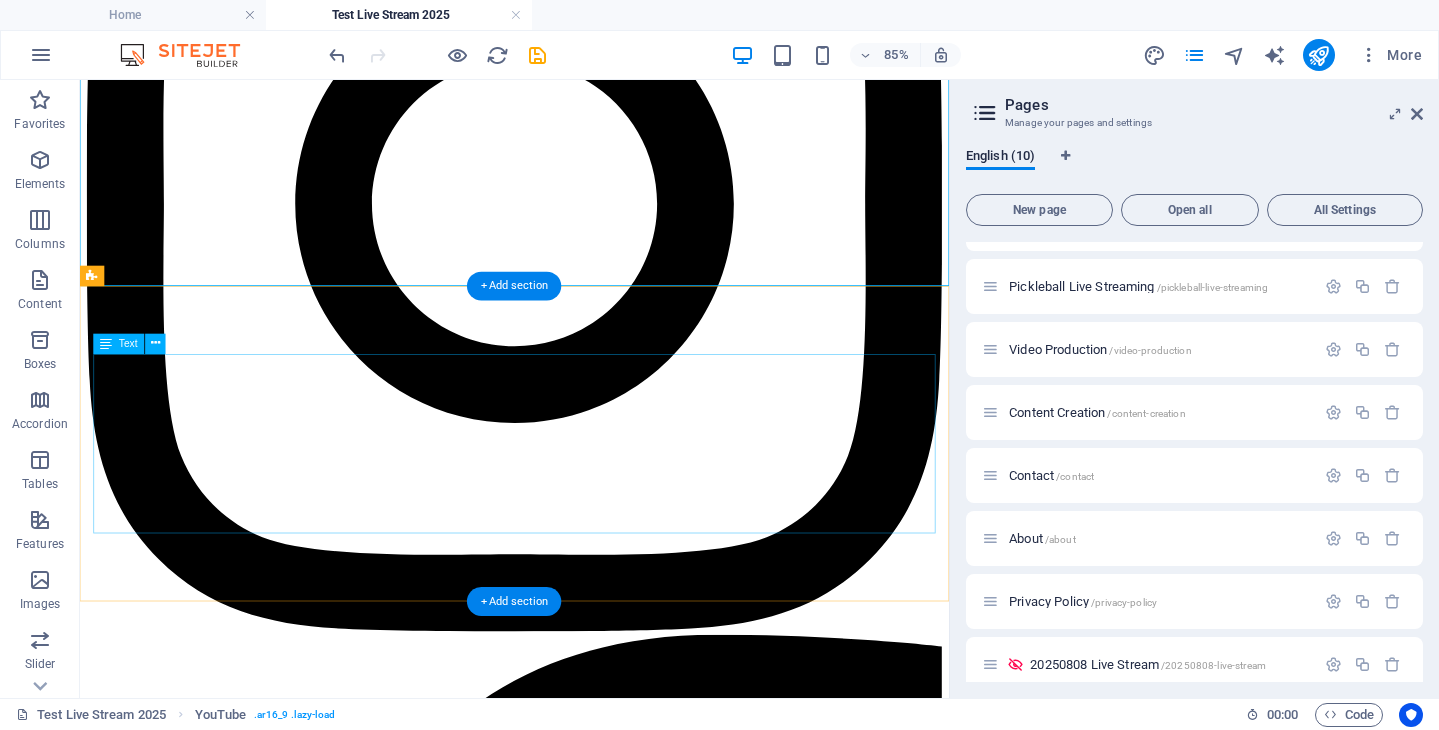 click on "Click on the image above to watch the live stream from 10:50am, or the link below to watch on YouTube https://youtube.com/live/89heCa-1vik https://youtube.com/live/89heCa-1vik?feature=share" at bounding box center [591, -533] 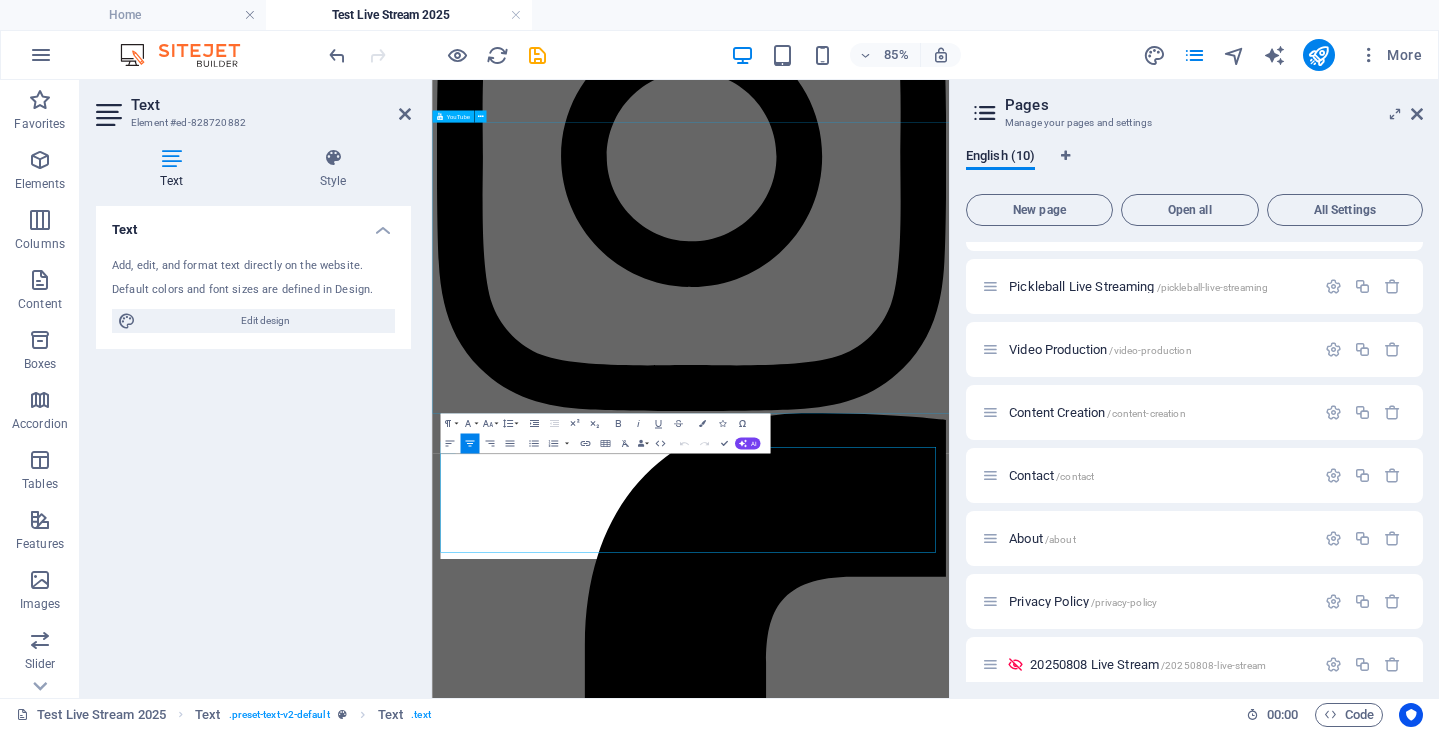 scroll, scrollTop: 1177, scrollLeft: 0, axis: vertical 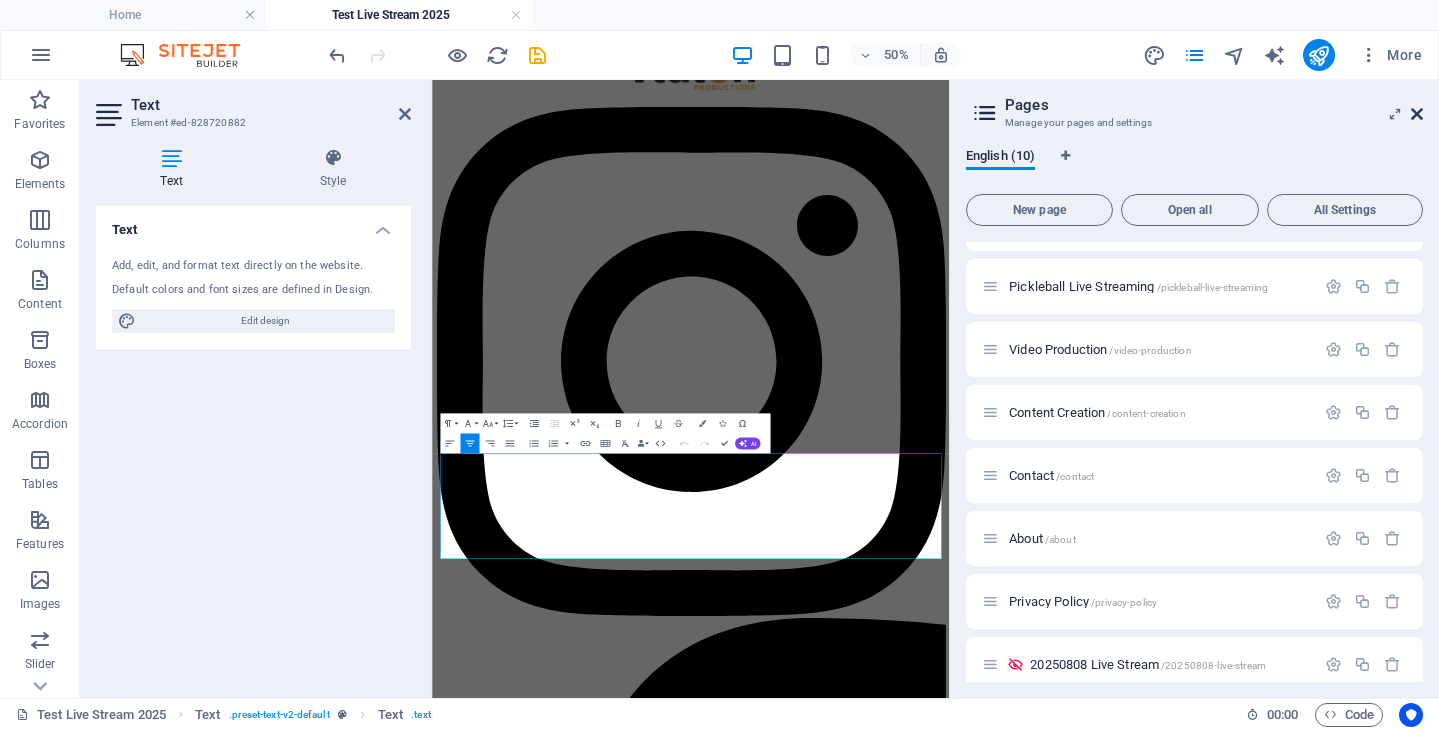 click at bounding box center [1417, 114] 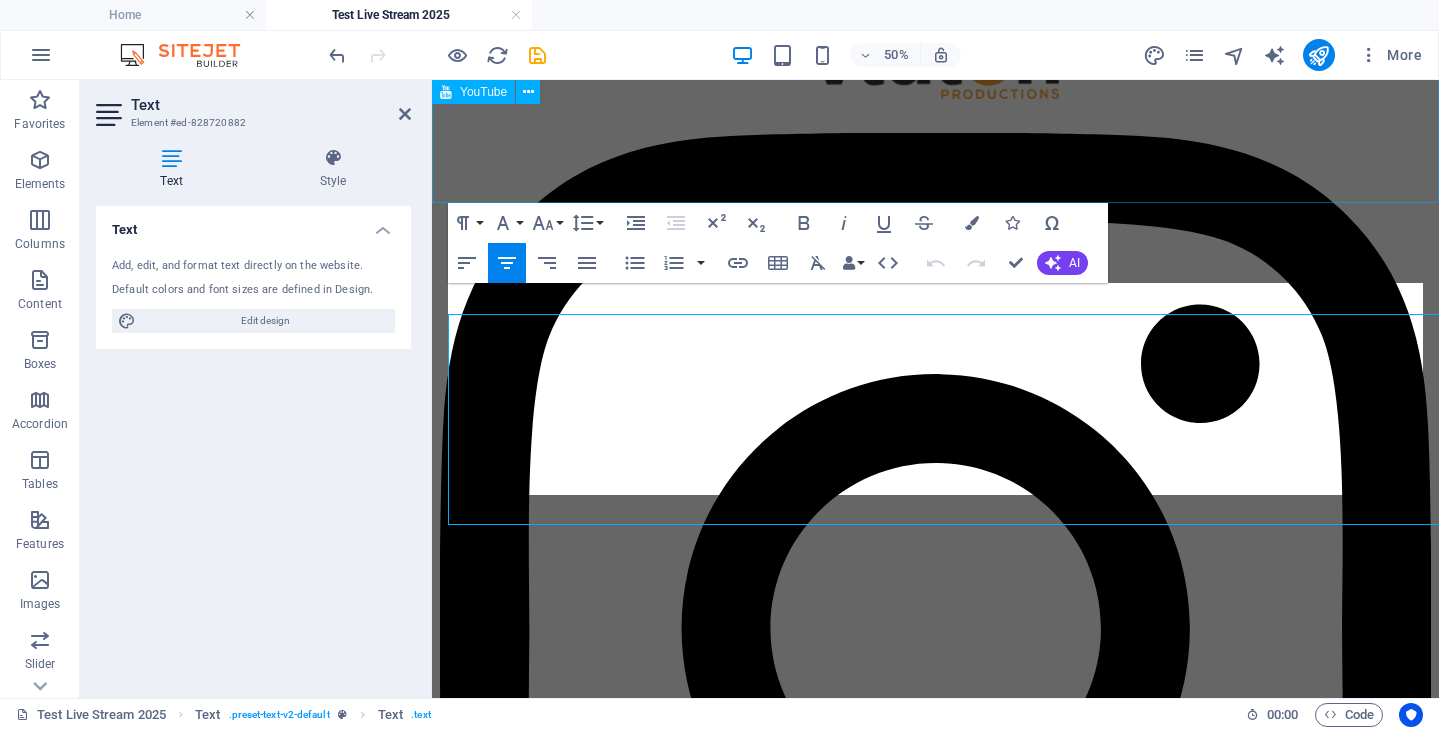 scroll, scrollTop: 1690, scrollLeft: 0, axis: vertical 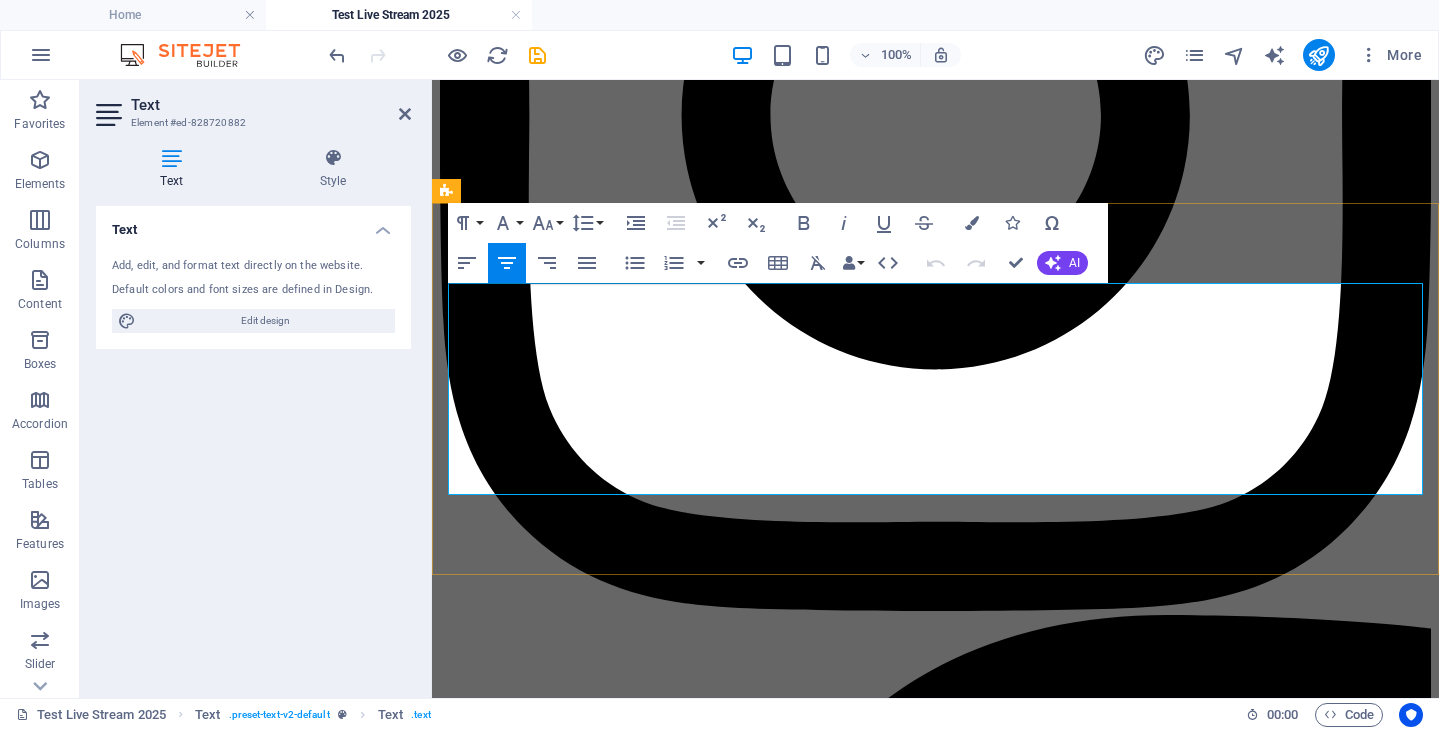 drag, startPoint x: 1136, startPoint y: 455, endPoint x: 817, endPoint y: 371, distance: 329.8742 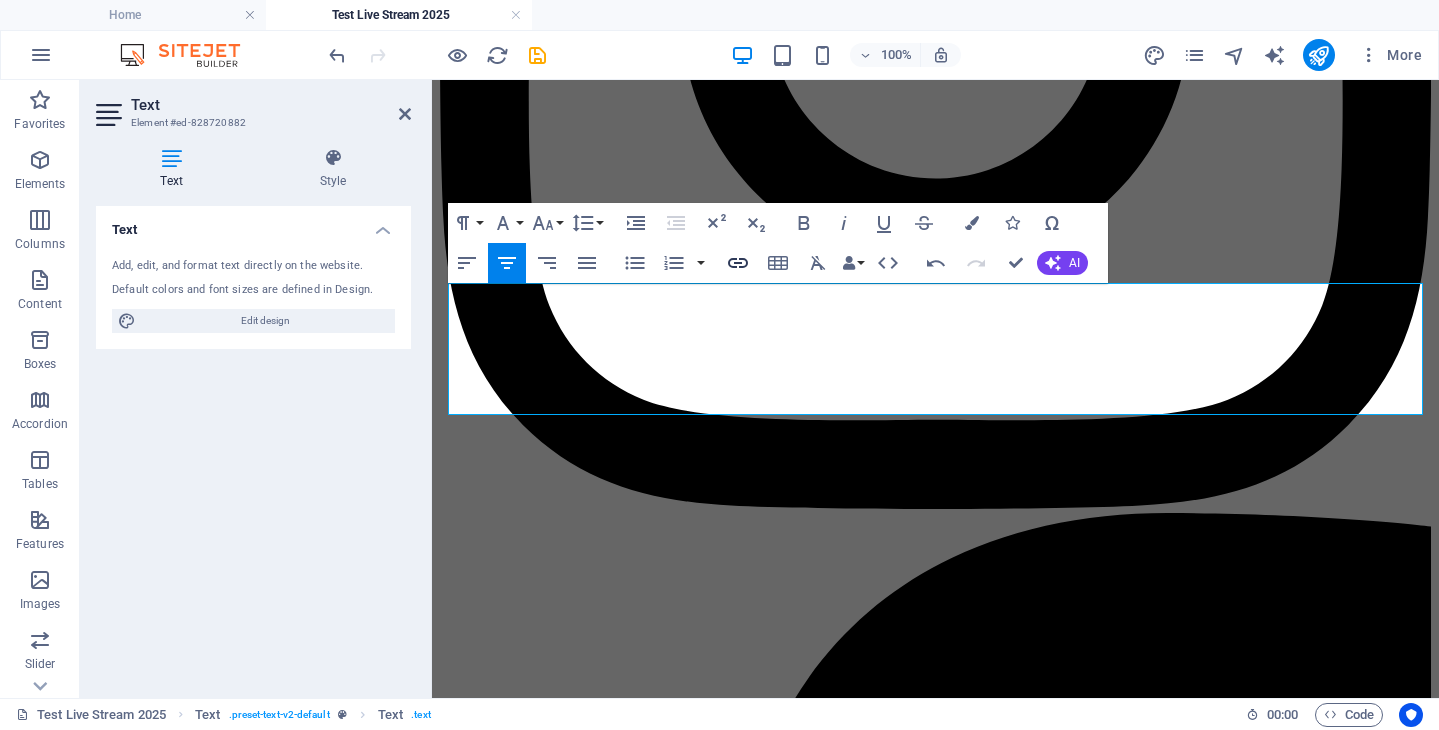 click 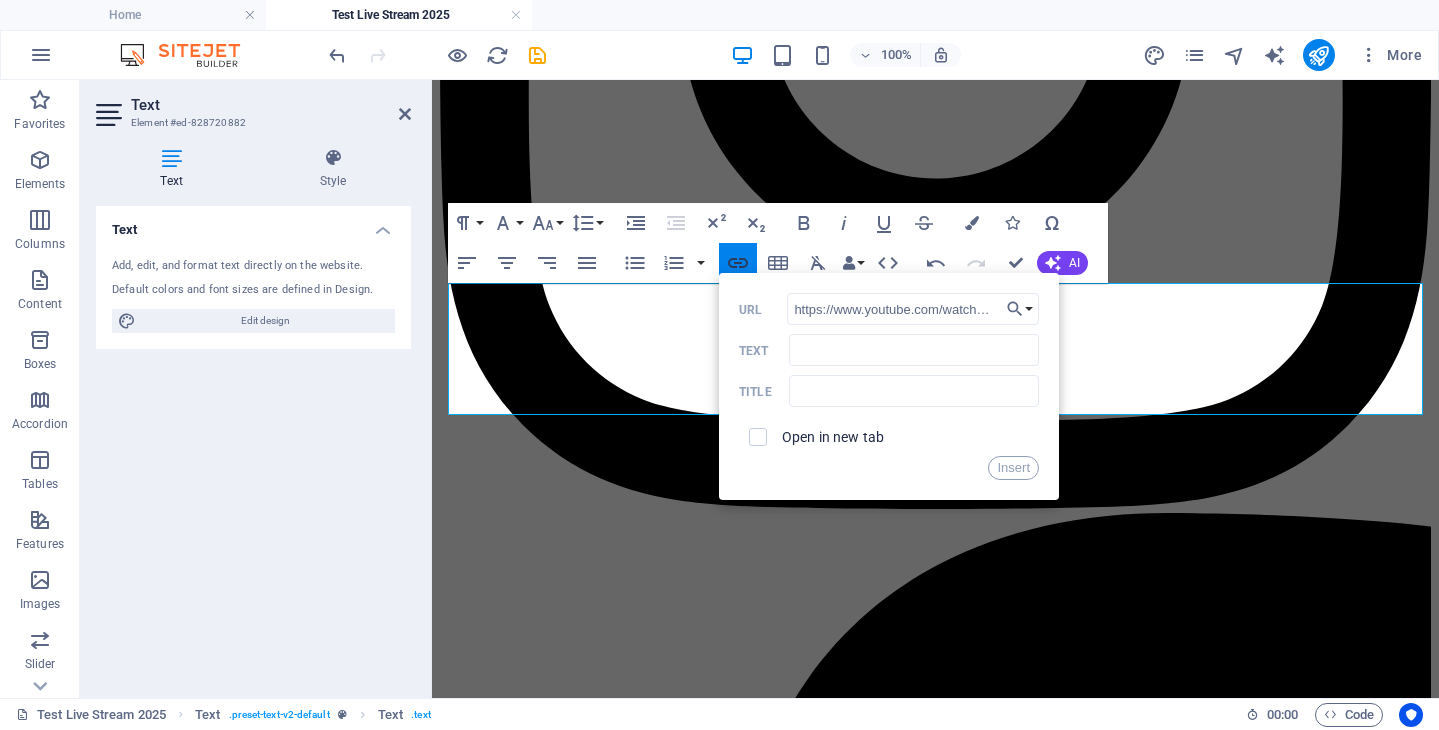 scroll, scrollTop: 0, scrollLeft: 80, axis: horizontal 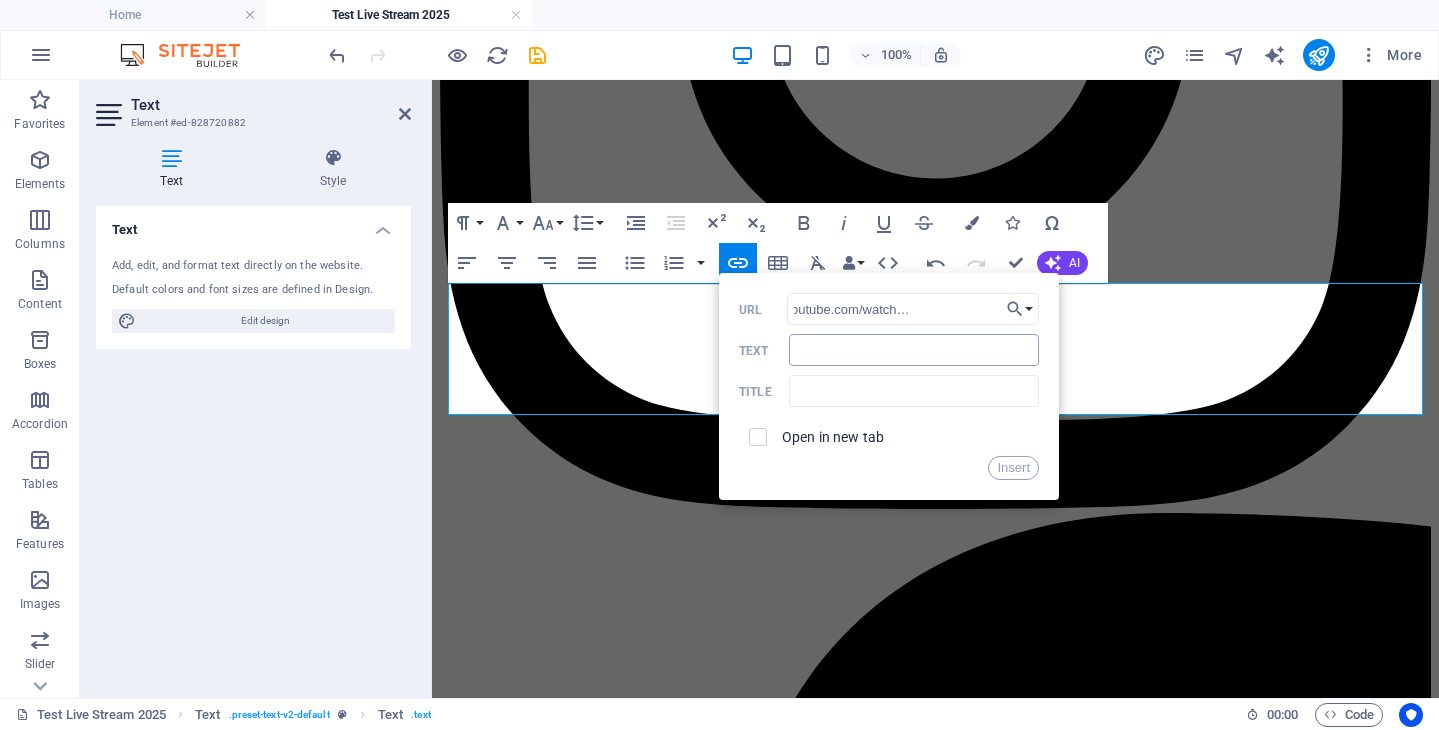 type on "https://www.youtube.com/watch?v=PIEapxEUlK0" 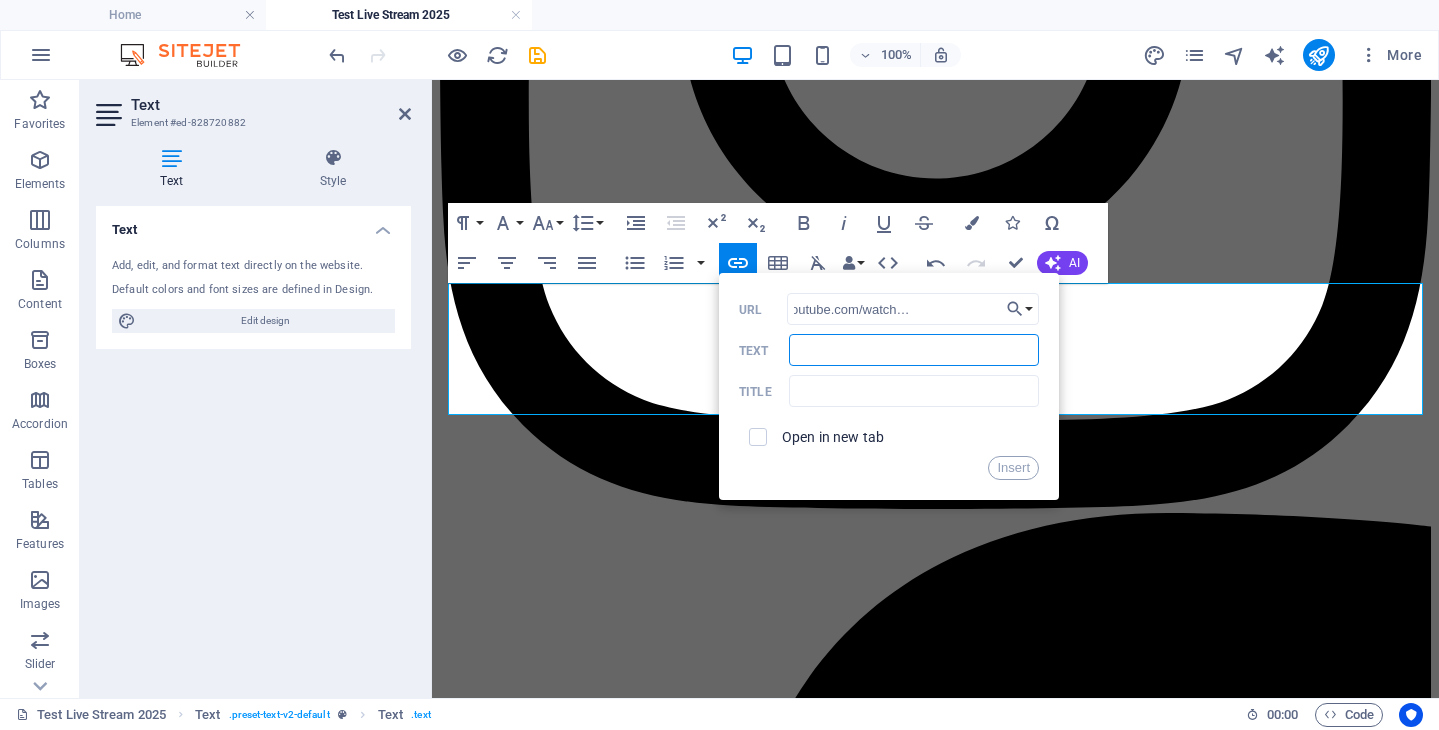 click on "Text" at bounding box center (914, 350) 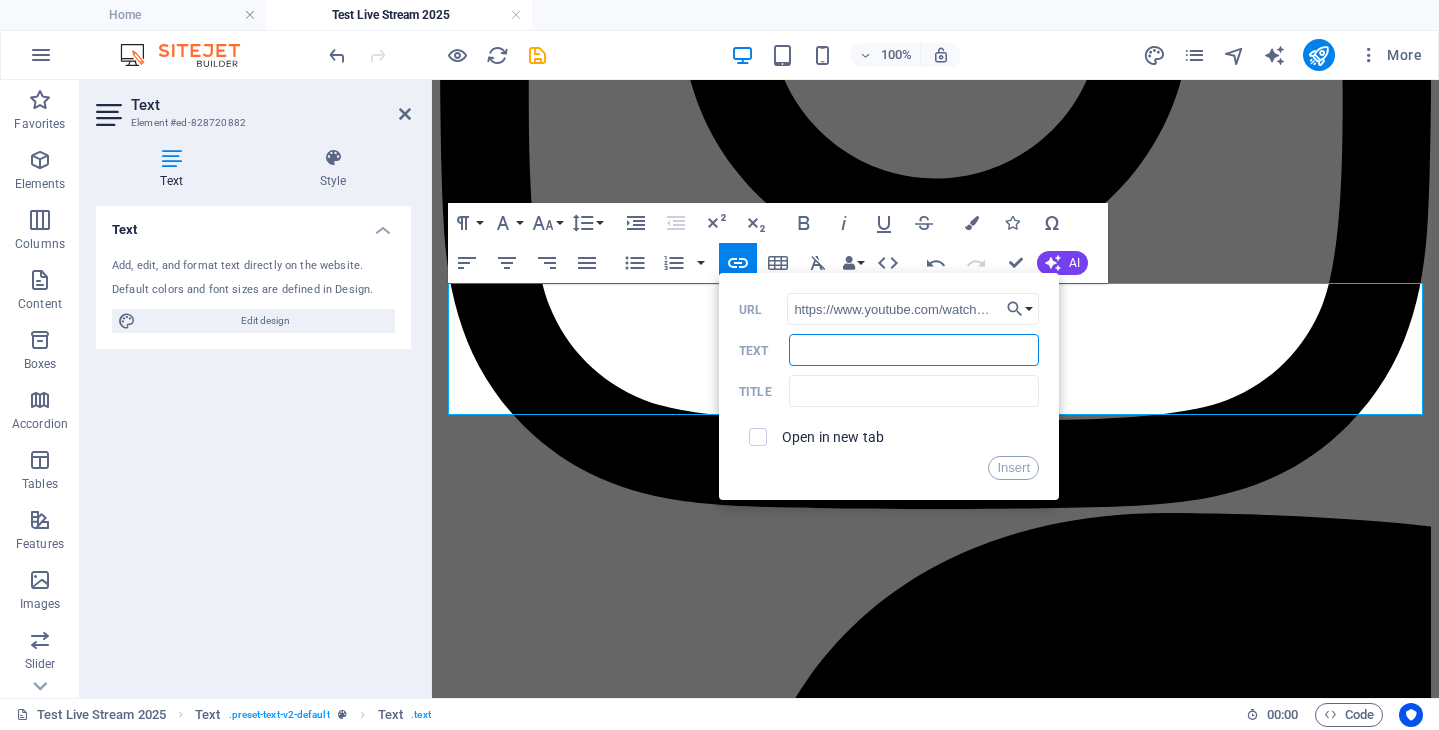 paste on "https://www.youtube.com/watch?v=PIEapxEUlK0" 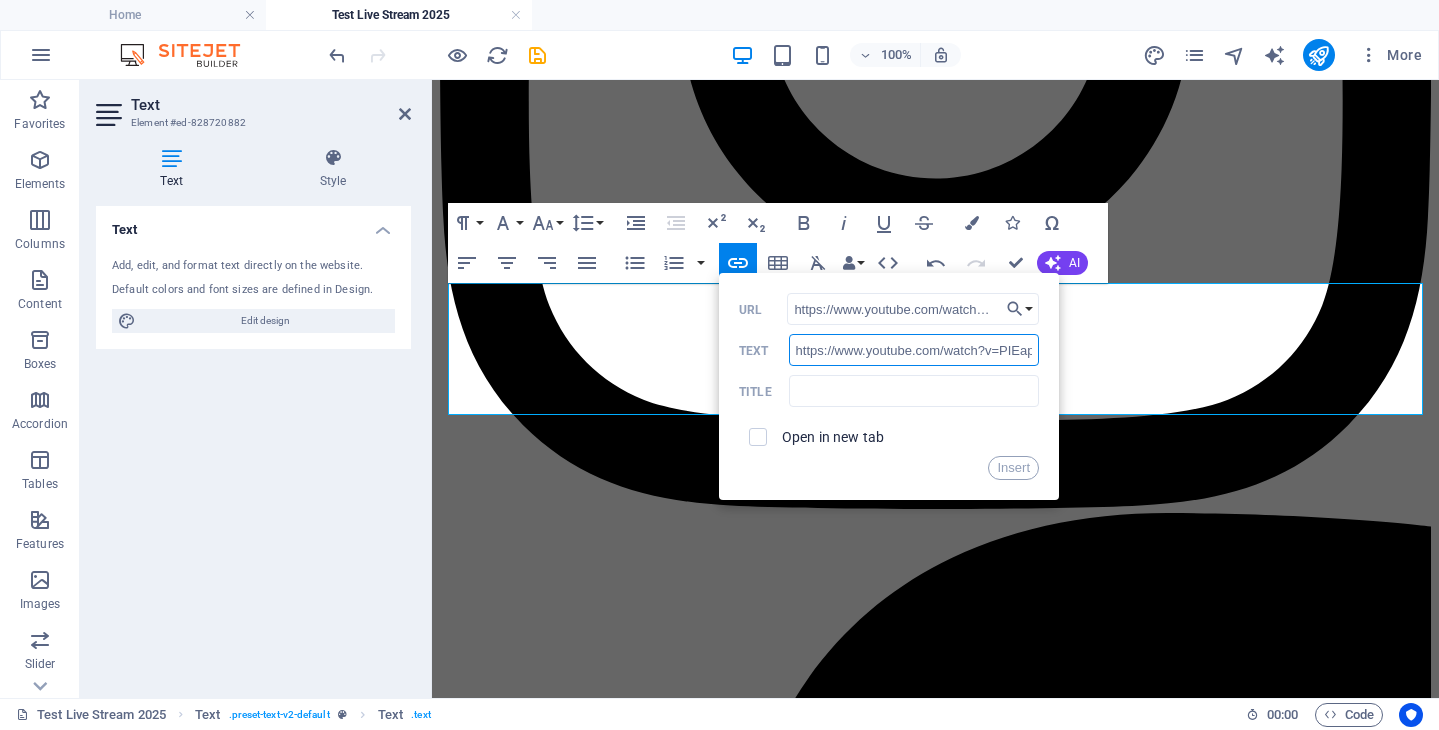 scroll, scrollTop: 0, scrollLeft: 45, axis: horizontal 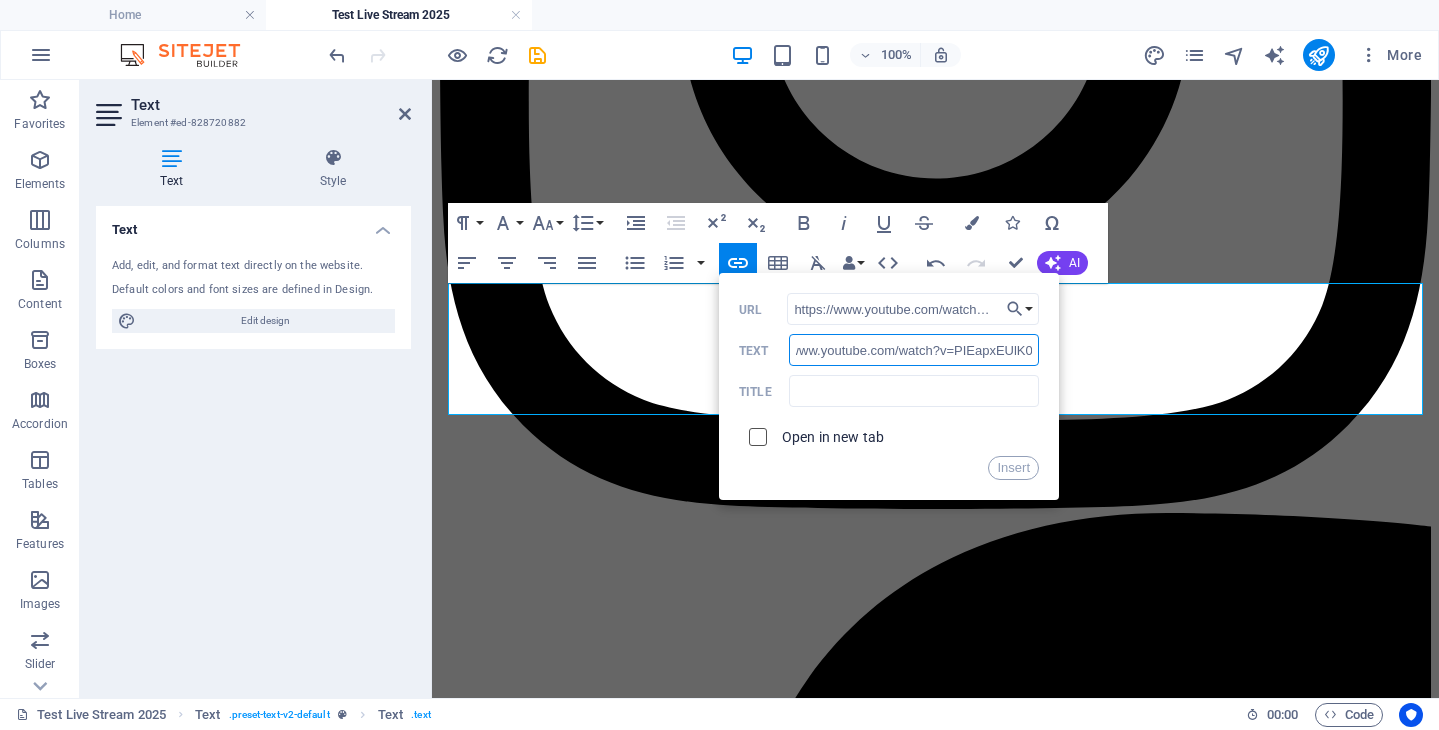 type on "https://www.youtube.com/watch?v=PIEapxEUlK0" 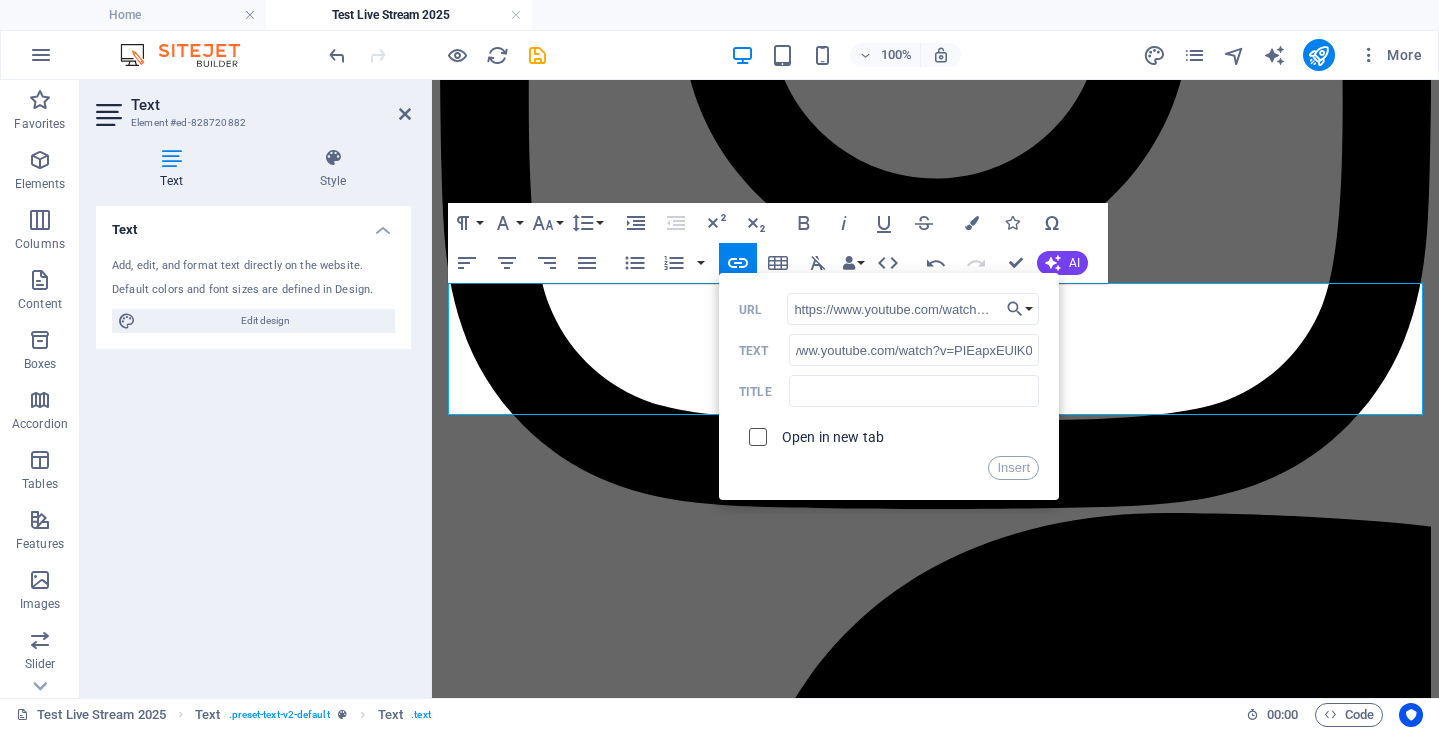 click at bounding box center [755, 434] 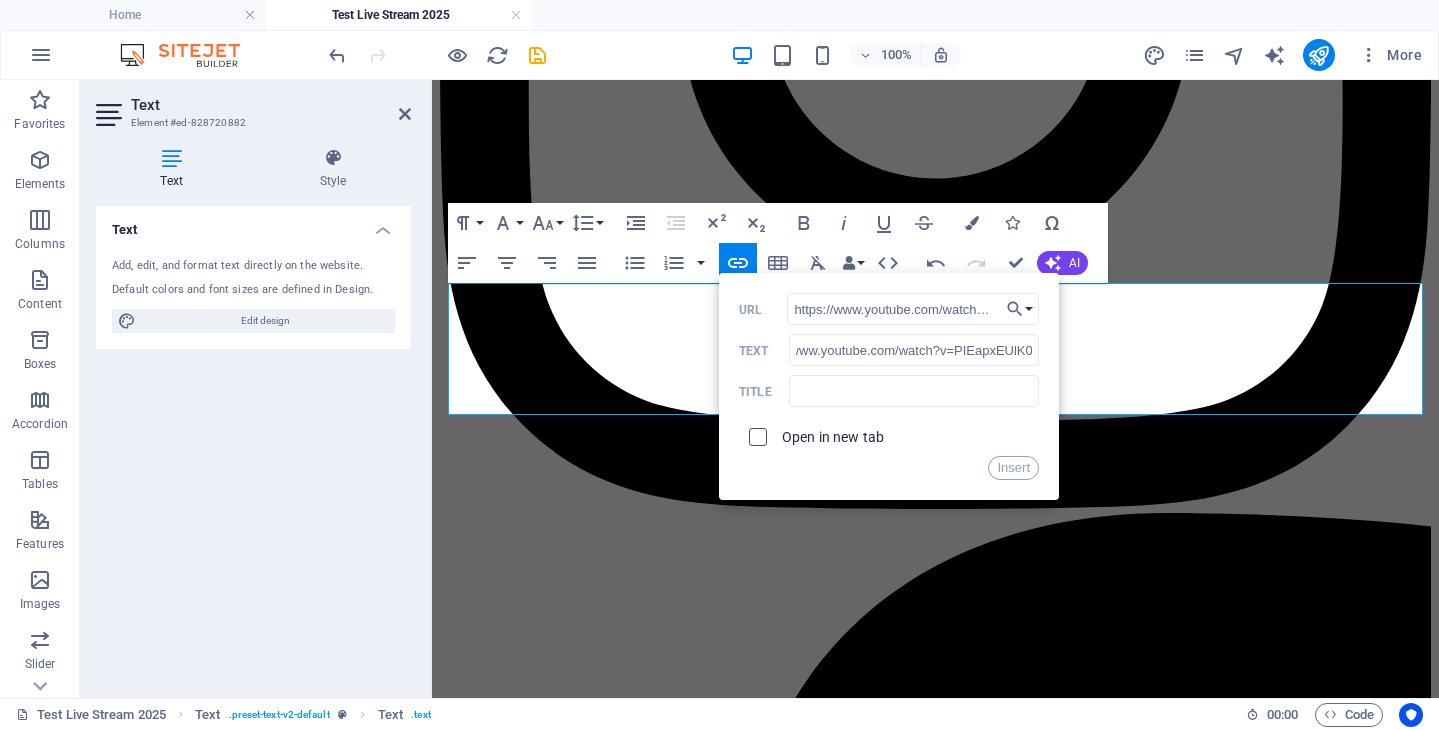 checkbox on "true" 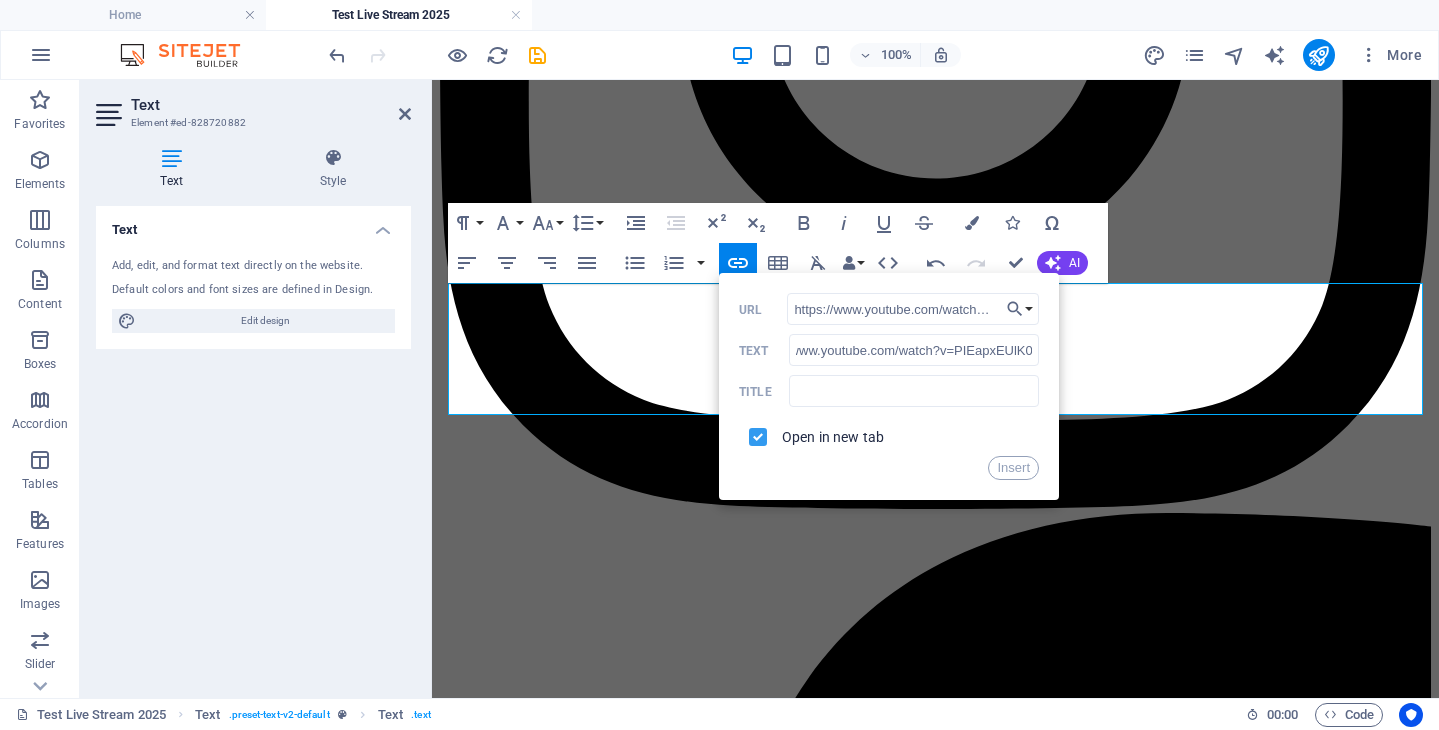 scroll, scrollTop: 0, scrollLeft: 0, axis: both 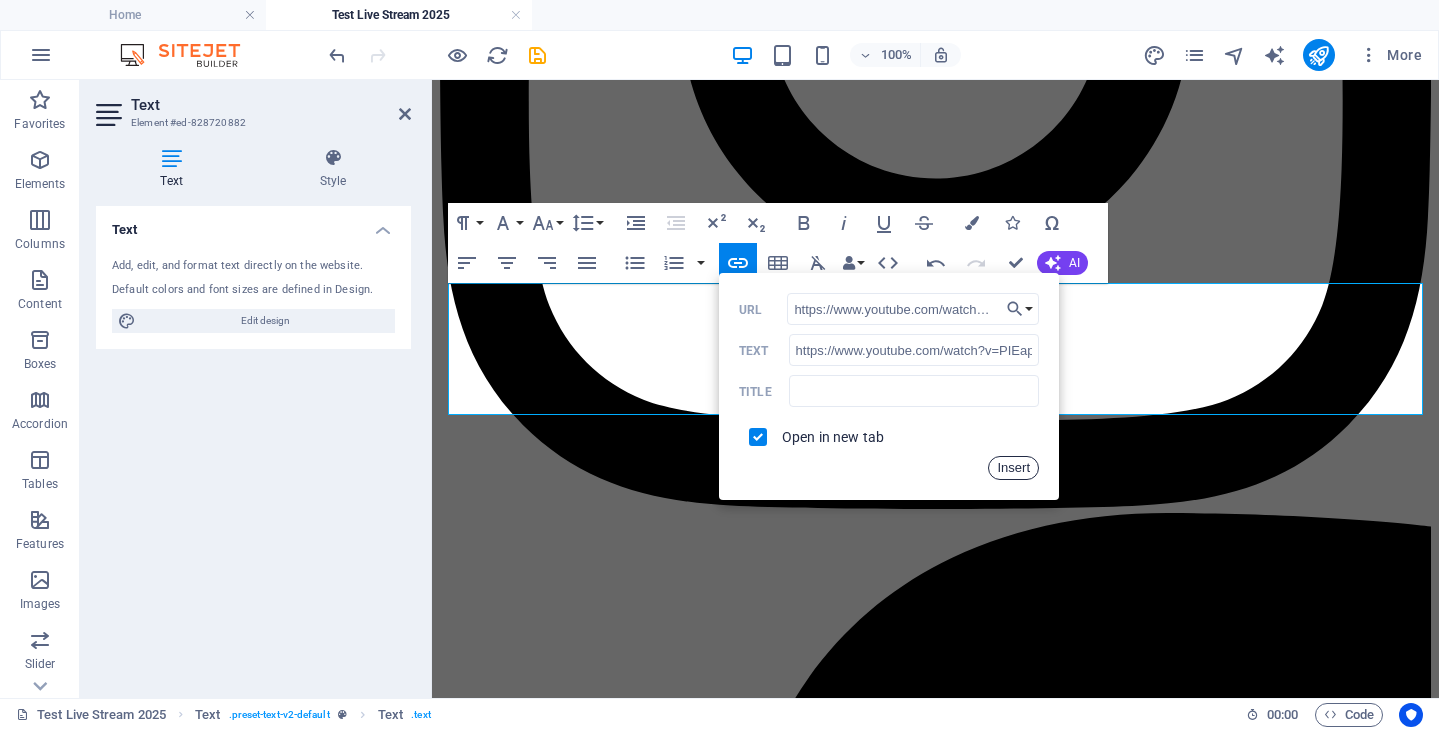 click on "Insert" at bounding box center [1013, 468] 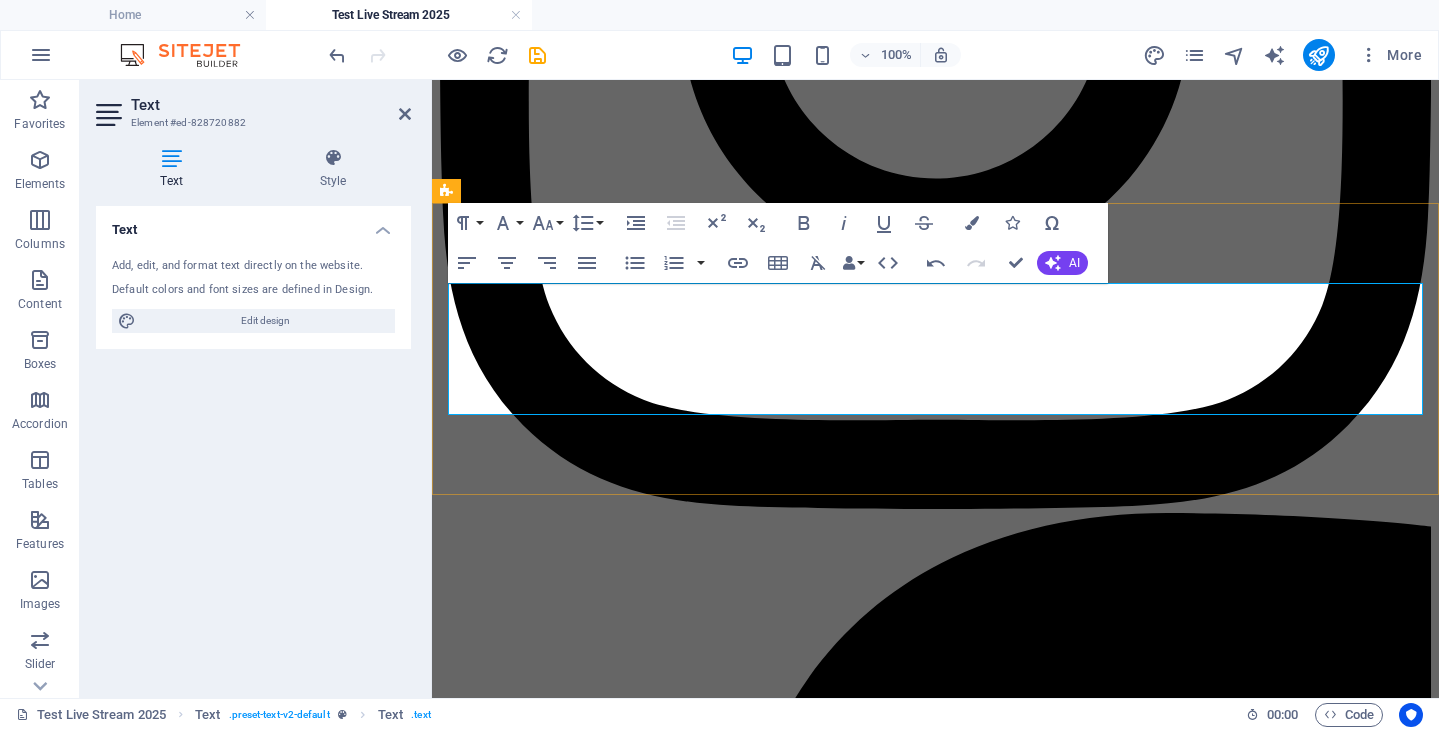 click on "or the link below to watch on YouTube" at bounding box center [935, -720] 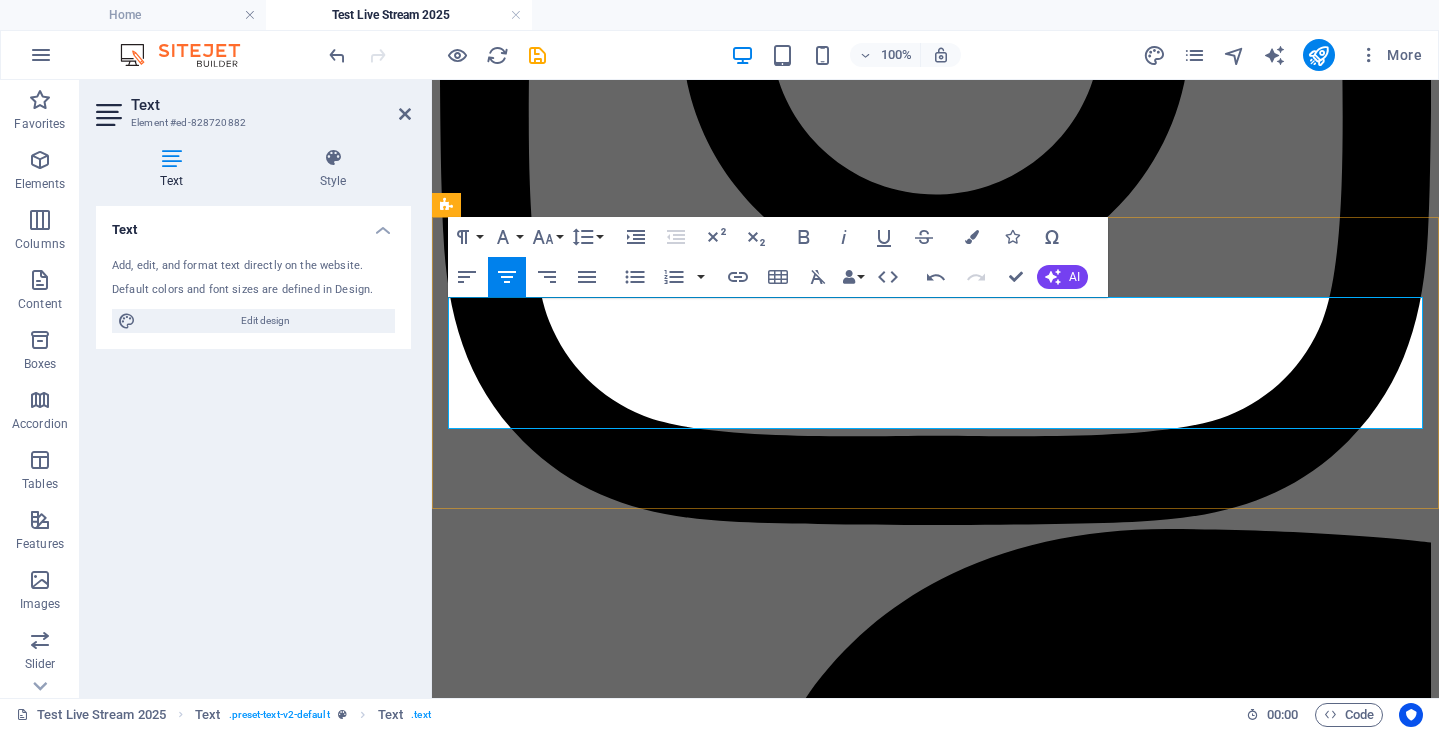 scroll, scrollTop: 1685, scrollLeft: 0, axis: vertical 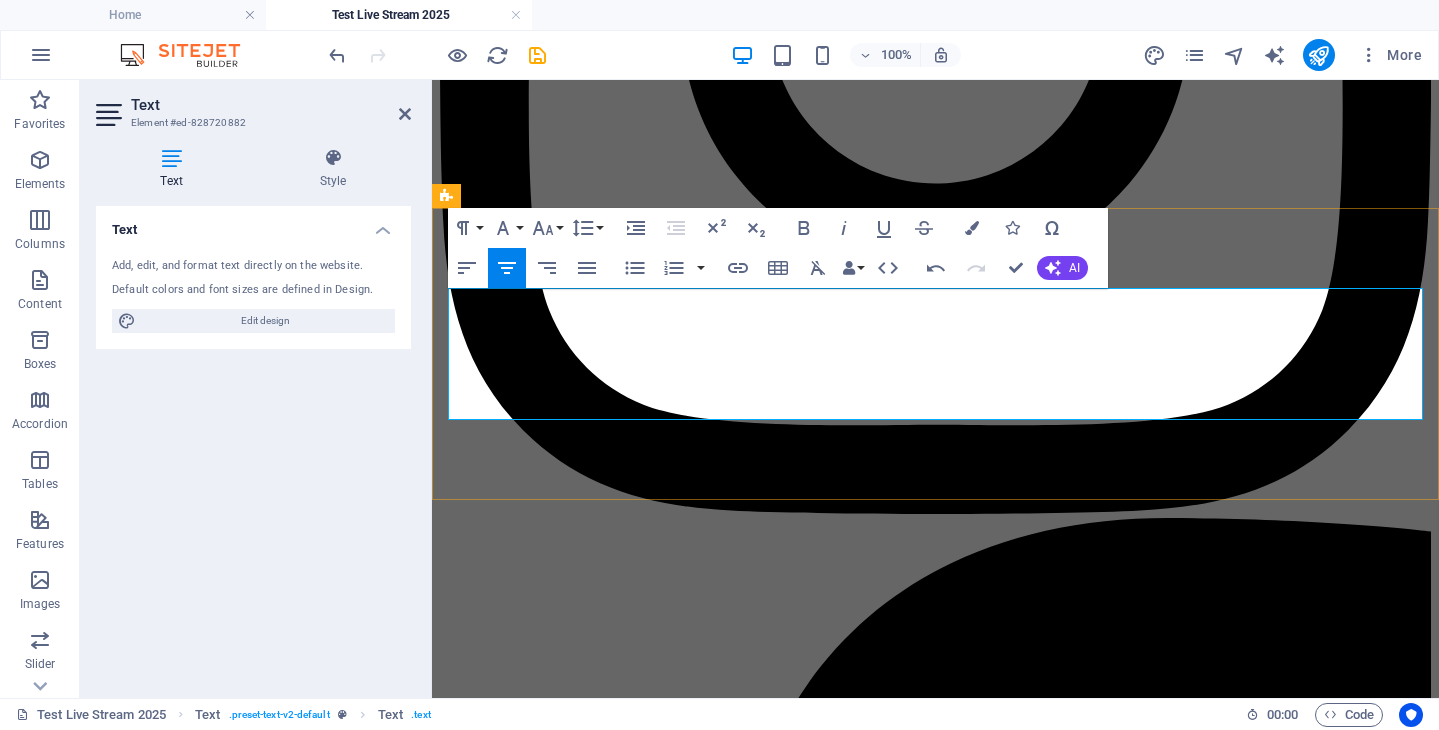 click on "or the link below to watch on YouTube" at bounding box center [935, -715] 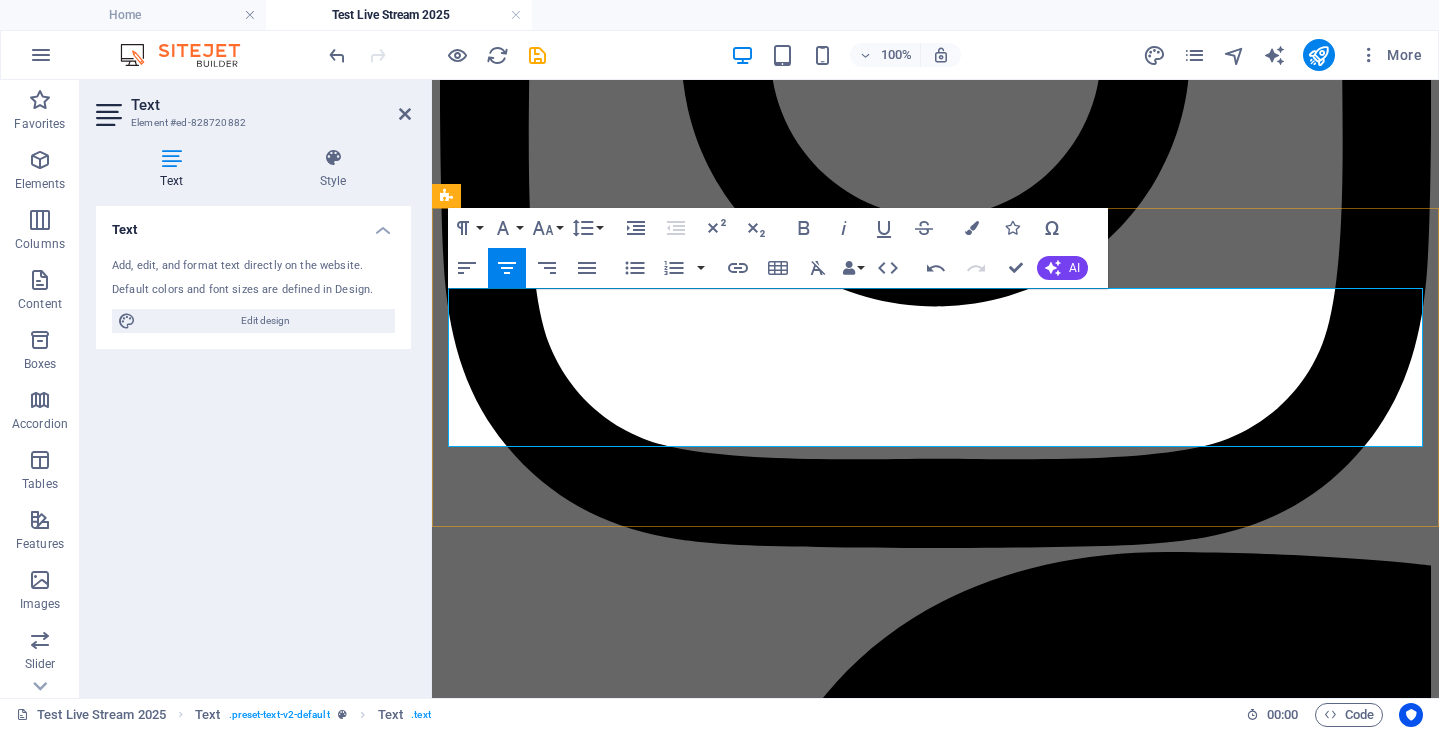 click on "click  the link below to watch on YouTube" at bounding box center [935, -681] 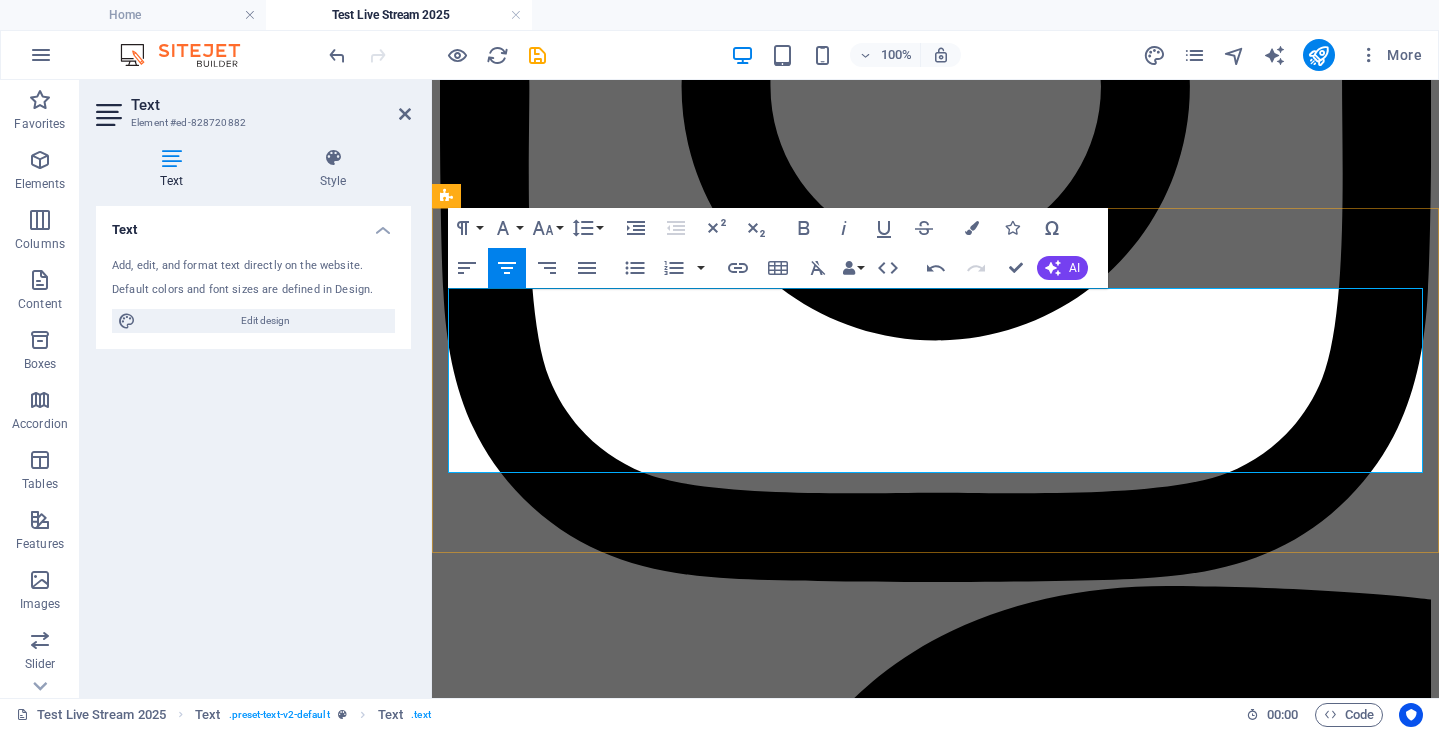click on "click the link below to watch directly on YouTube..." at bounding box center [935, -647] 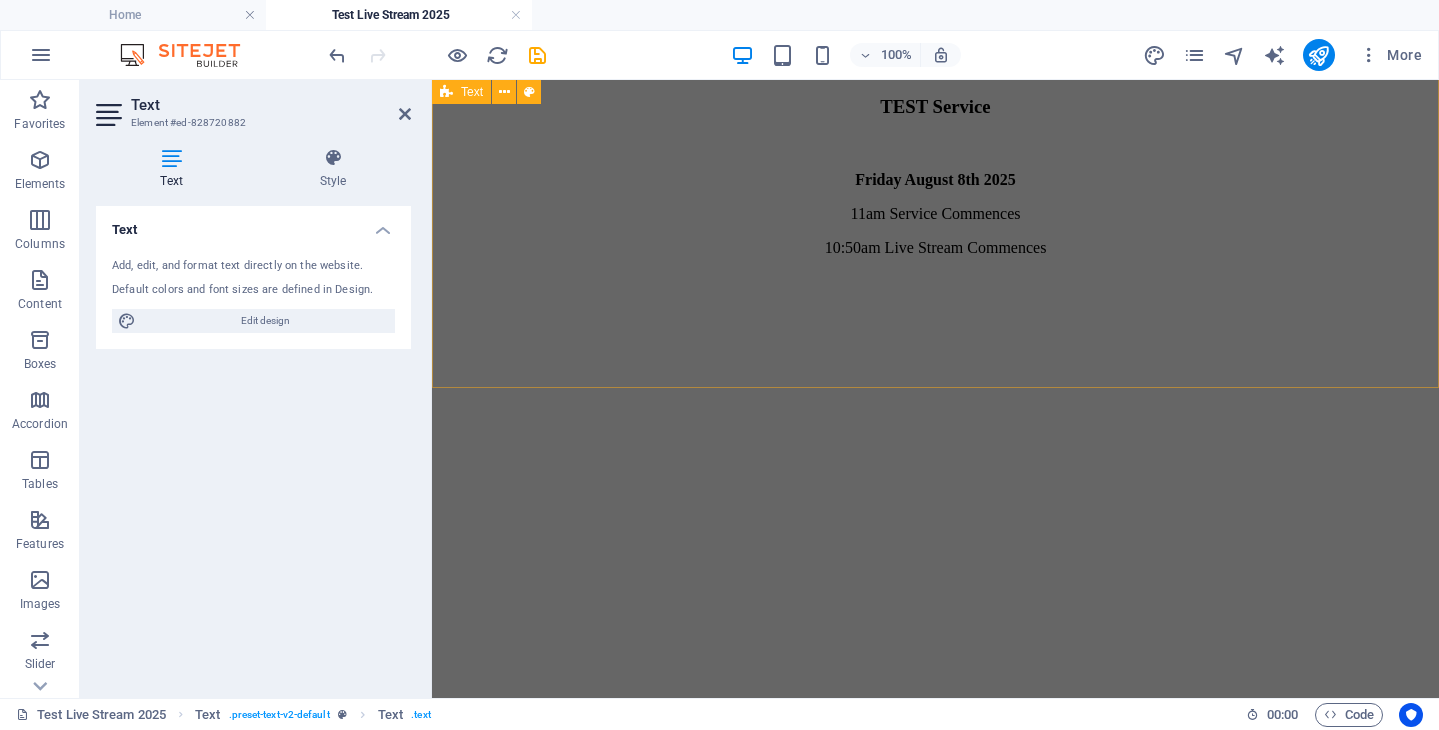 scroll, scrollTop: 223, scrollLeft: 0, axis: vertical 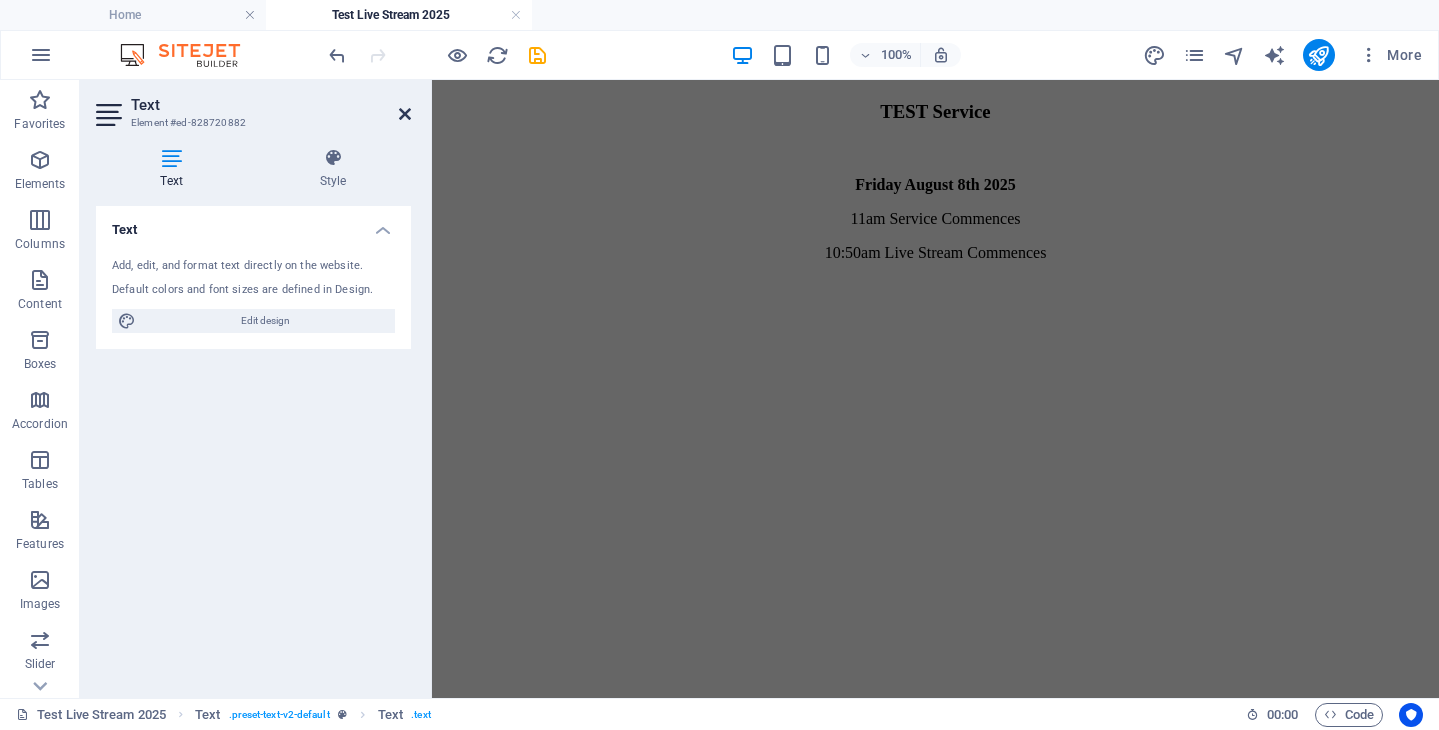 click at bounding box center (405, 114) 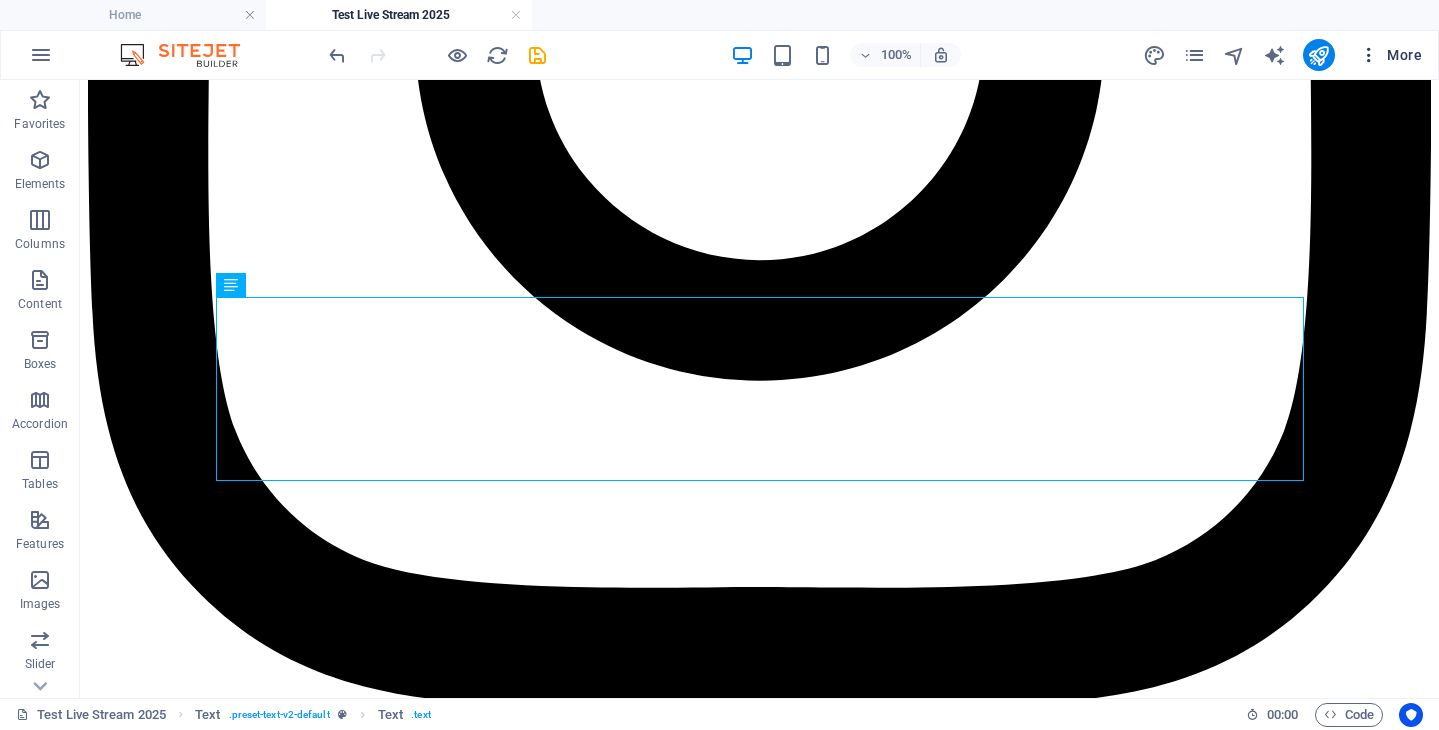 click on "More" at bounding box center (1390, 55) 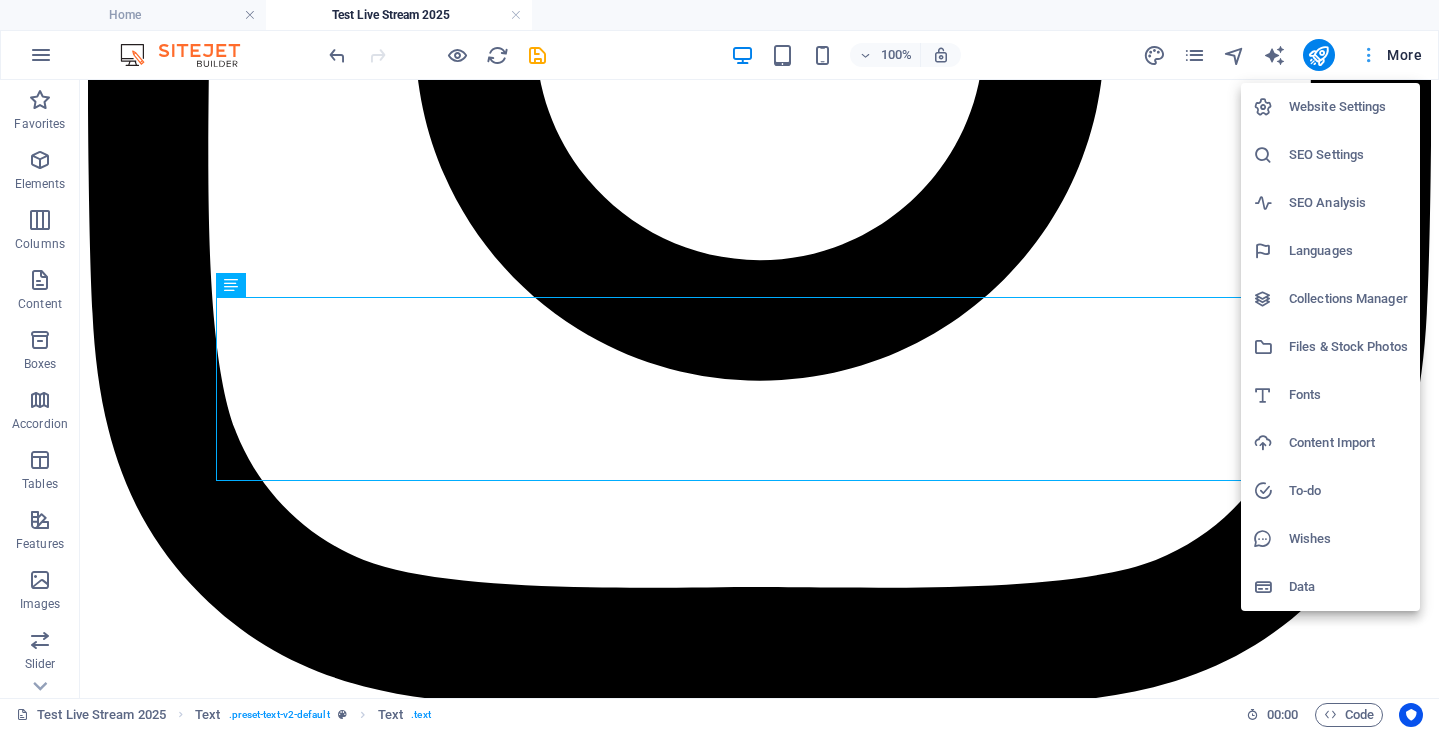 click at bounding box center (719, 365) 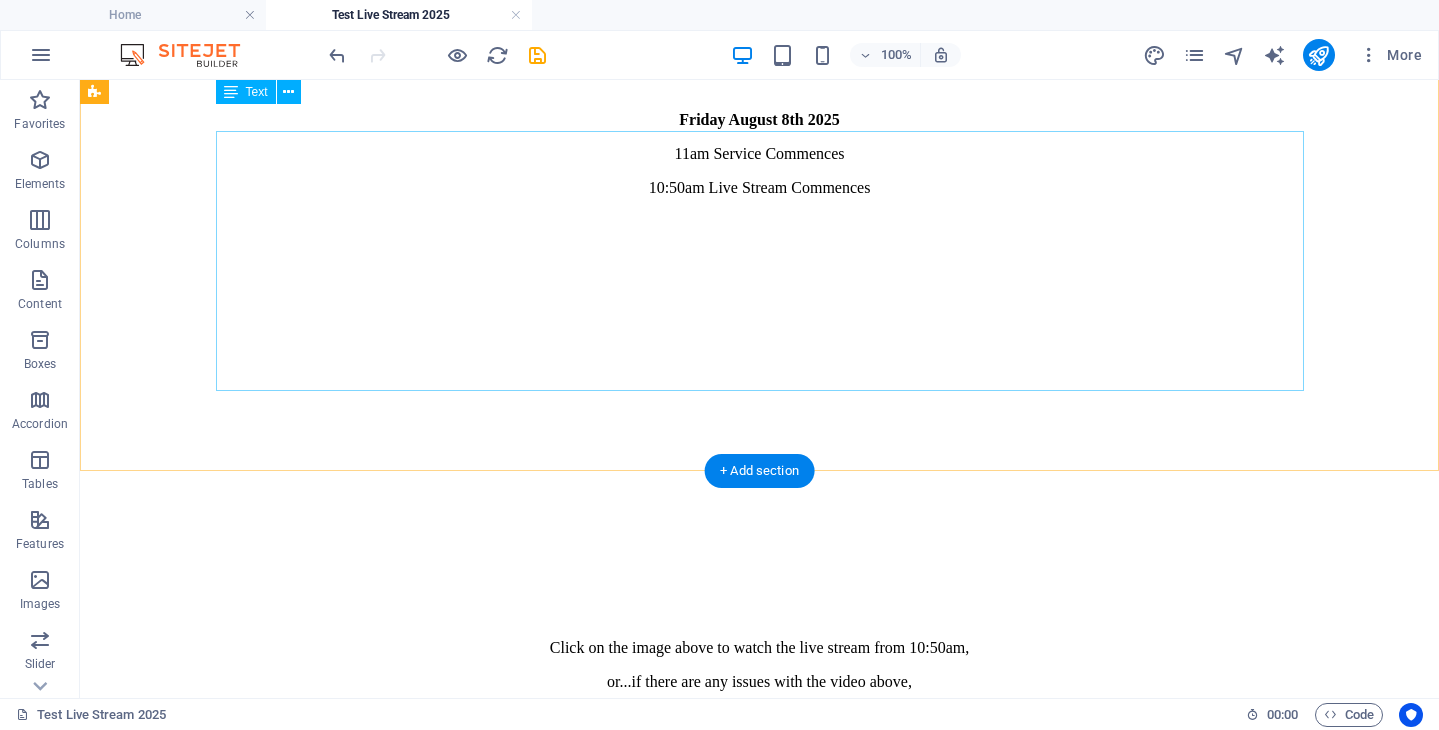 scroll, scrollTop: 148, scrollLeft: 0, axis: vertical 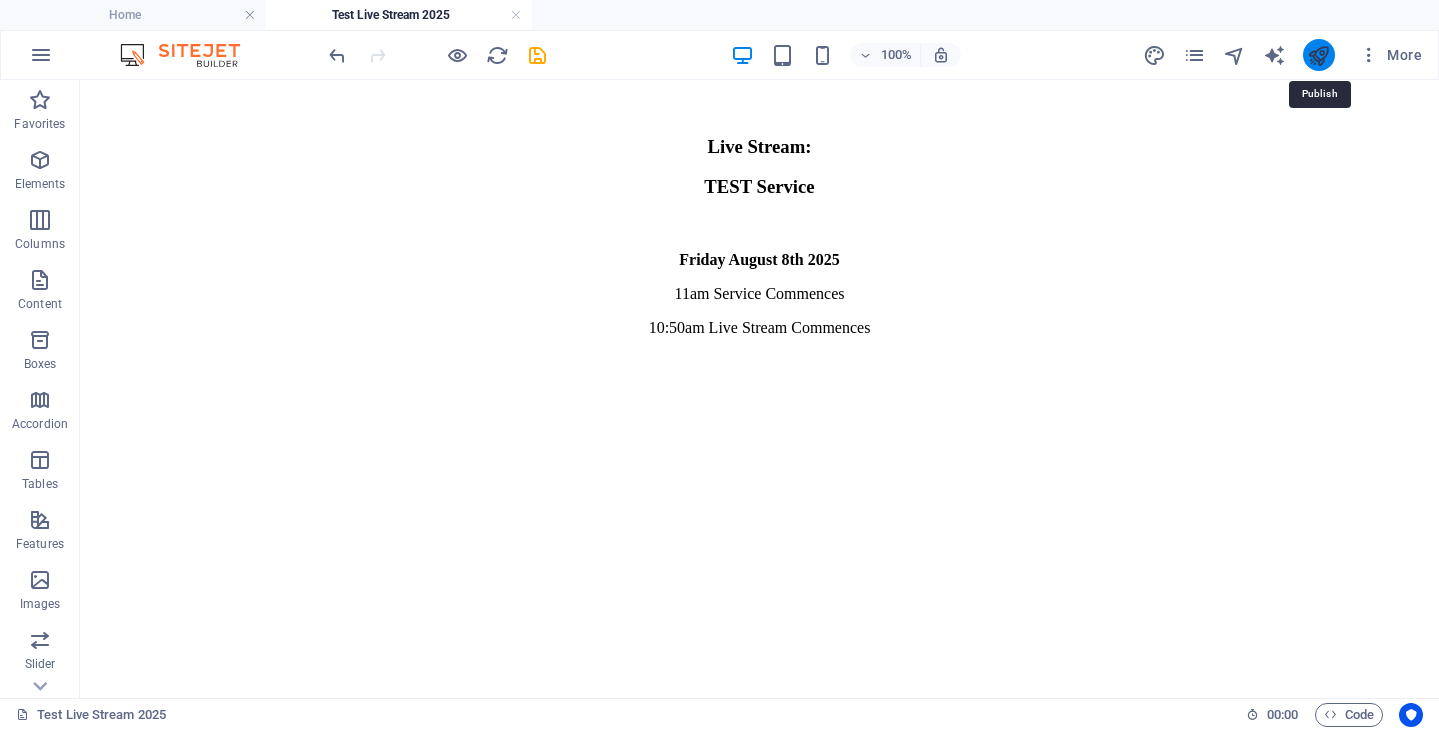 click at bounding box center (1318, 55) 